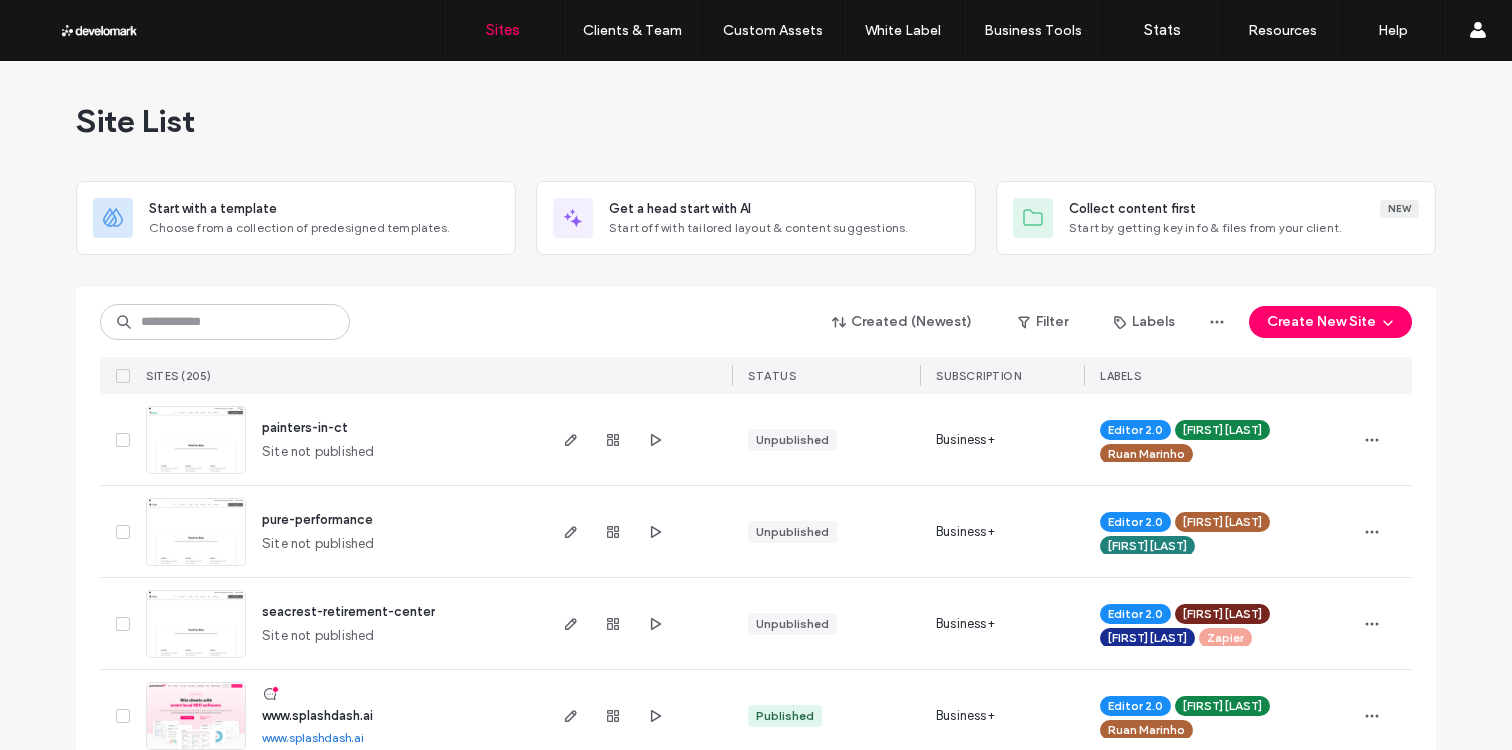 scroll, scrollTop: 0, scrollLeft: 0, axis: both 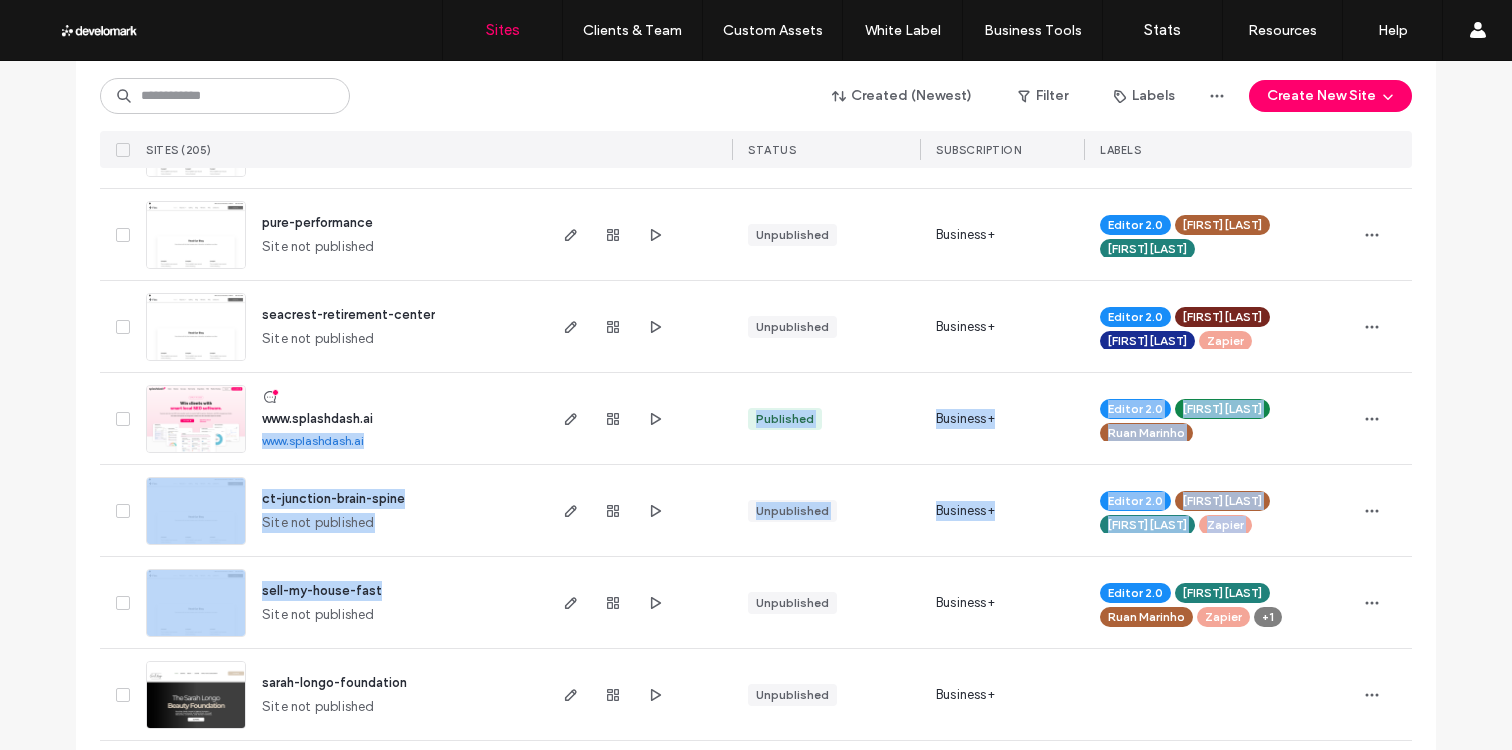 drag, startPoint x: 488, startPoint y: 557, endPoint x: 482, endPoint y: 432, distance: 125.14392 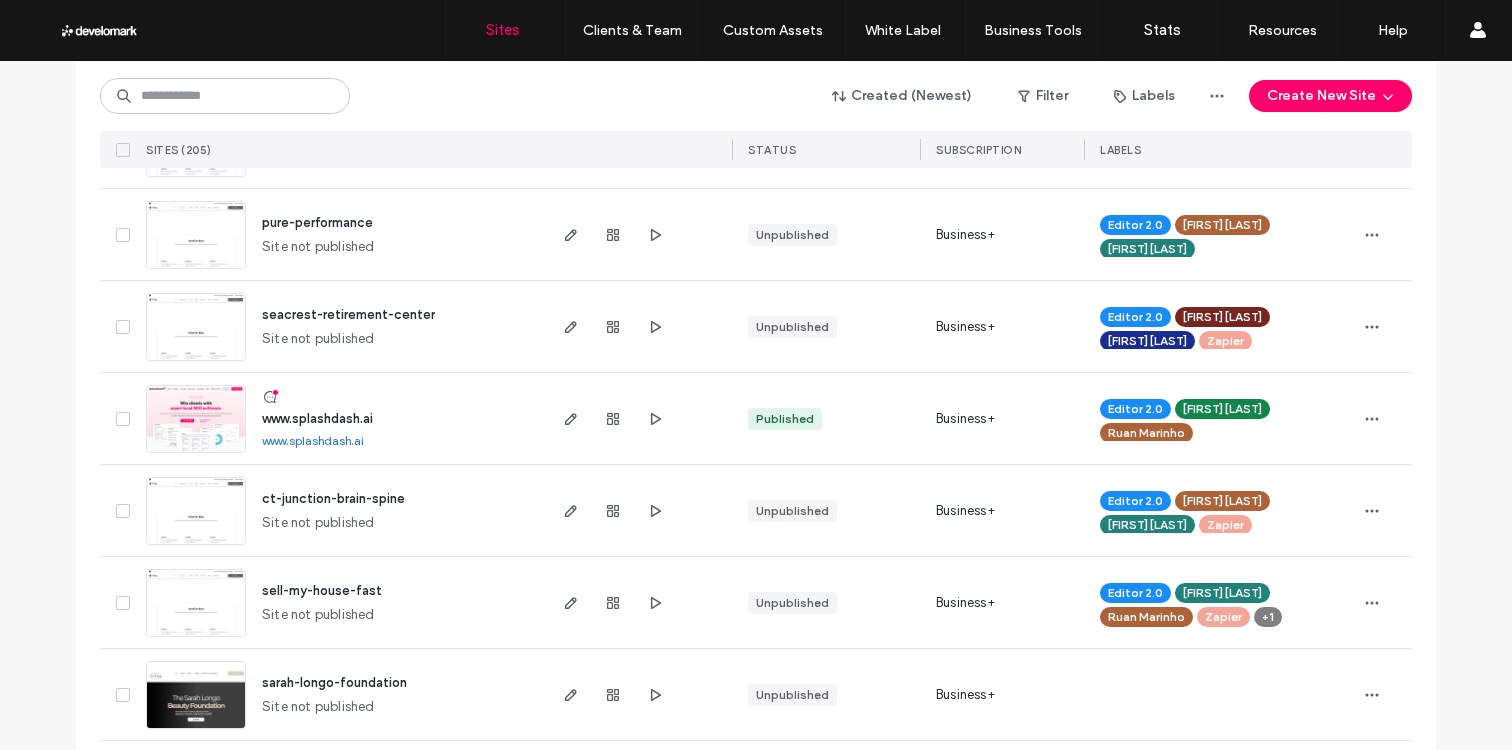 click on "www.splashdash.ai www.splashdash.ai" at bounding box center (394, 418) 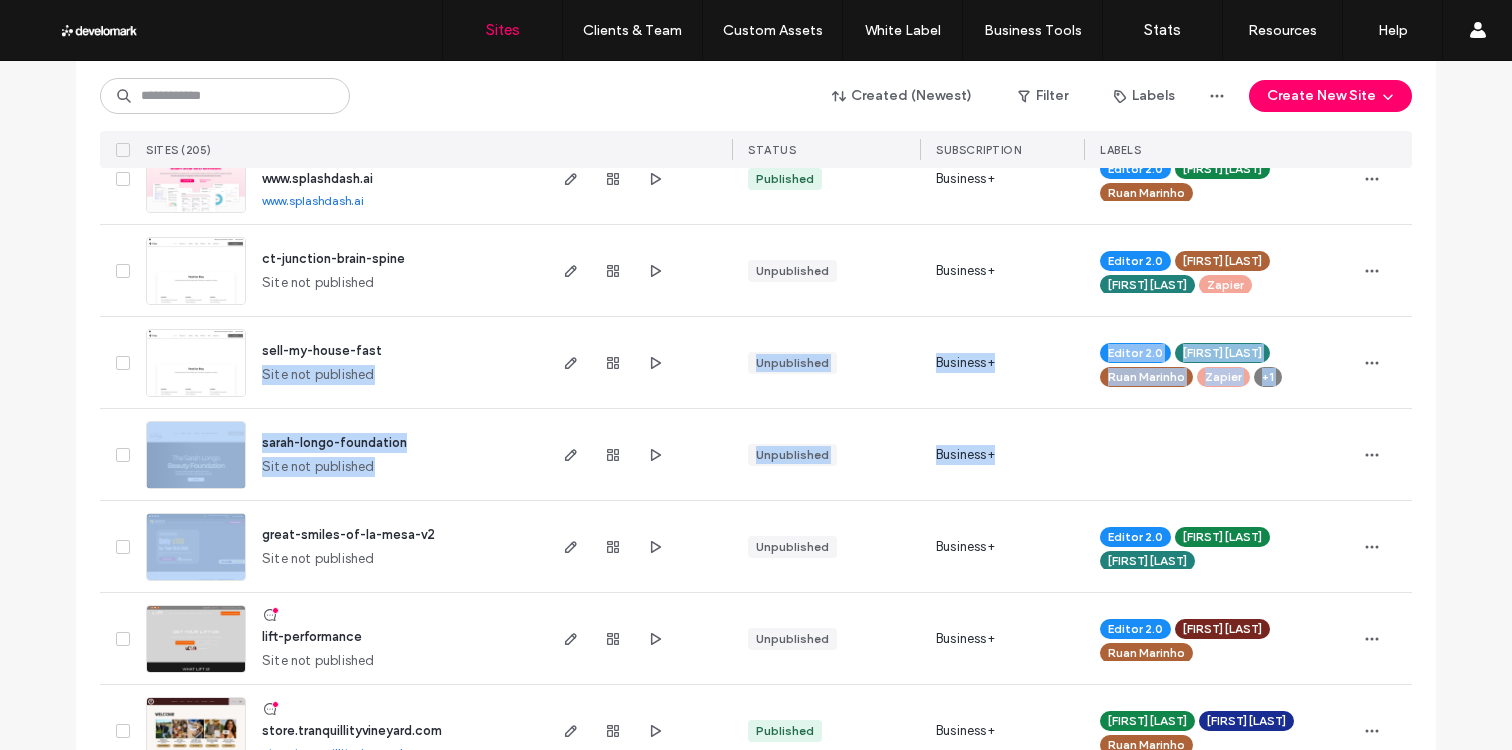 drag, startPoint x: 478, startPoint y: 366, endPoint x: 476, endPoint y: 348, distance: 18.110771 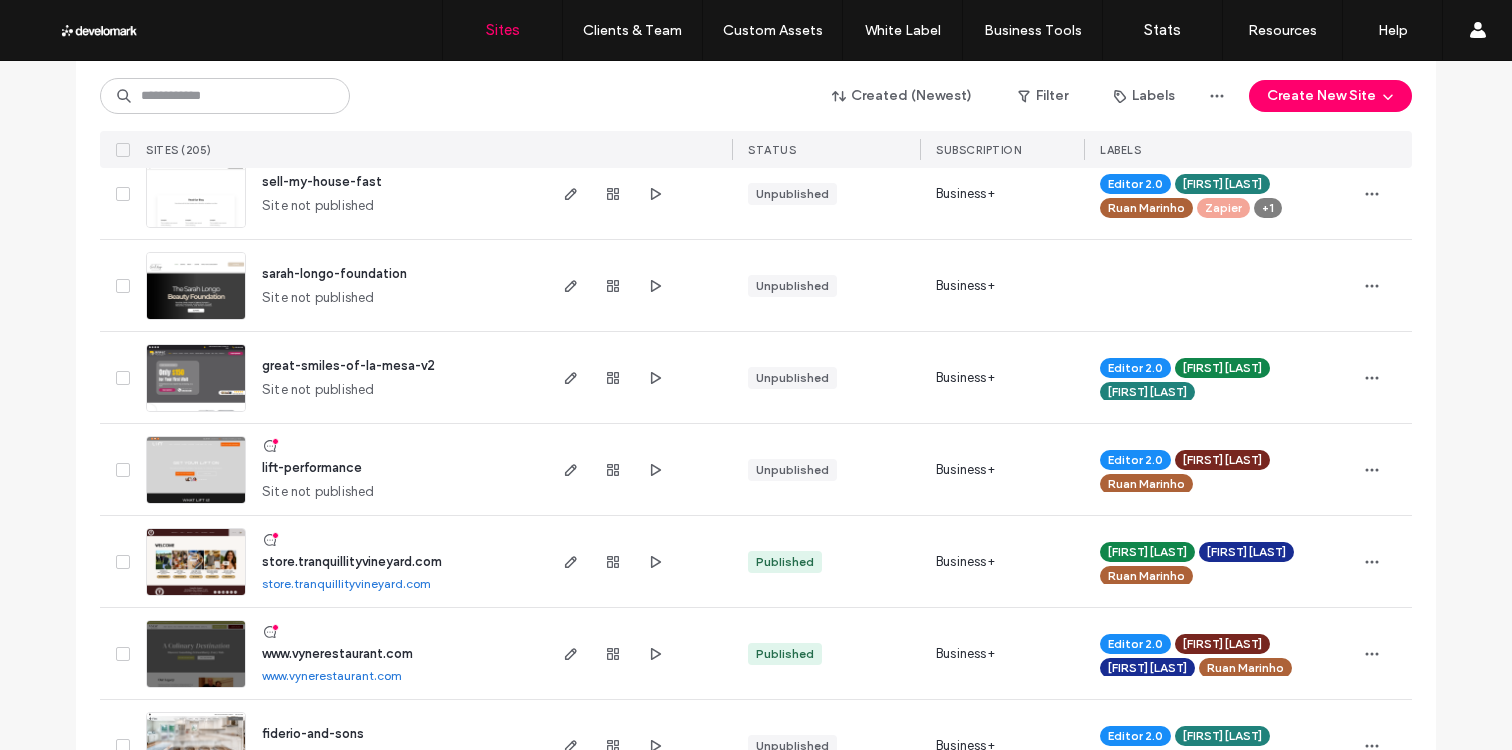 scroll, scrollTop: 799, scrollLeft: 0, axis: vertical 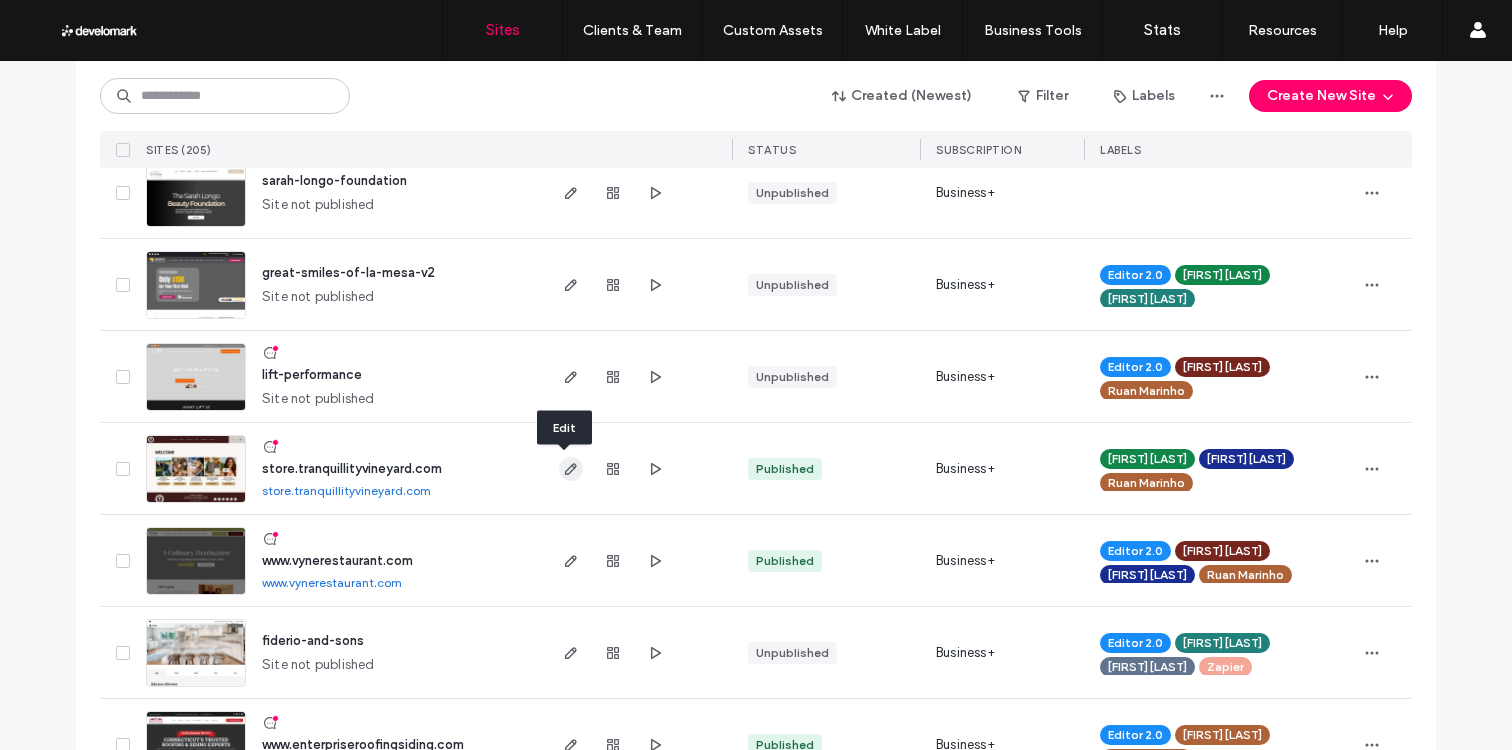 click 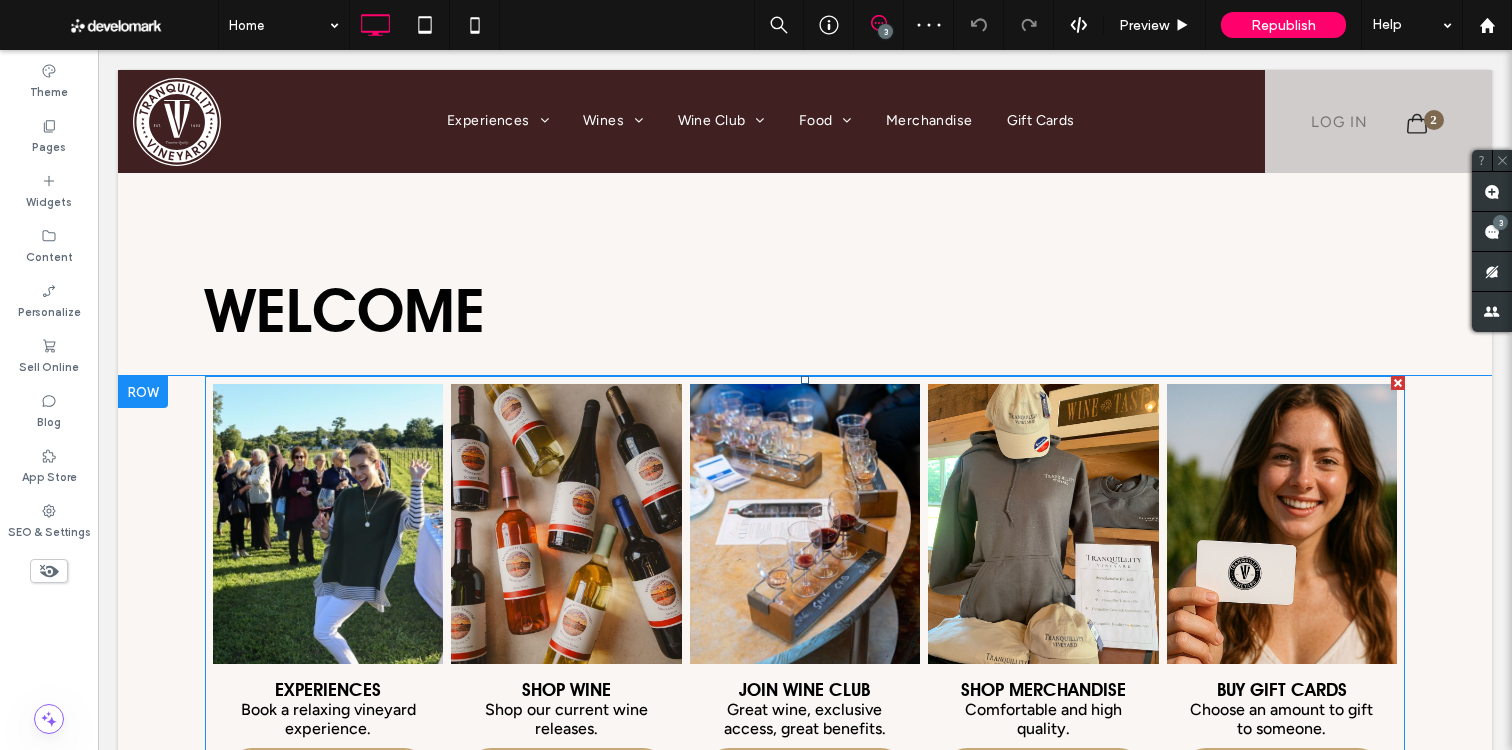 scroll, scrollTop: 0, scrollLeft: 0, axis: both 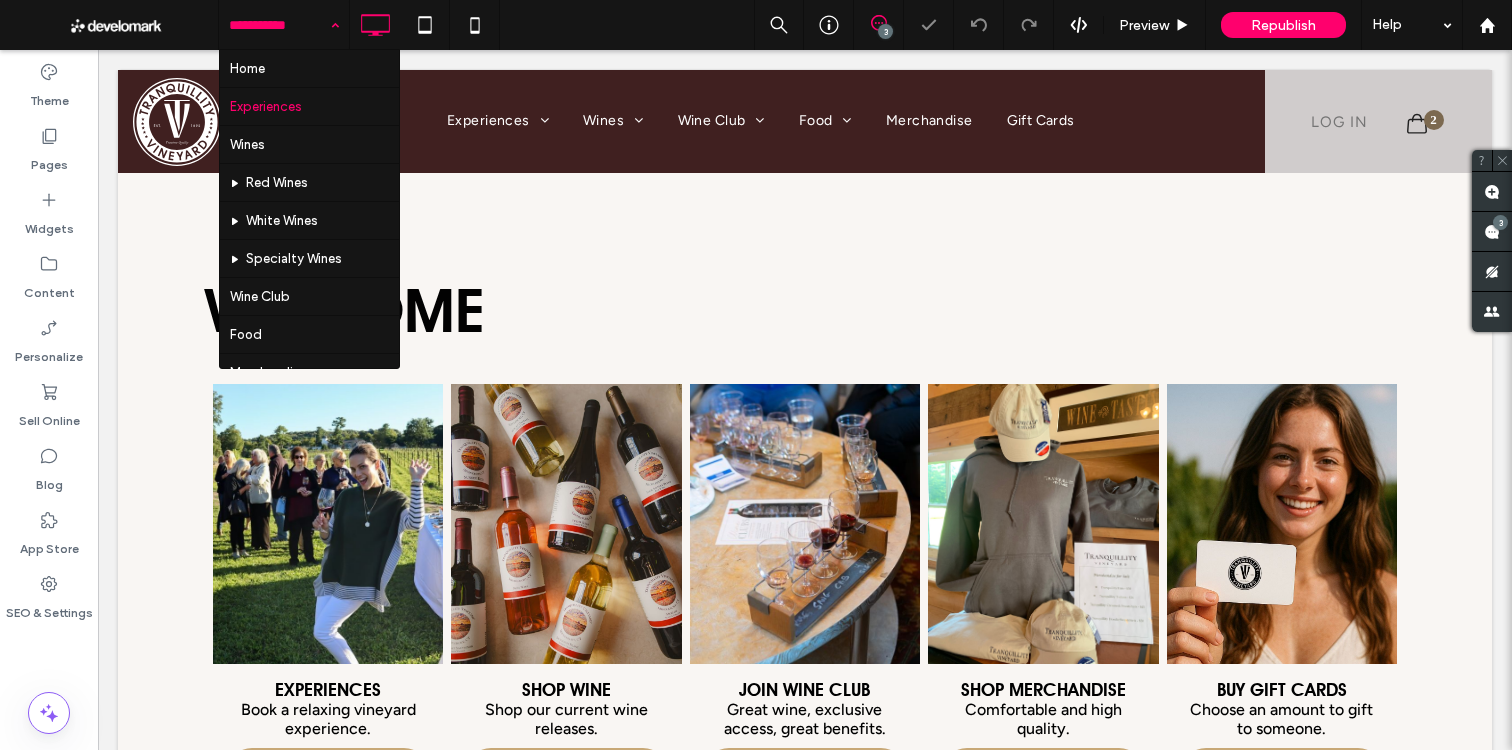 click on "Home Experiences Wines Red Wines White Wines Specialty Wines Wine Club Food Merchandise Gift Cards My Account Test Page Product Details Cart Checkout Privacy Policy Terms of Use ADA Declaration" at bounding box center [284, 25] 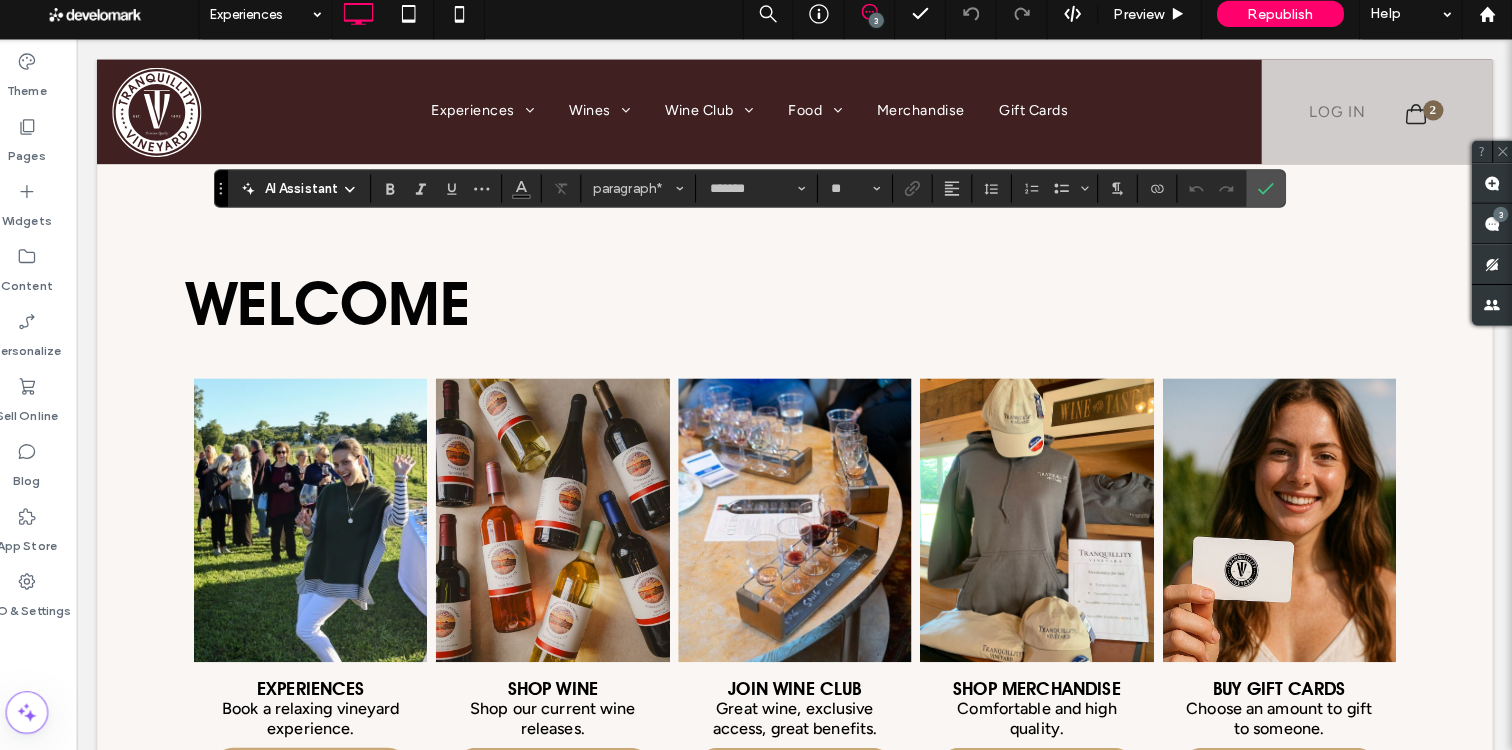 scroll, scrollTop: 0, scrollLeft: 0, axis: both 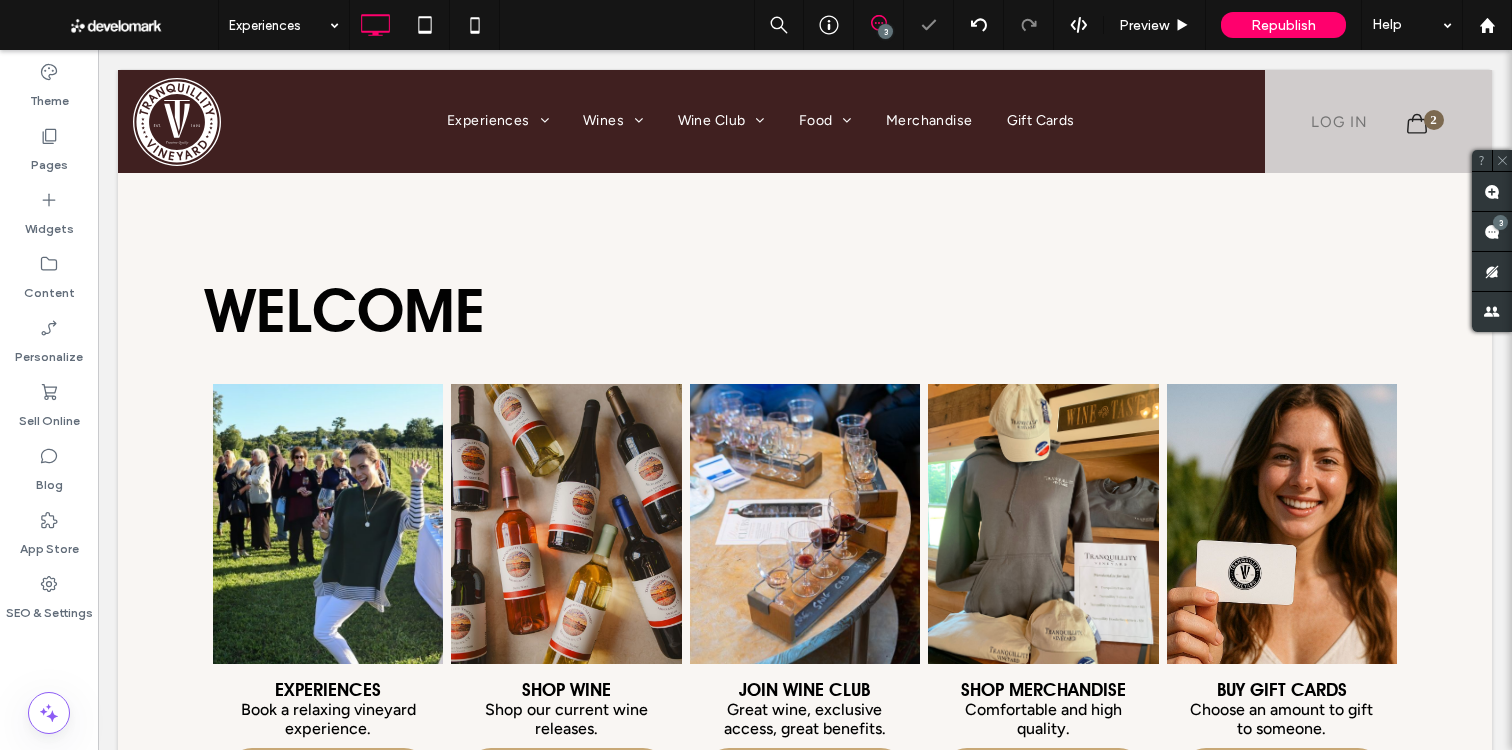 type on "*******" 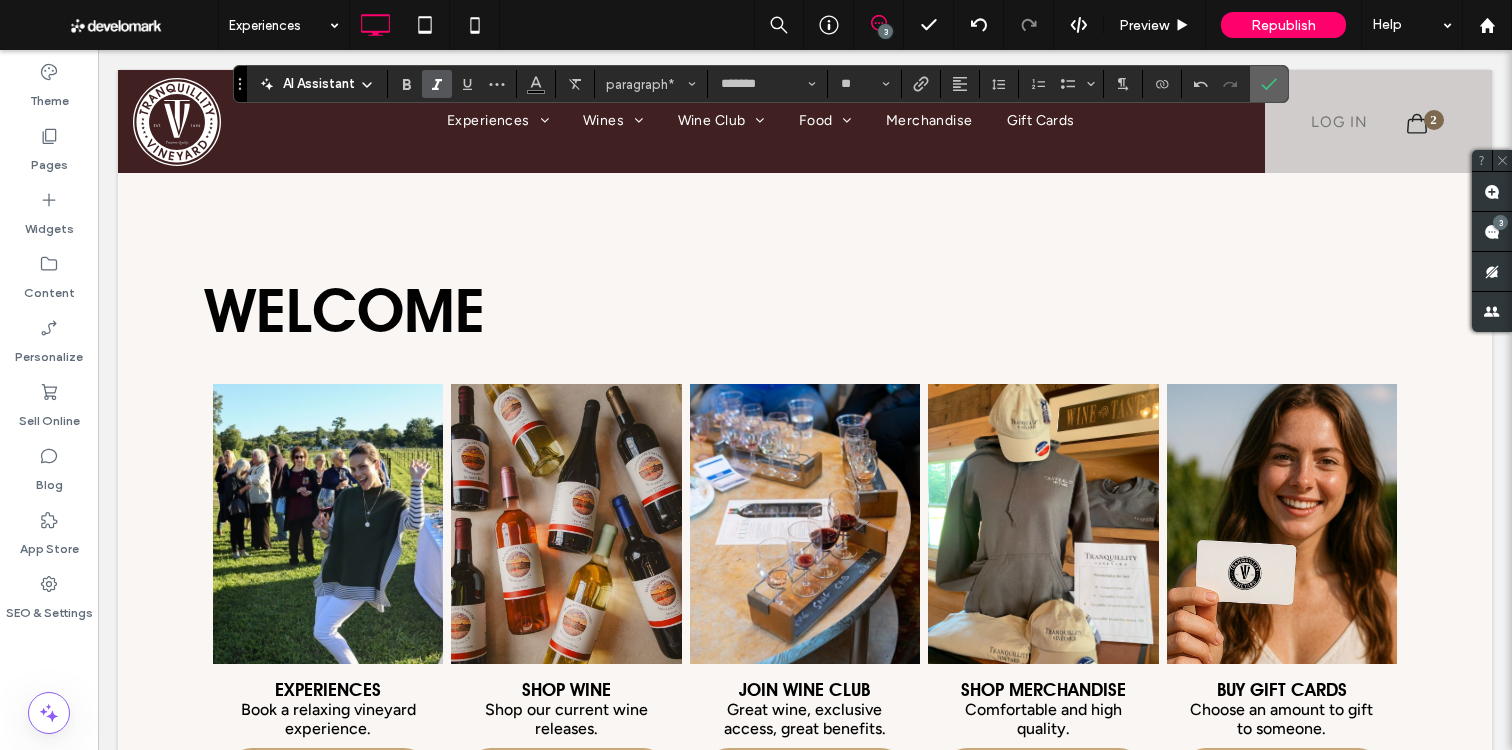 click at bounding box center (1269, 84) 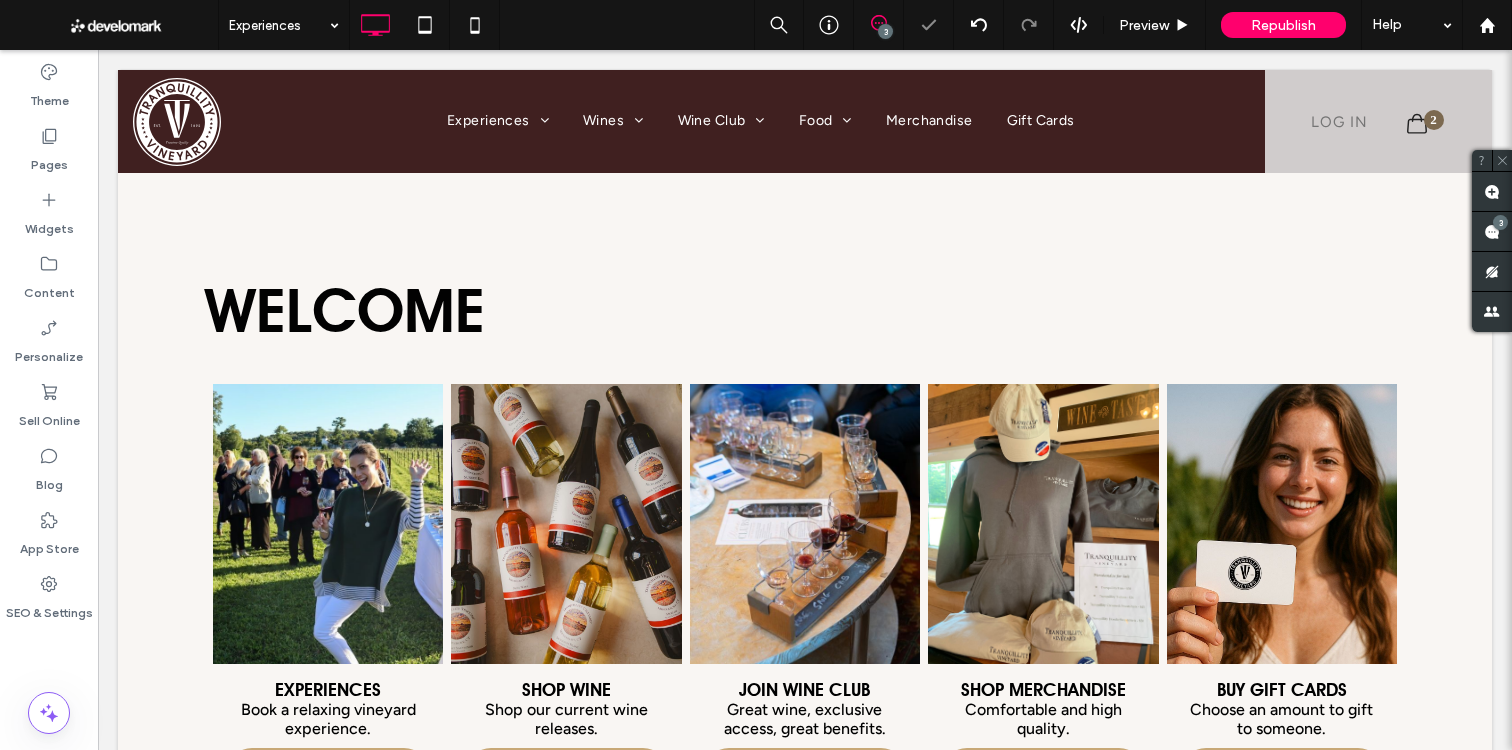 type on "*******" 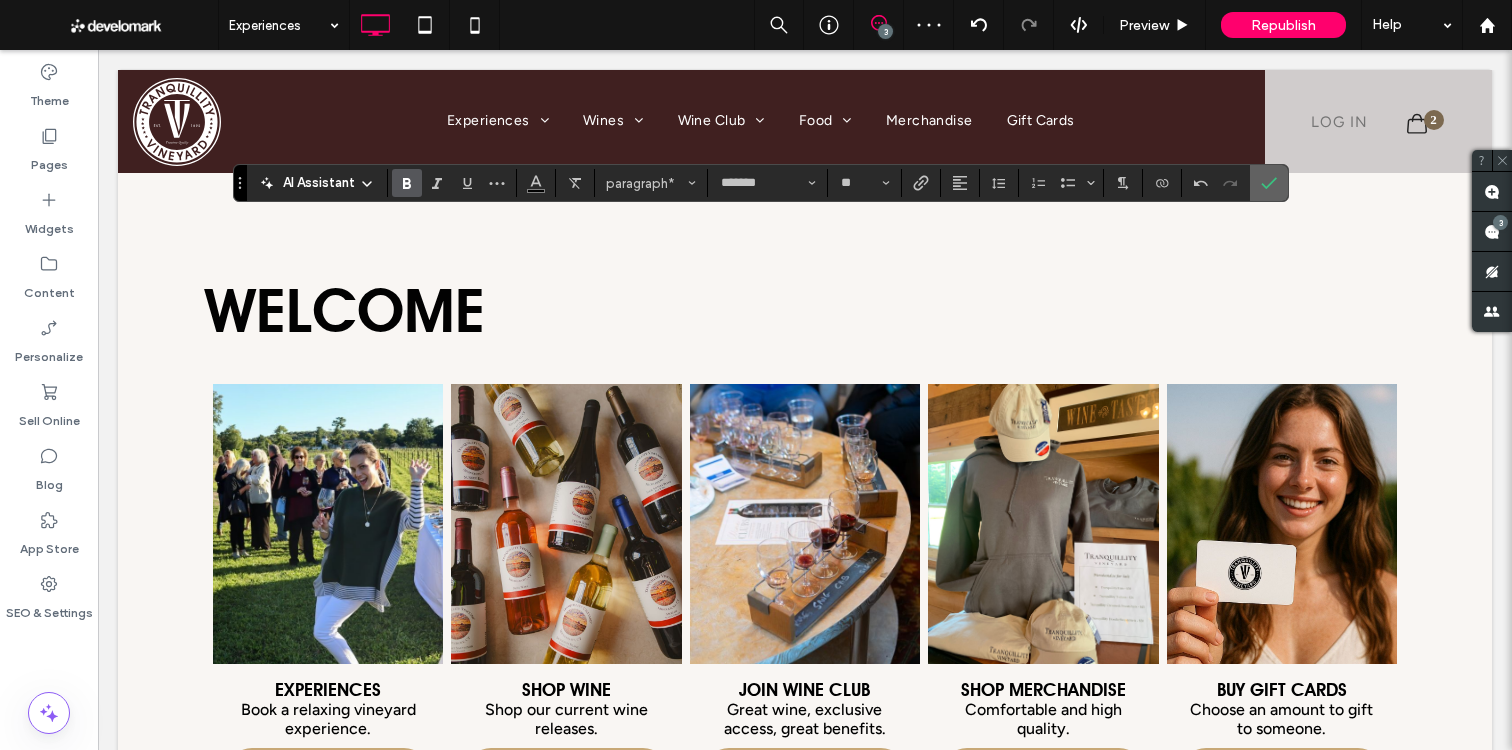 click at bounding box center (1269, 183) 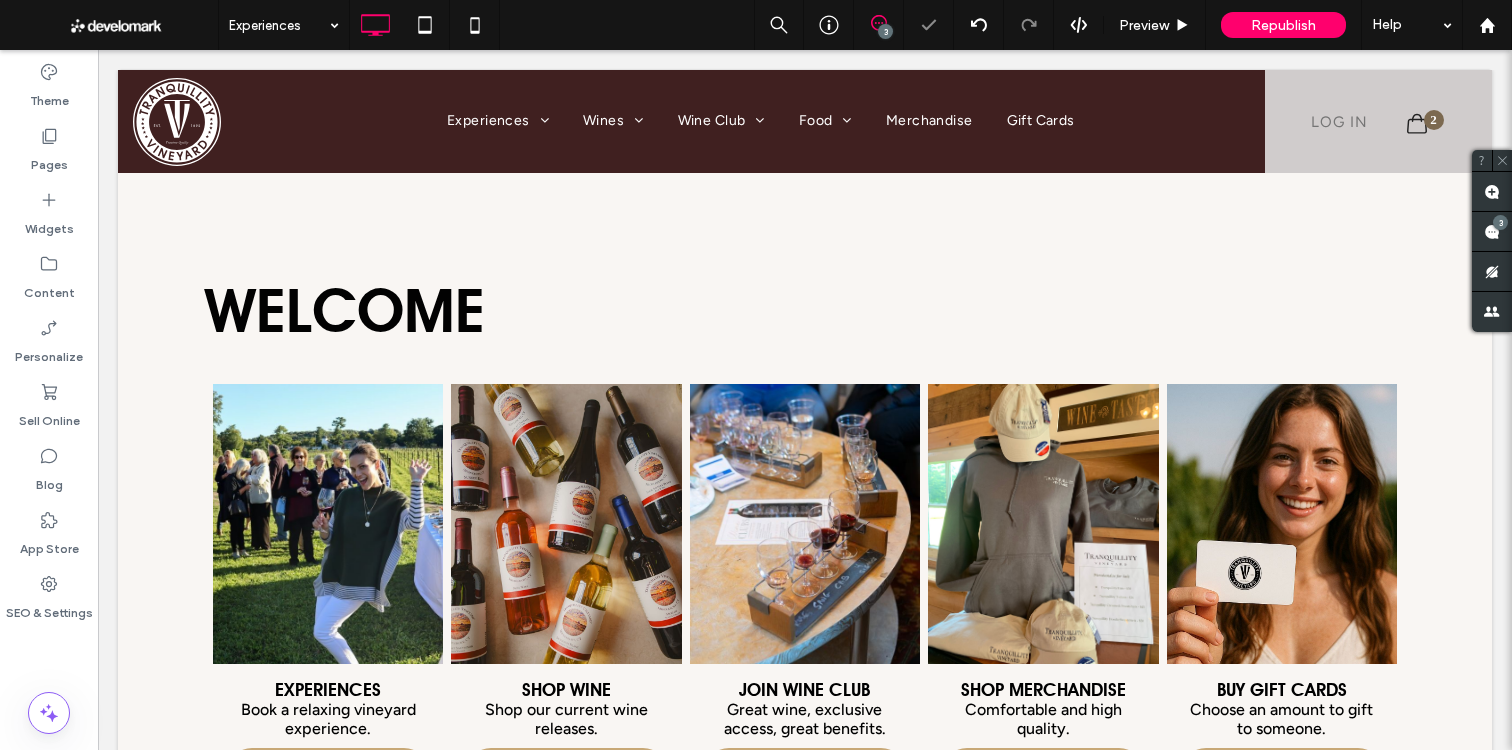 type on "*******" 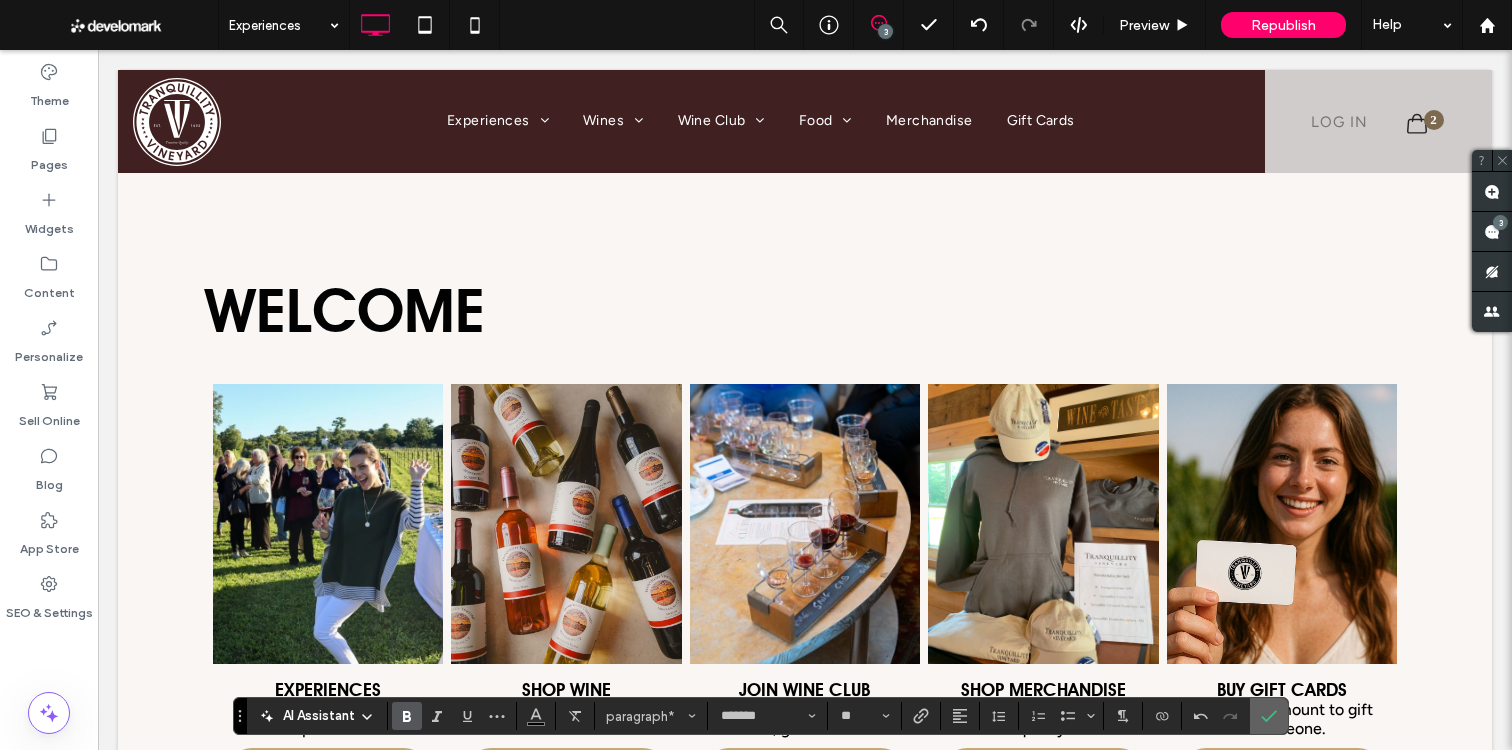 click at bounding box center [1265, 716] 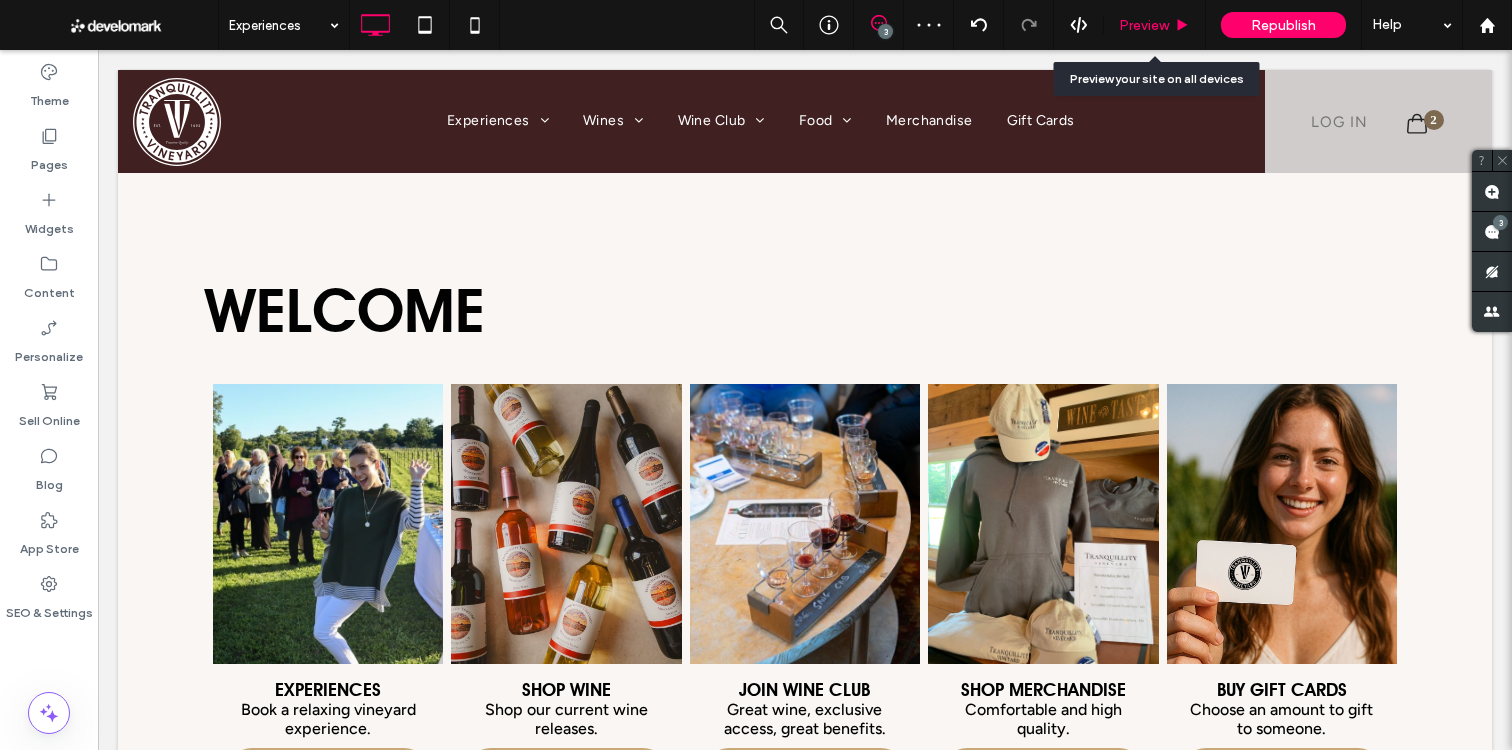 click on "Preview" at bounding box center (1155, 25) 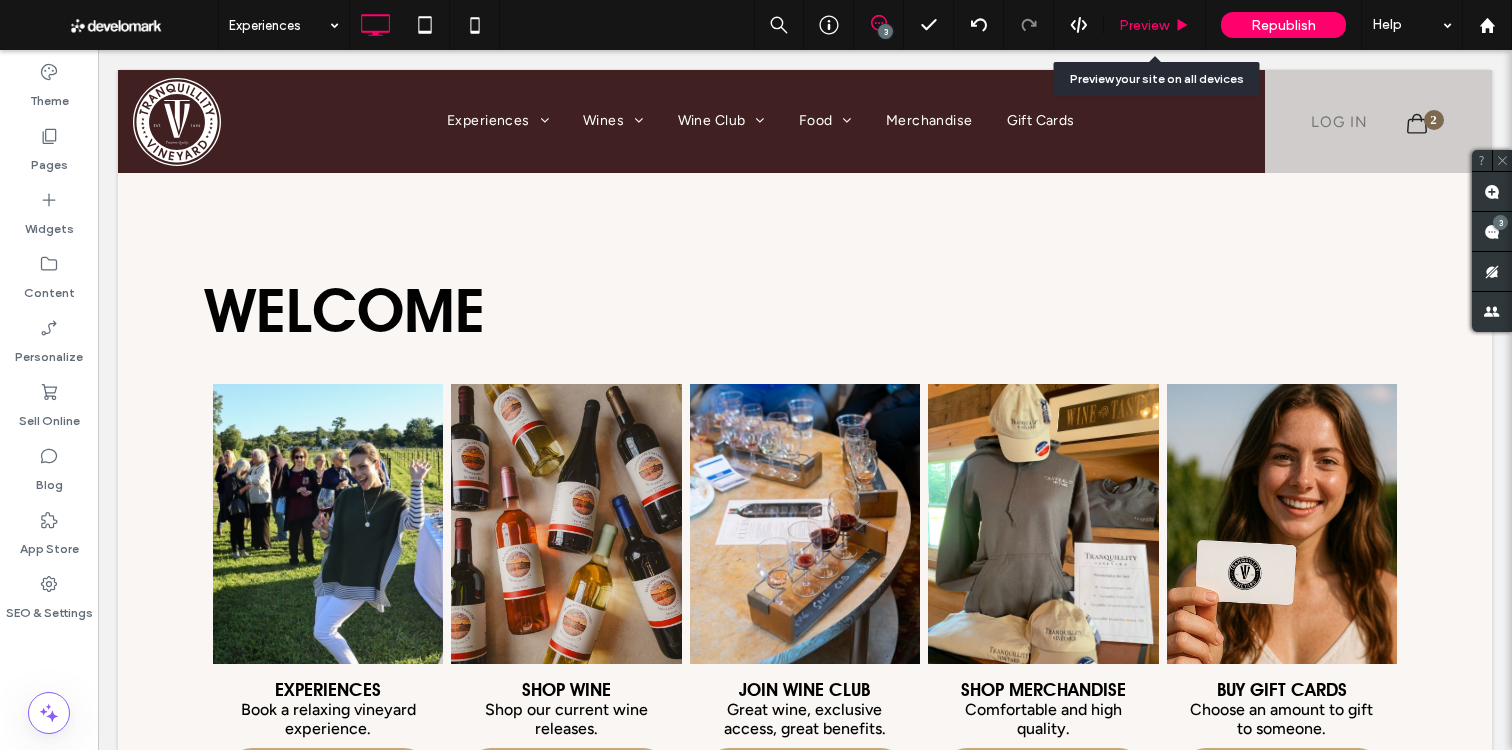 click 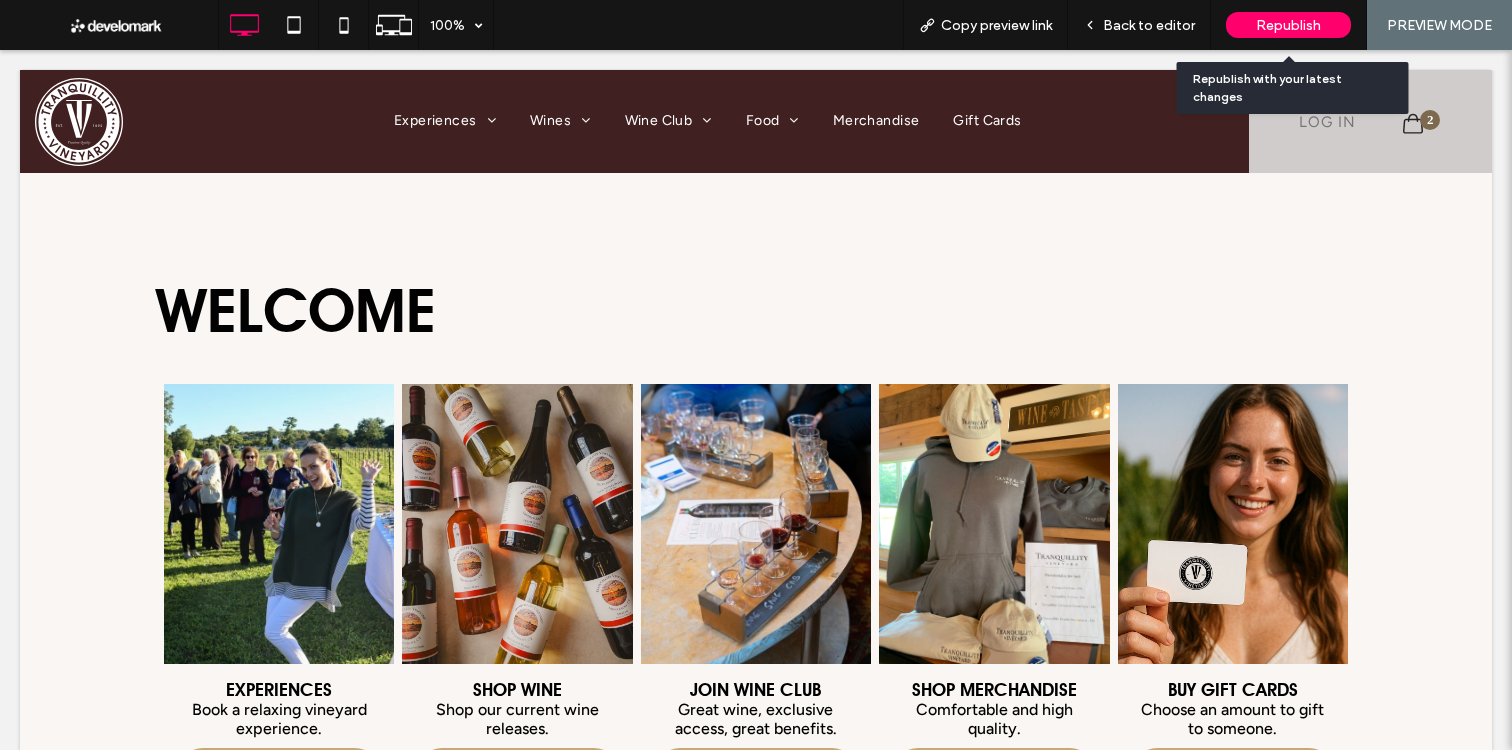 click on "Republish" at bounding box center [1288, 25] 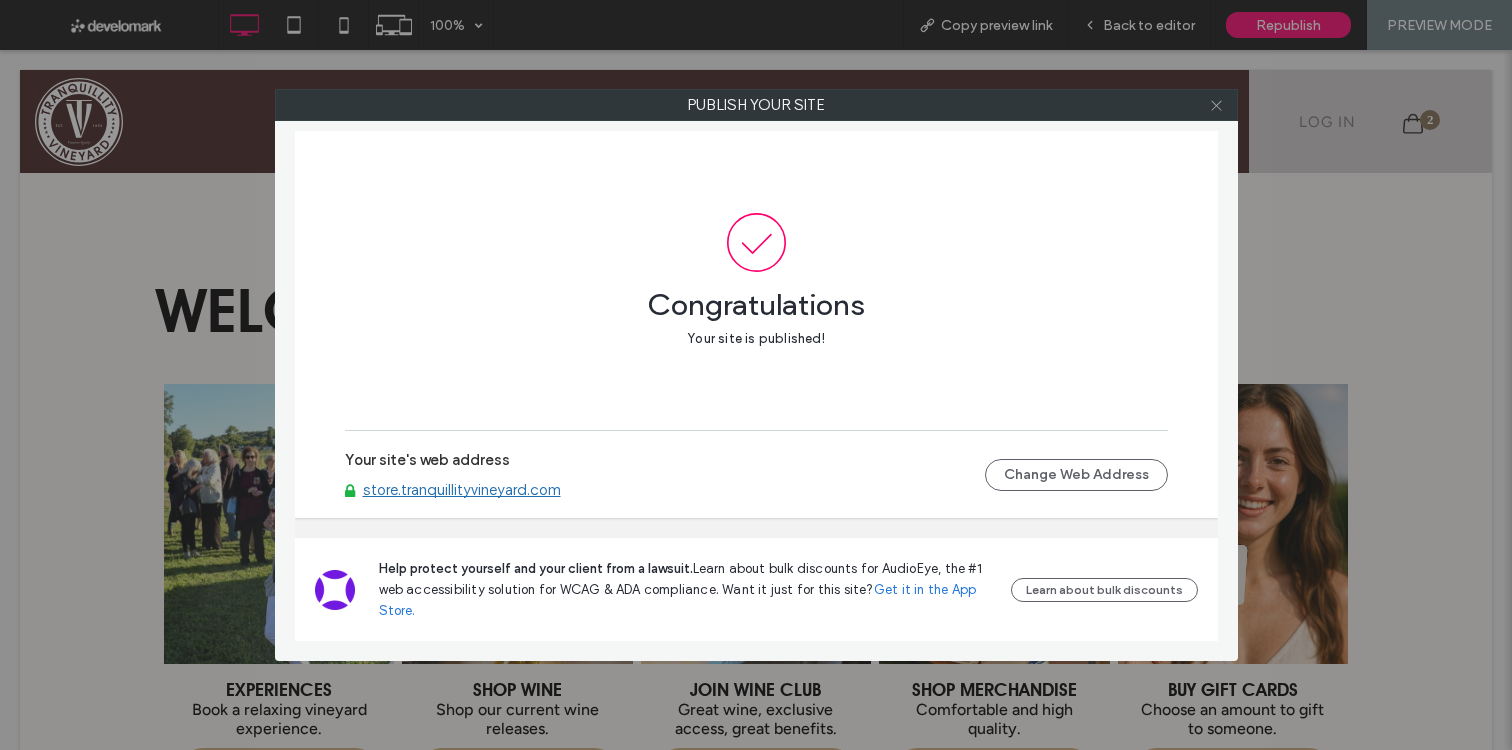 drag, startPoint x: 1201, startPoint y: 102, endPoint x: 1216, endPoint y: 109, distance: 16.552946 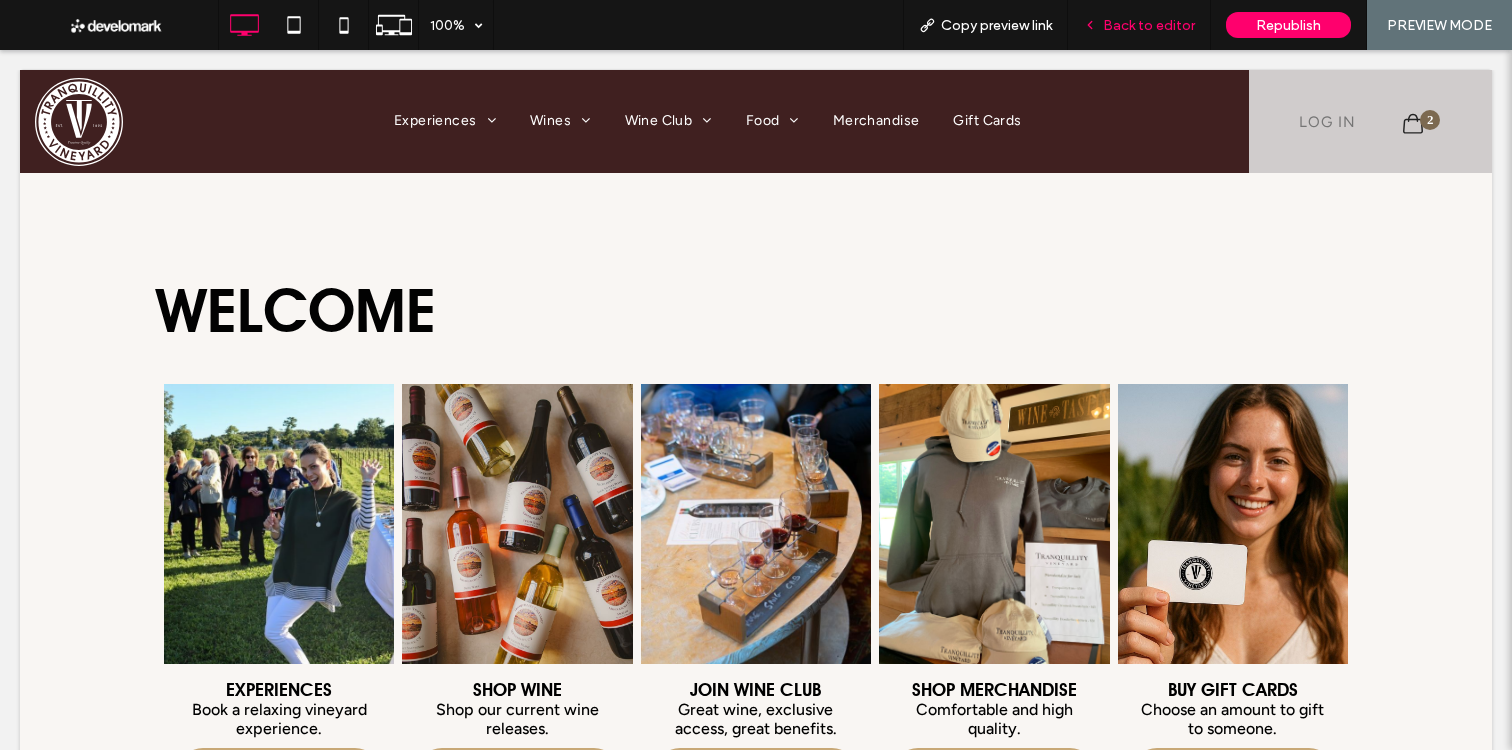click on "Back to editor" at bounding box center [1139, 25] 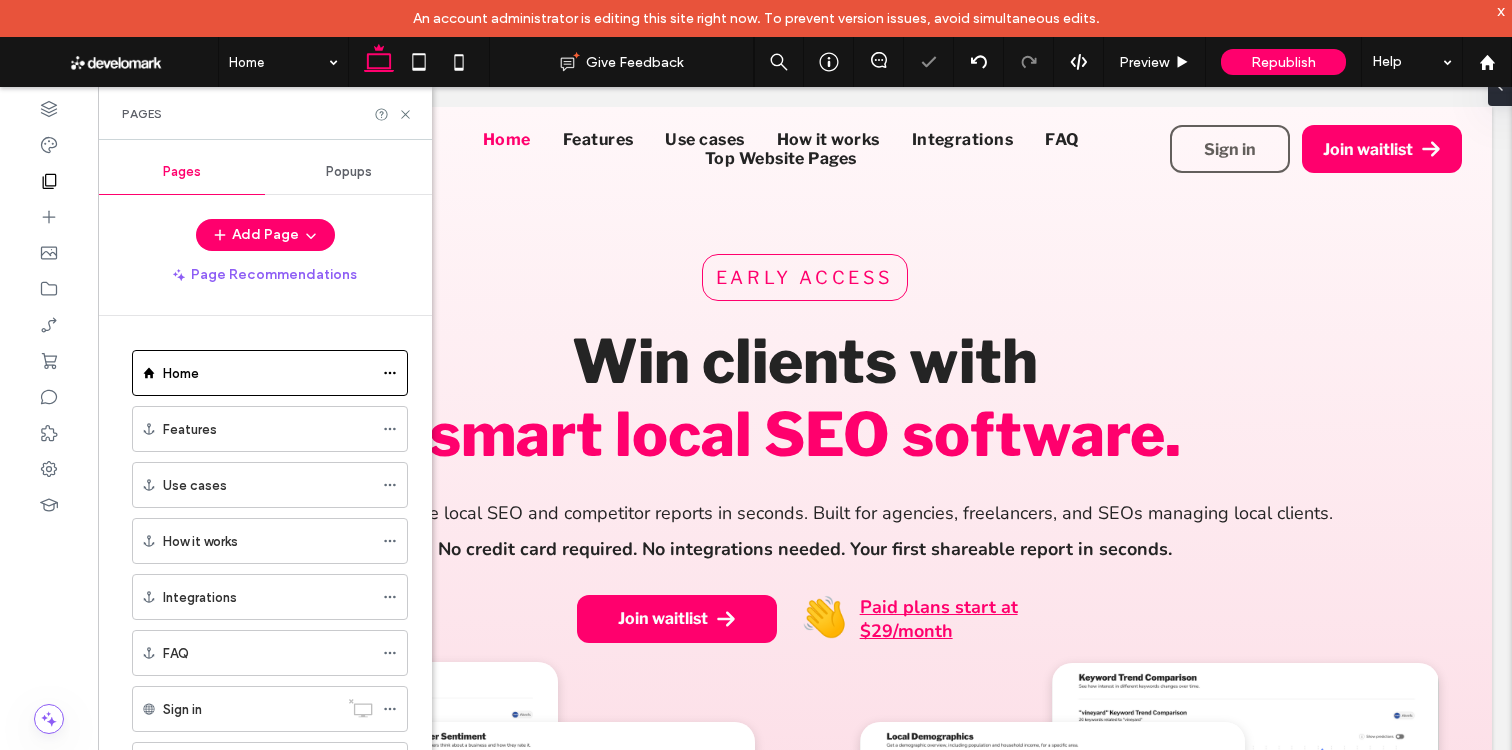 scroll, scrollTop: 0, scrollLeft: 0, axis: both 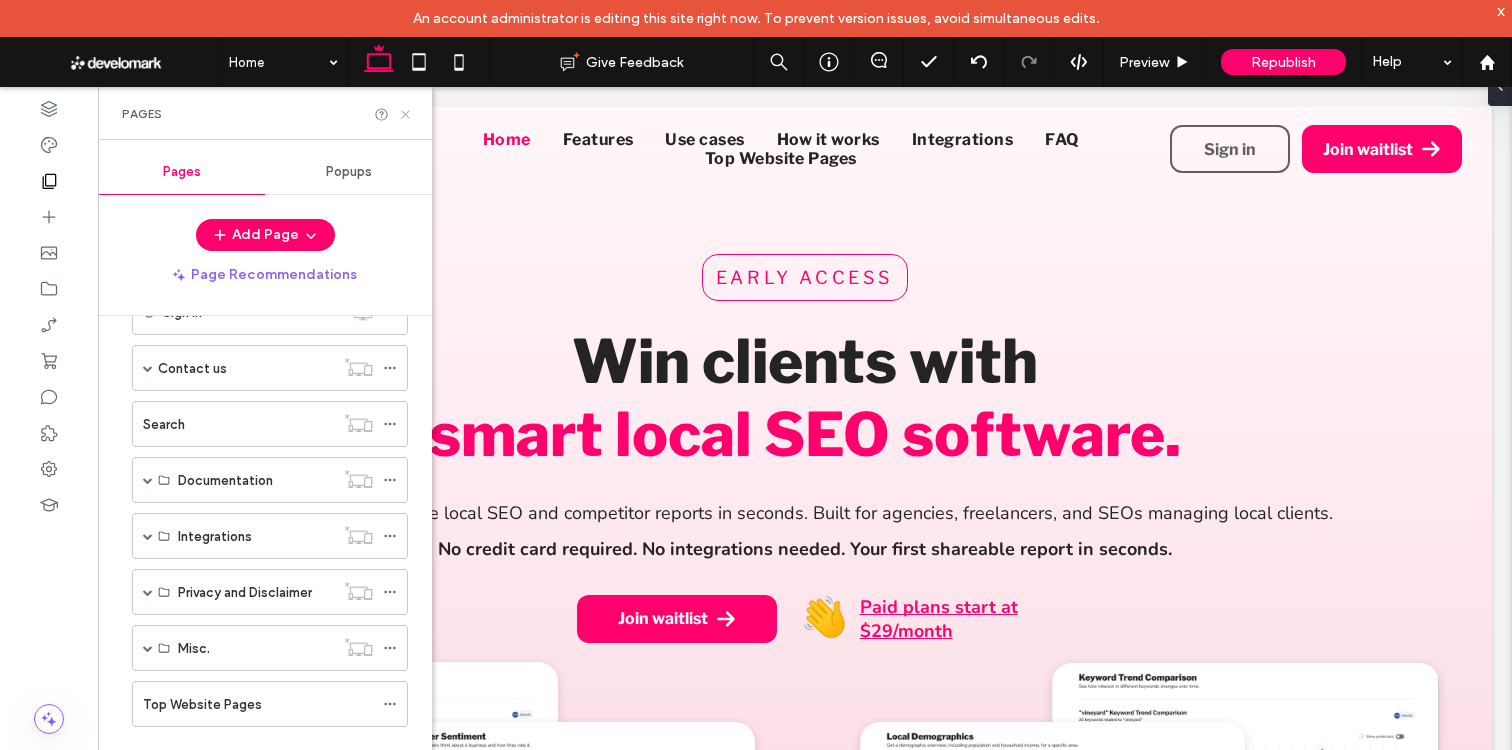 click 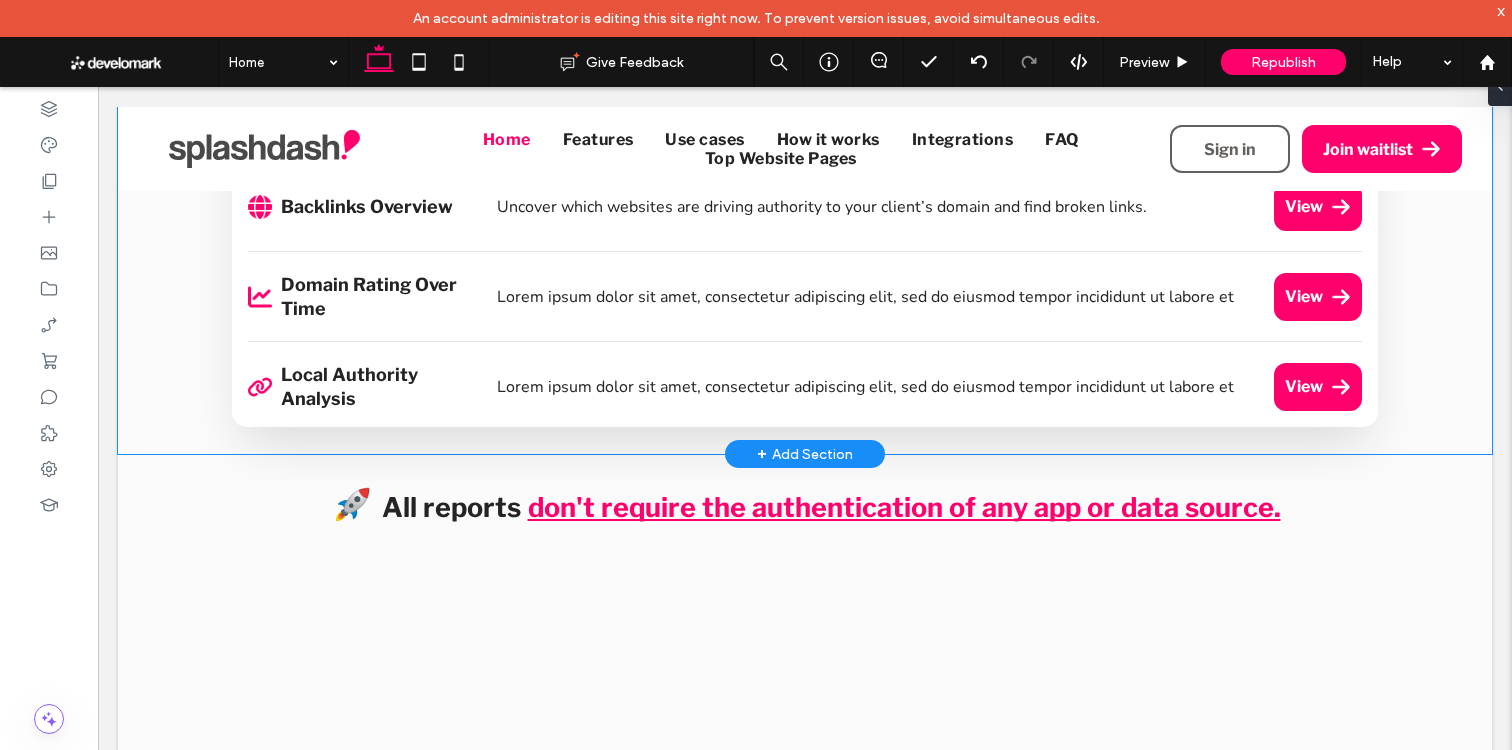 scroll, scrollTop: 2282, scrollLeft: 0, axis: vertical 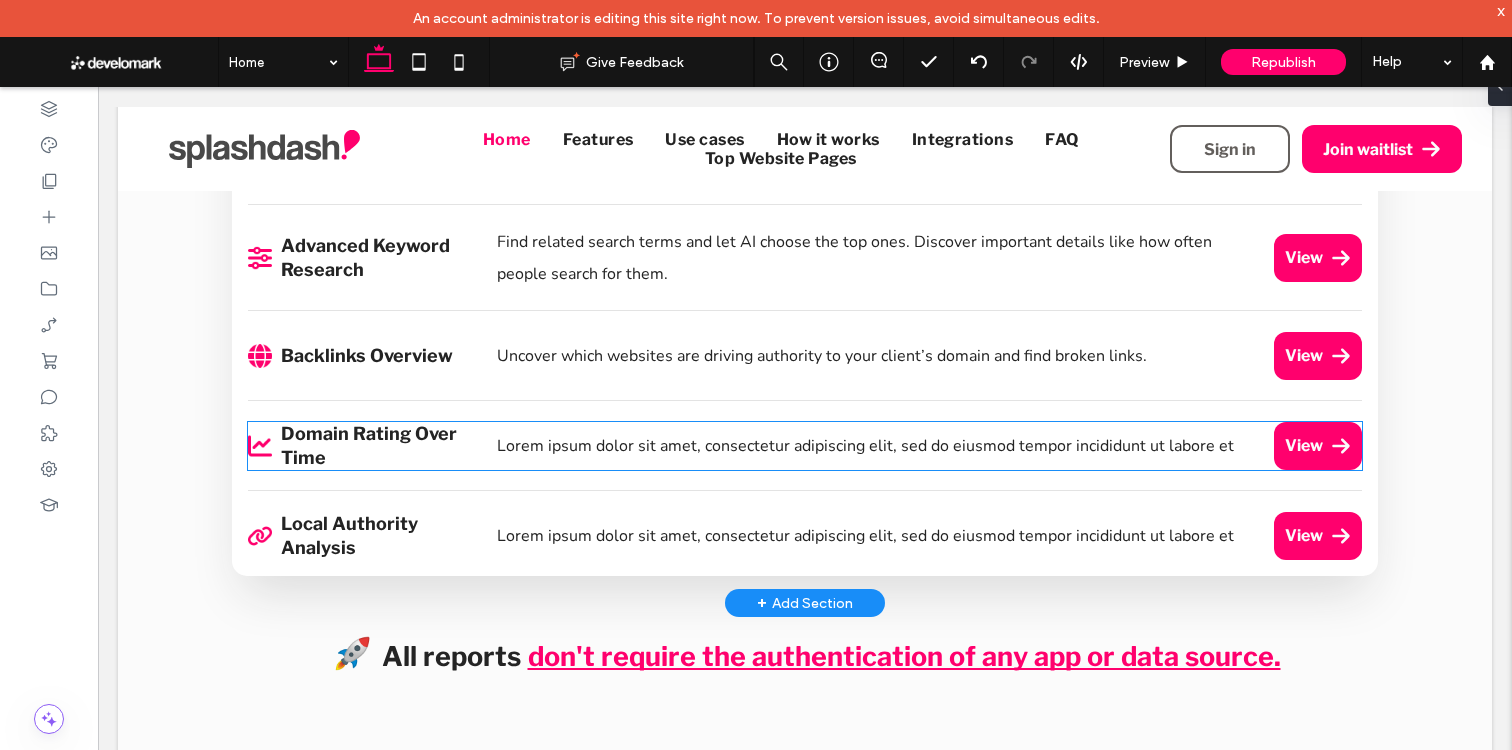 click on "Lorem ipsum dolor sit amet, consectetur adipiscing elit, sed do eiusmod tempor incididunt ut labore et" at bounding box center (865, 446) 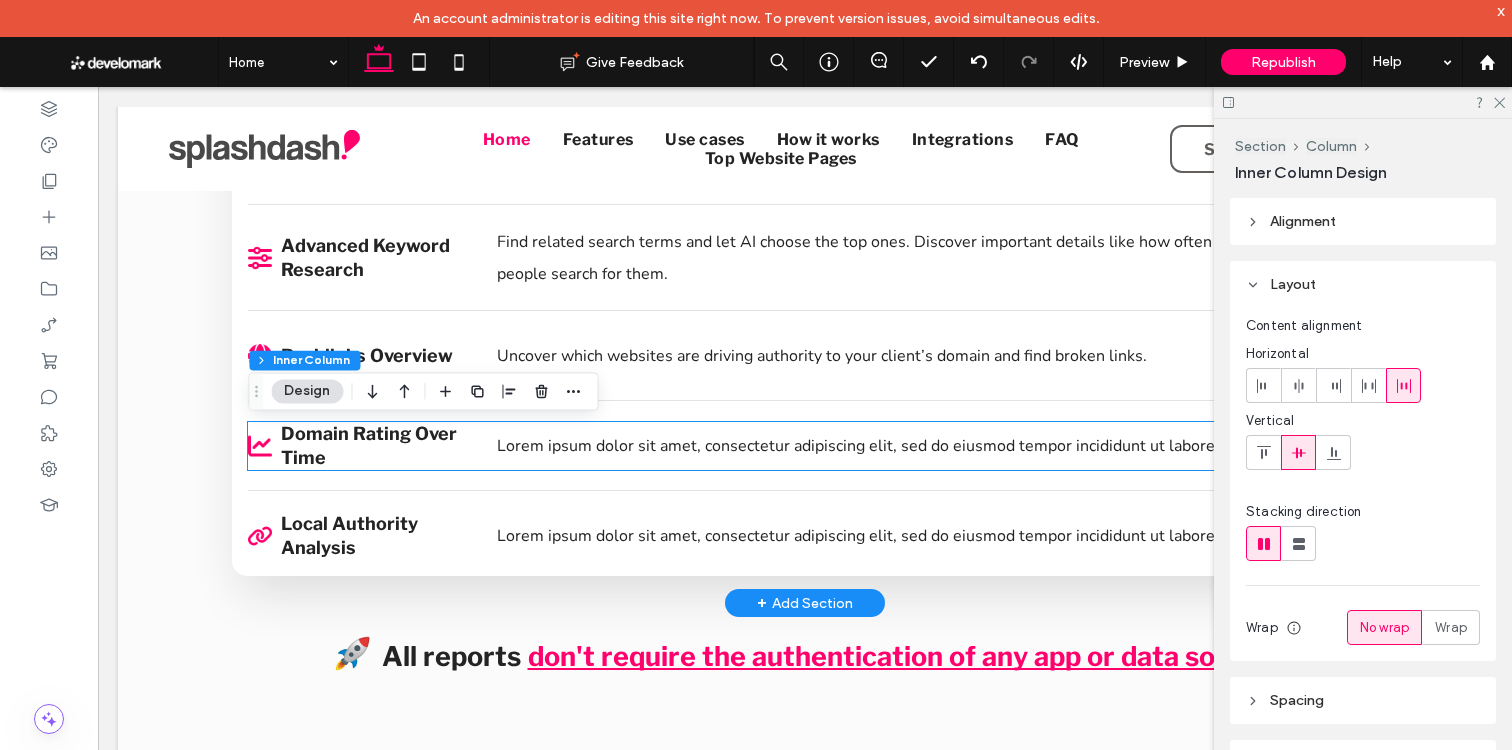 click on "Lorem ipsum dolor sit amet, consectetur adipiscing elit, sed do eiusmod tempor incididunt ut labore et" at bounding box center [865, 446] 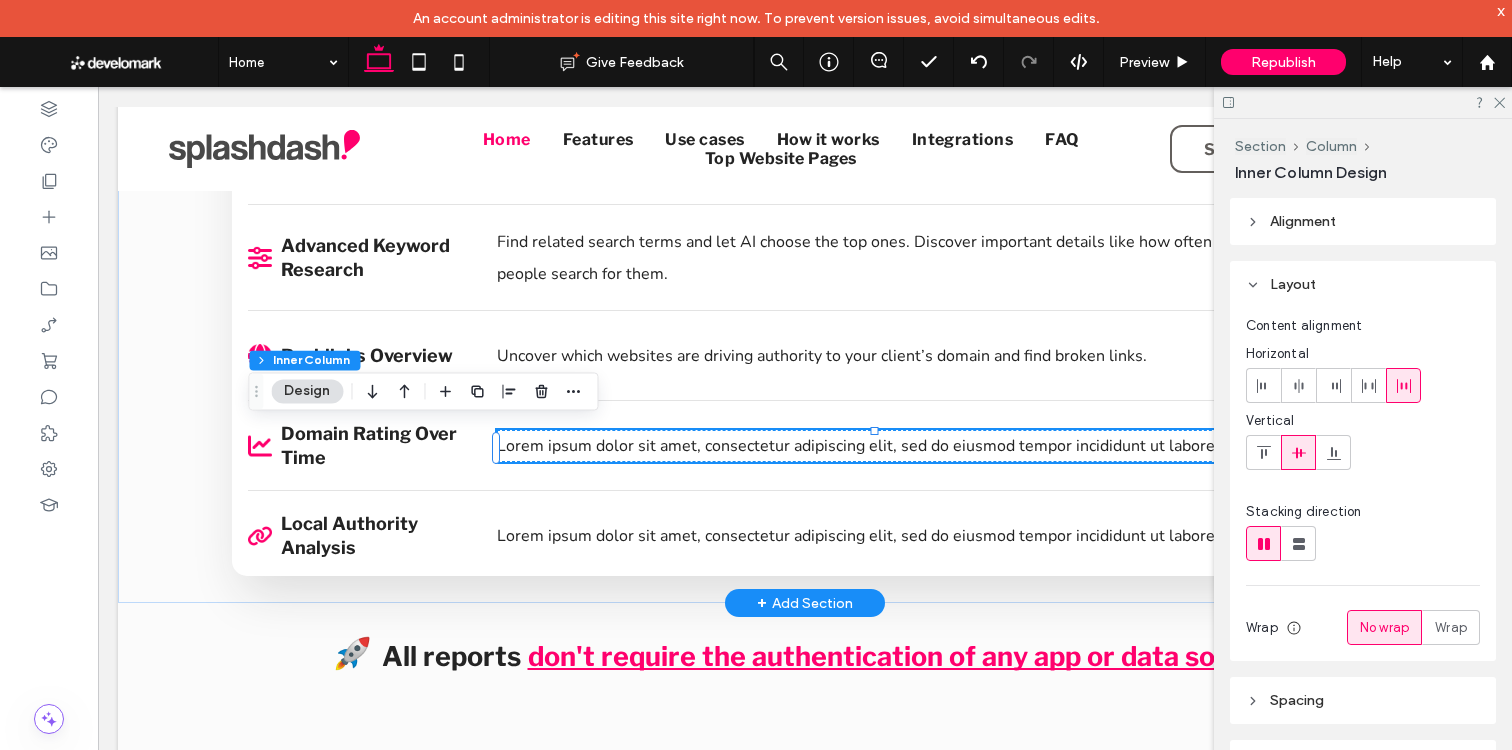 click on "Lorem ipsum dolor sit amet, consectetur adipiscing elit, sed do eiusmod tempor incididunt ut labore et" at bounding box center [865, 446] 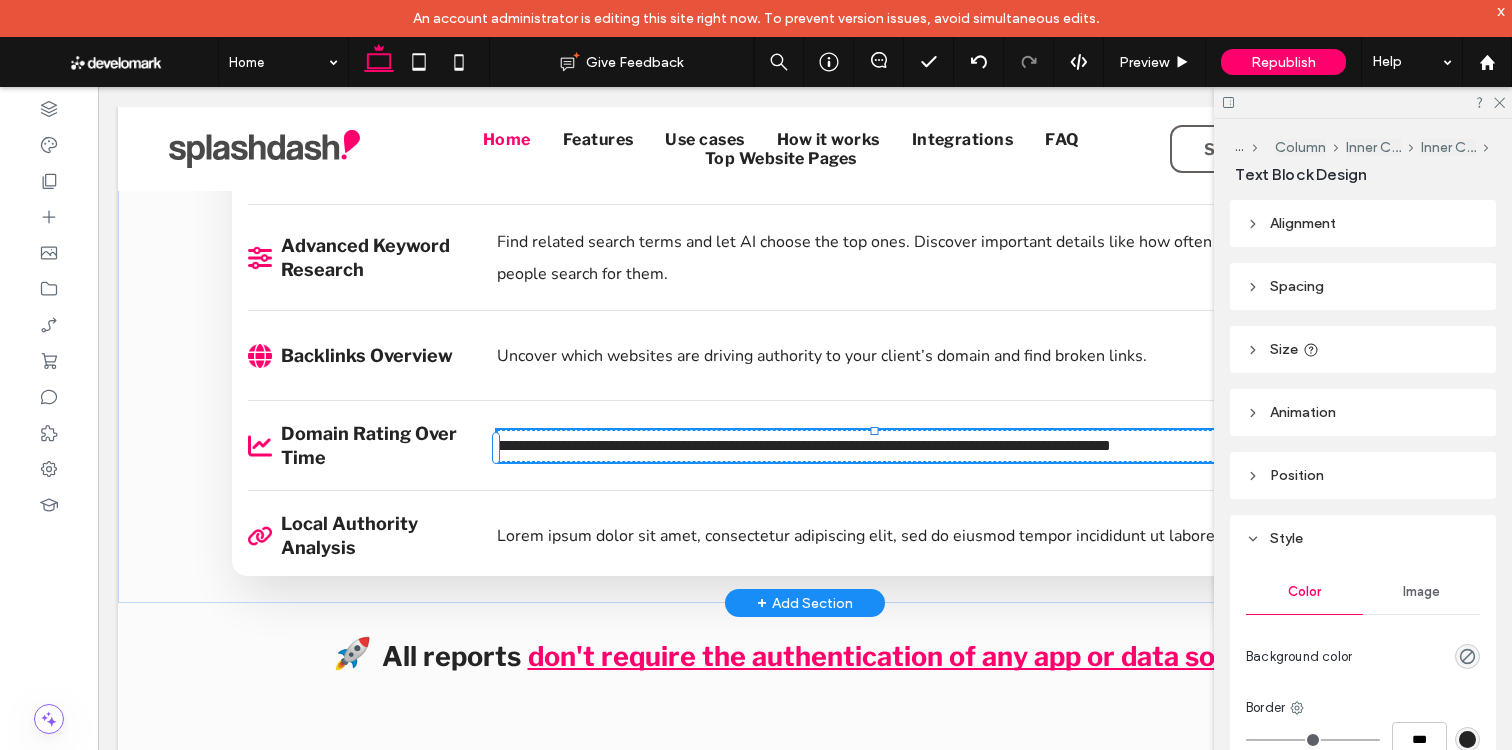 type on "******" 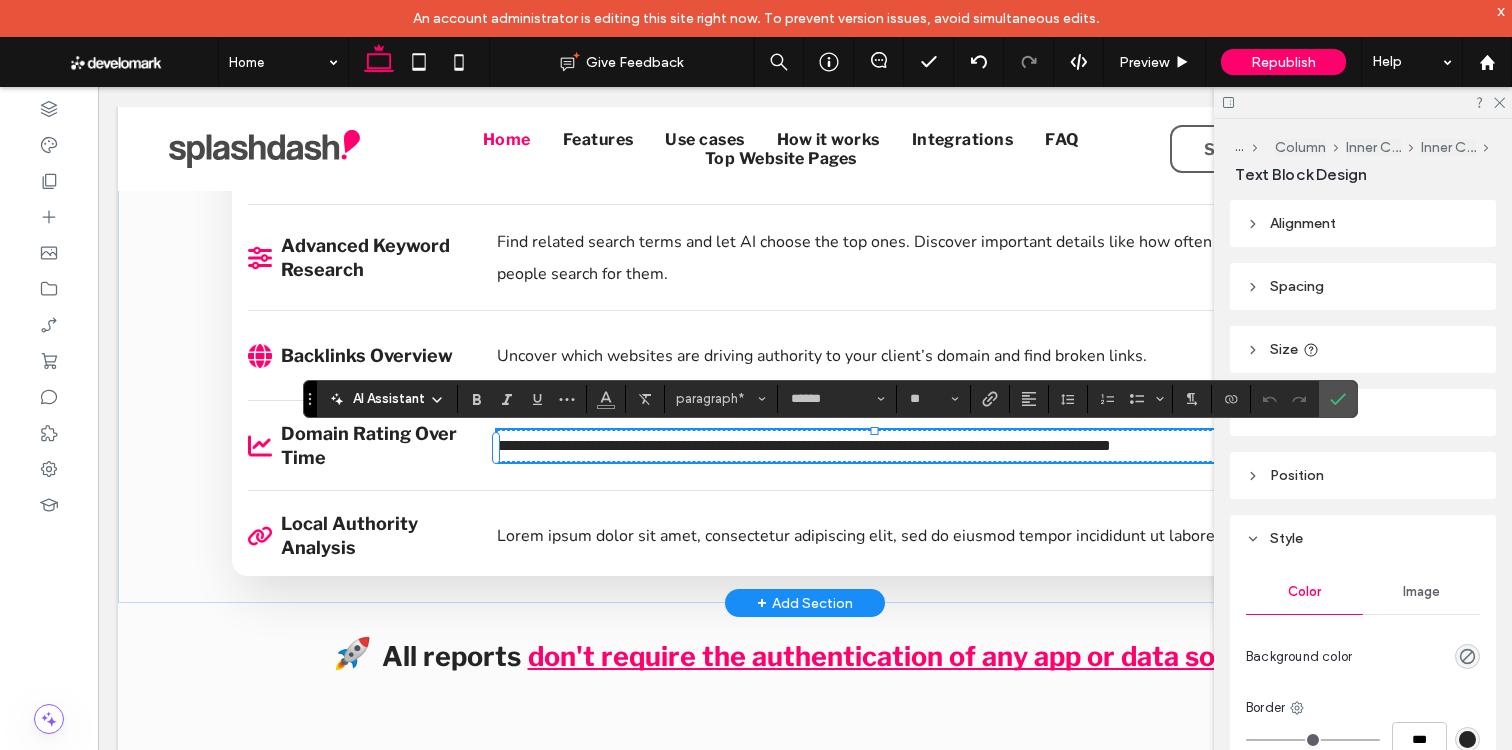 type 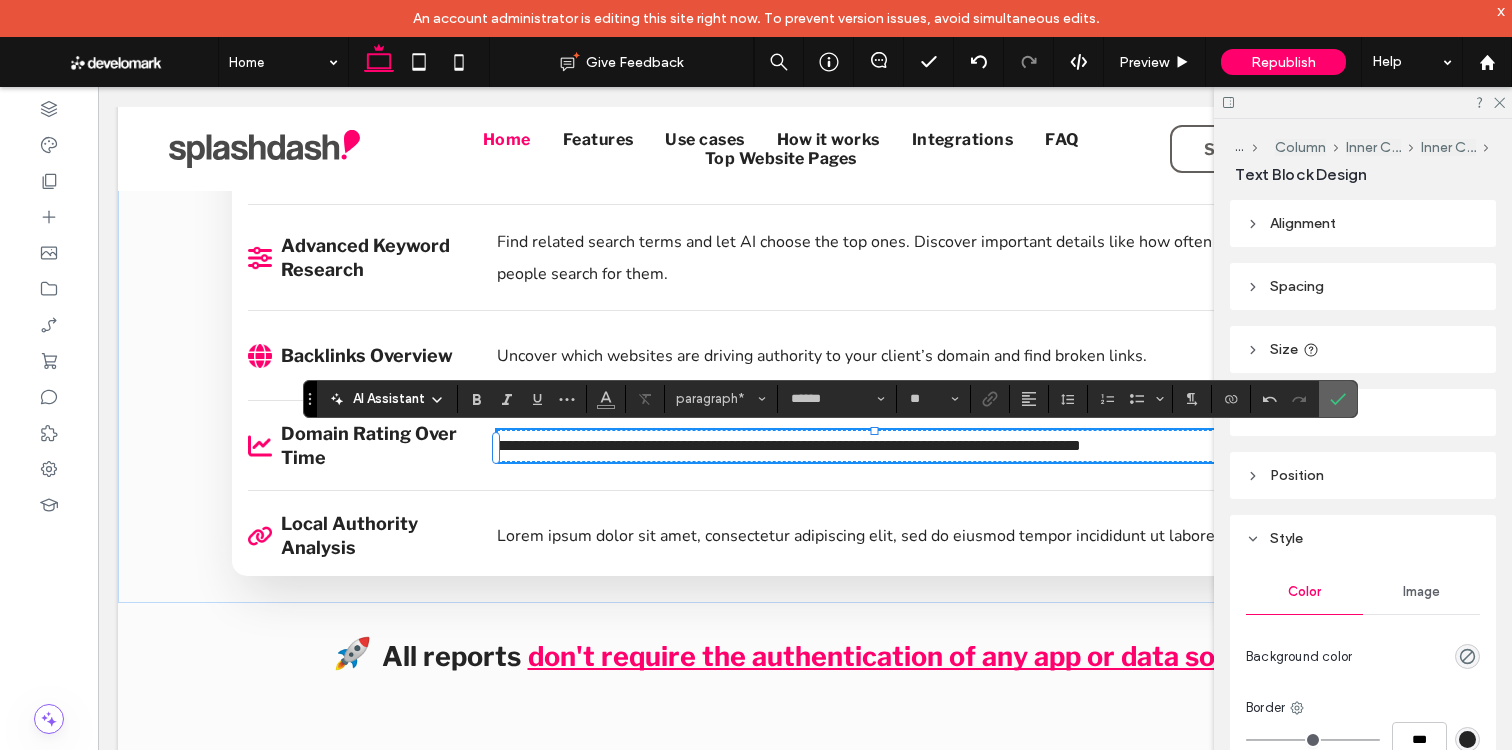 click at bounding box center (1338, 399) 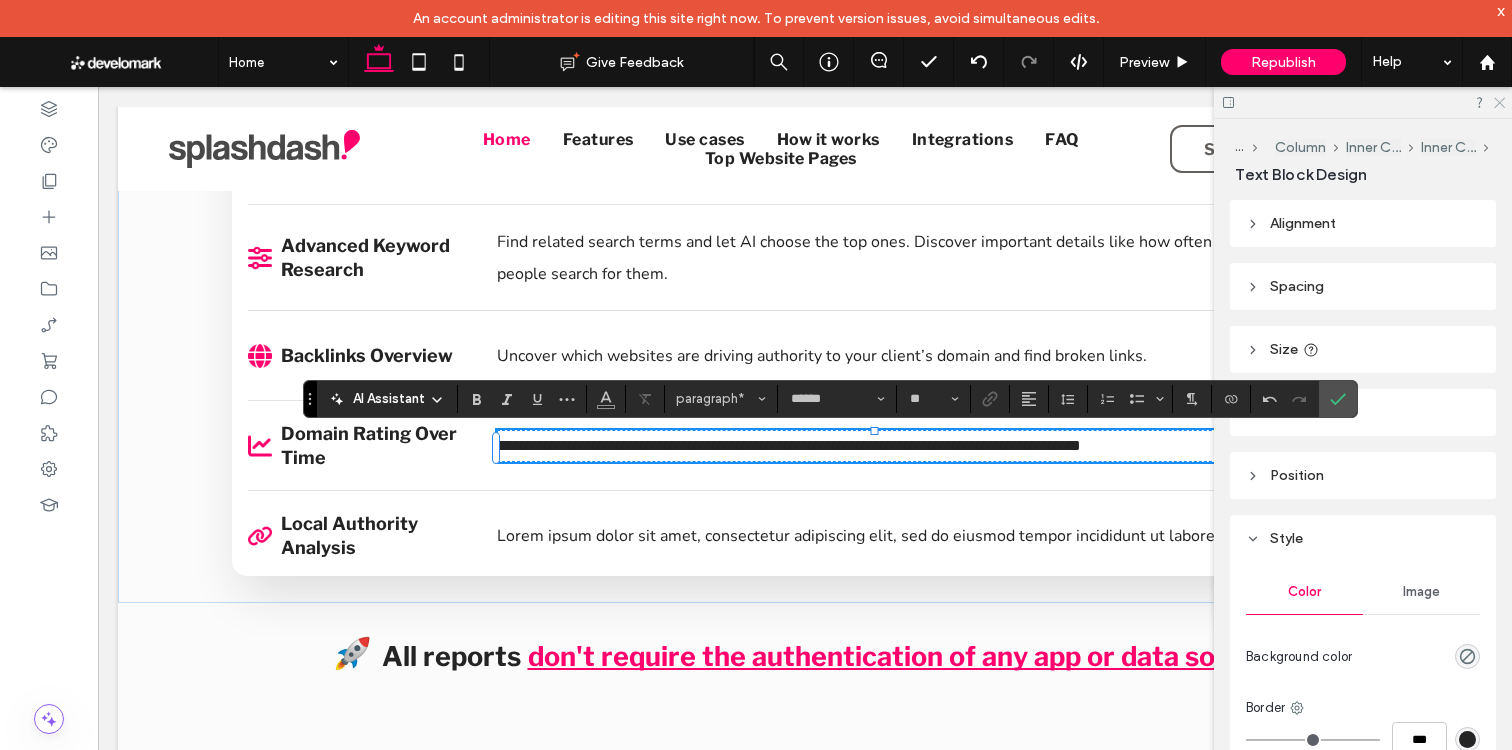 click 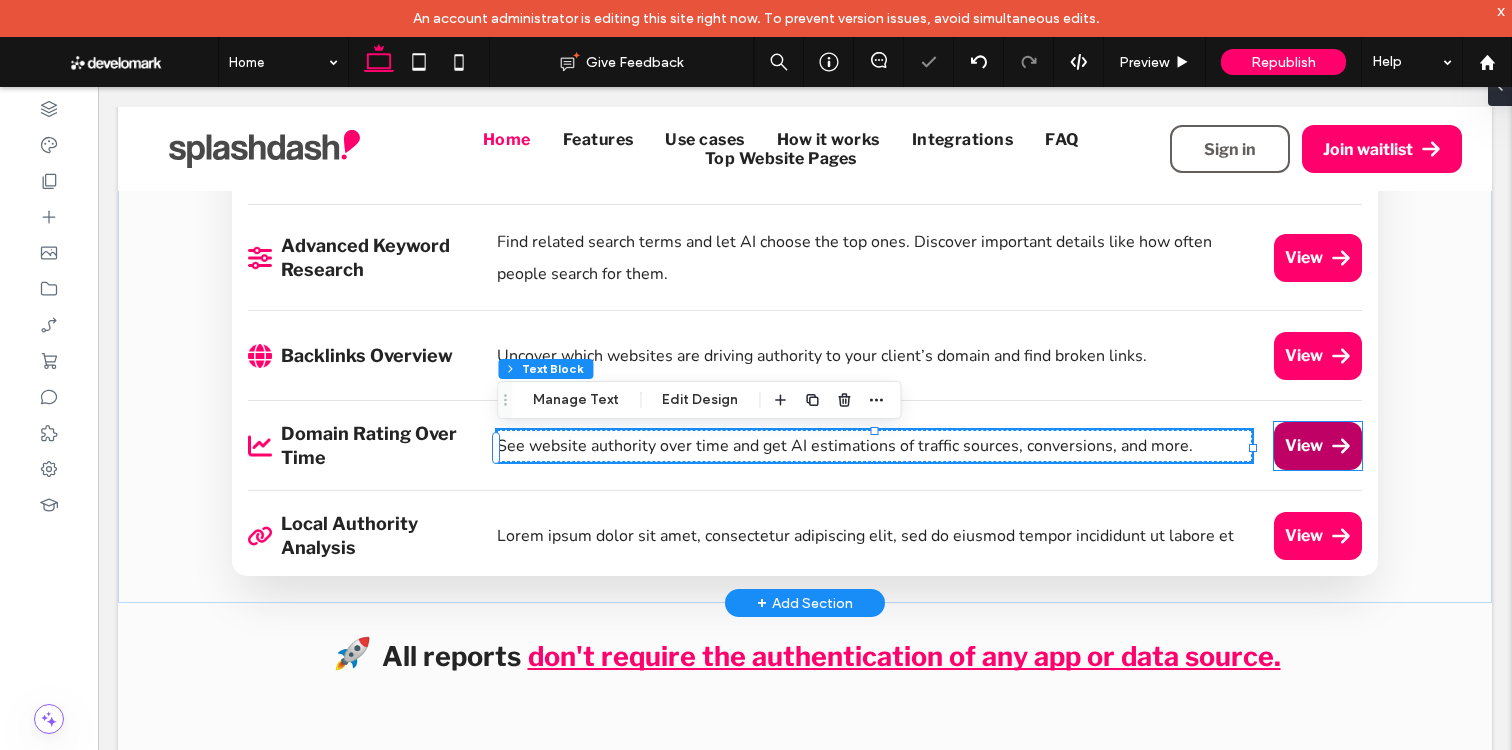 click on "View" at bounding box center [1304, 445] 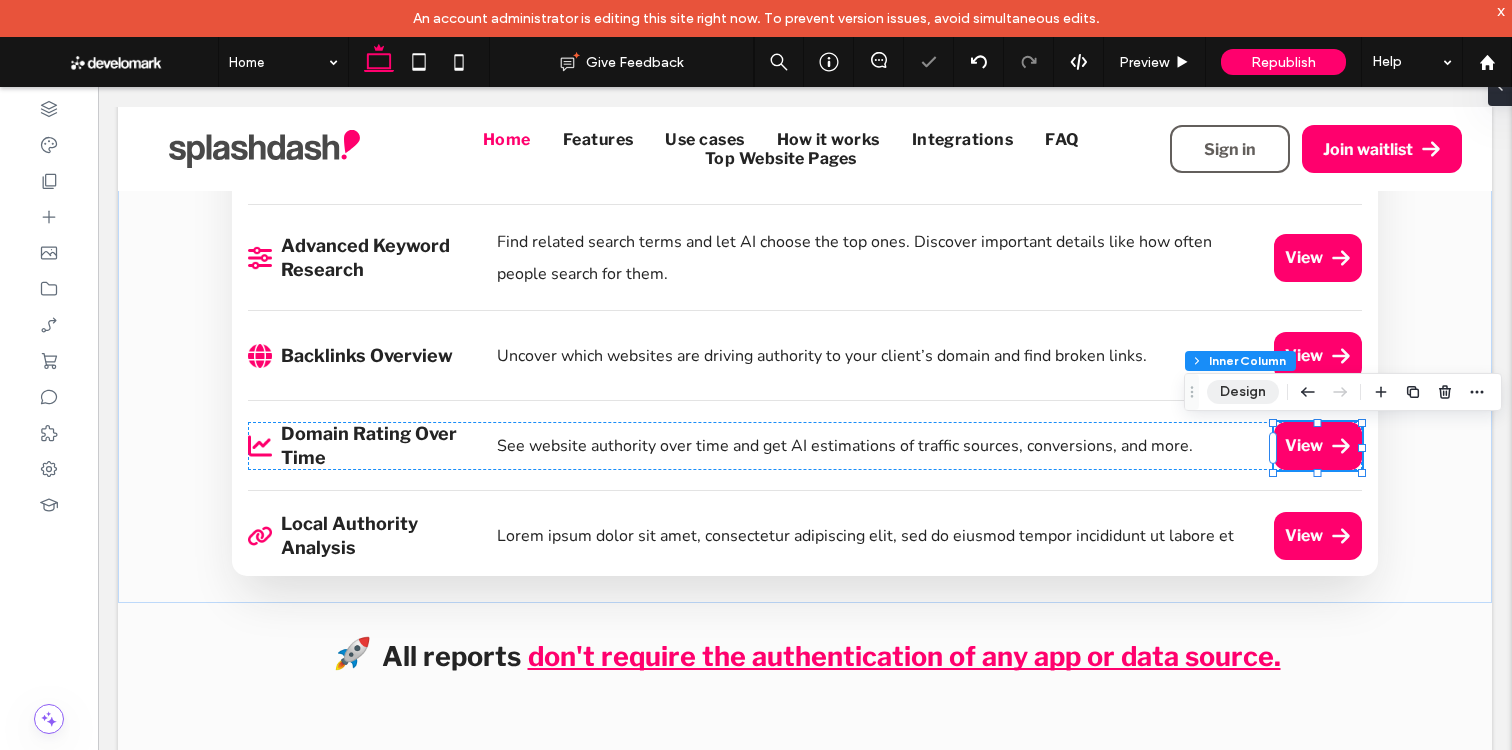 click on "Design" at bounding box center (1243, 392) 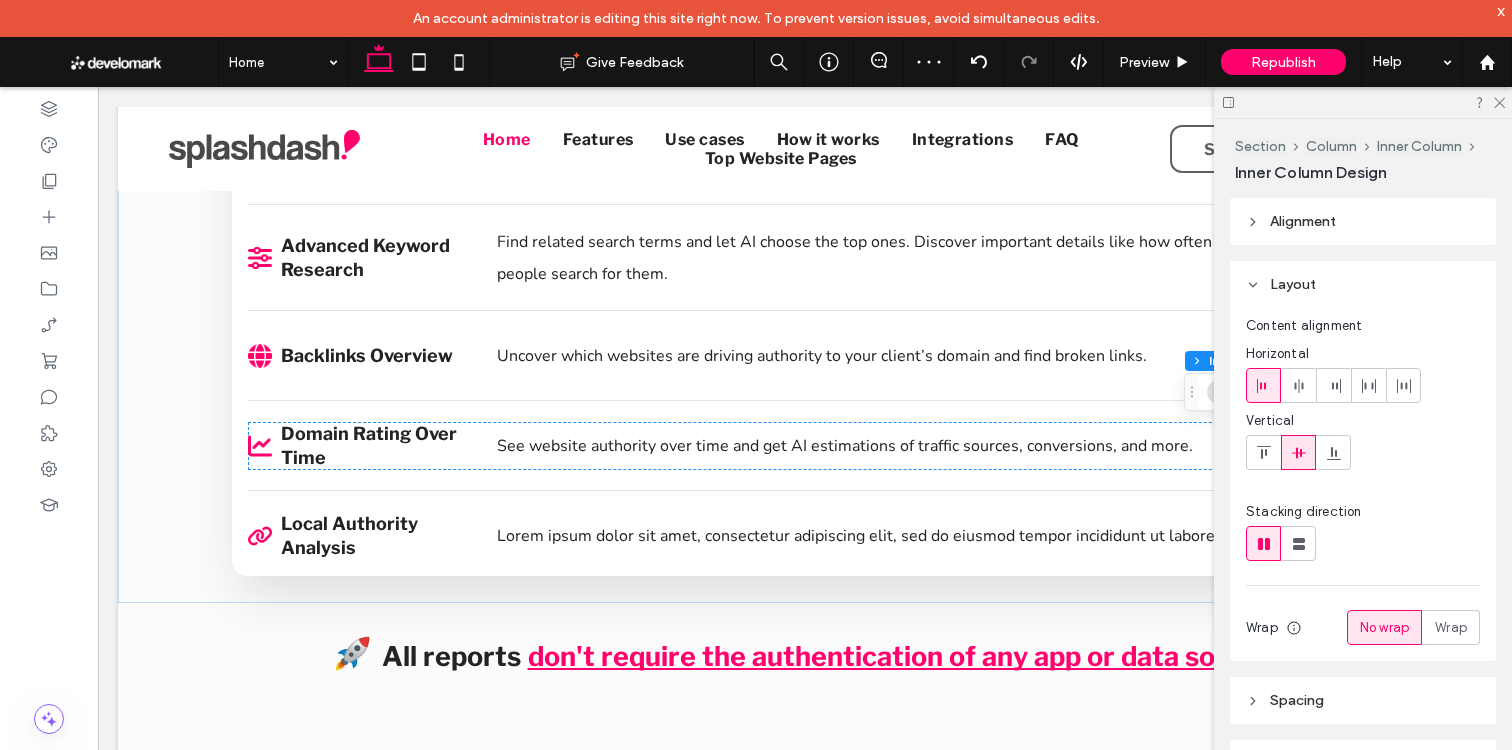 click at bounding box center [1363, 102] 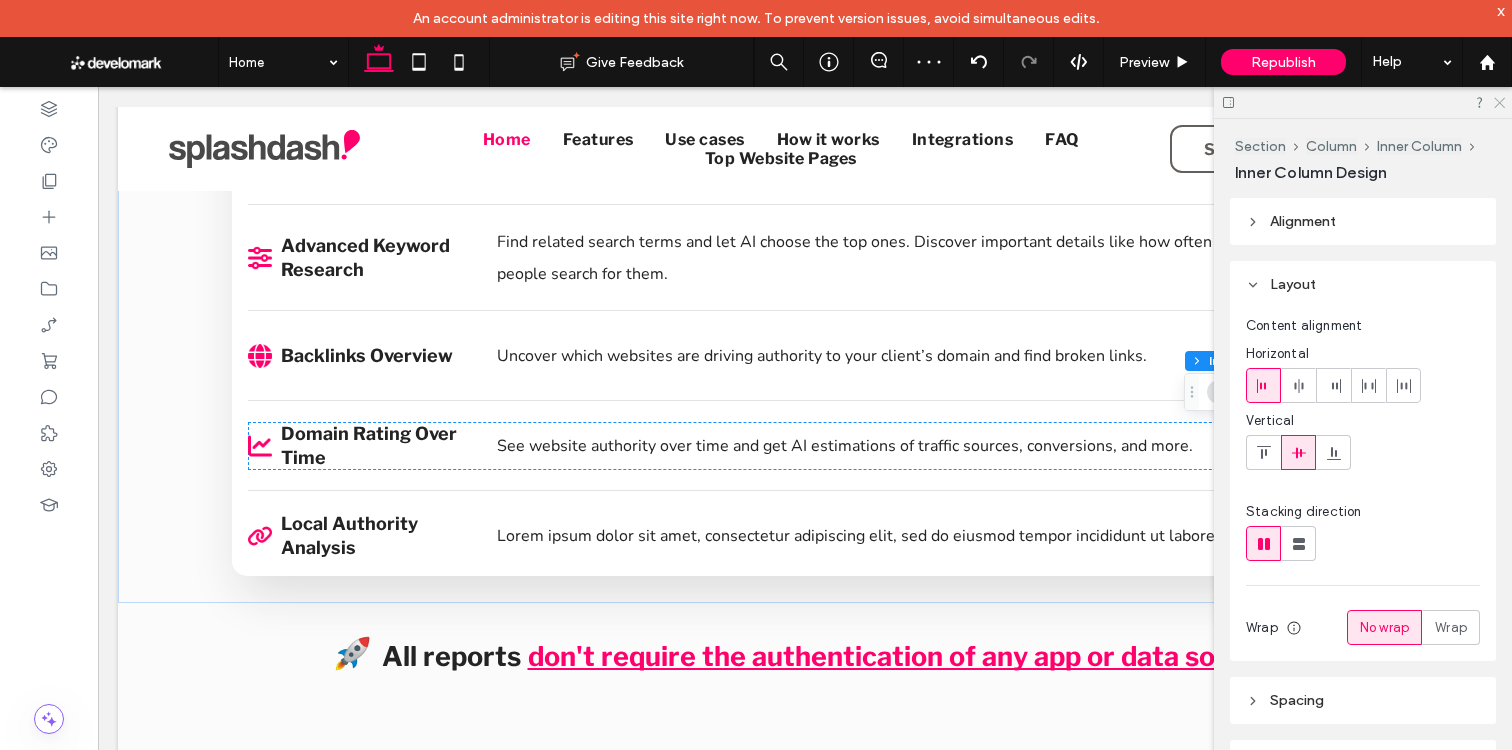 click 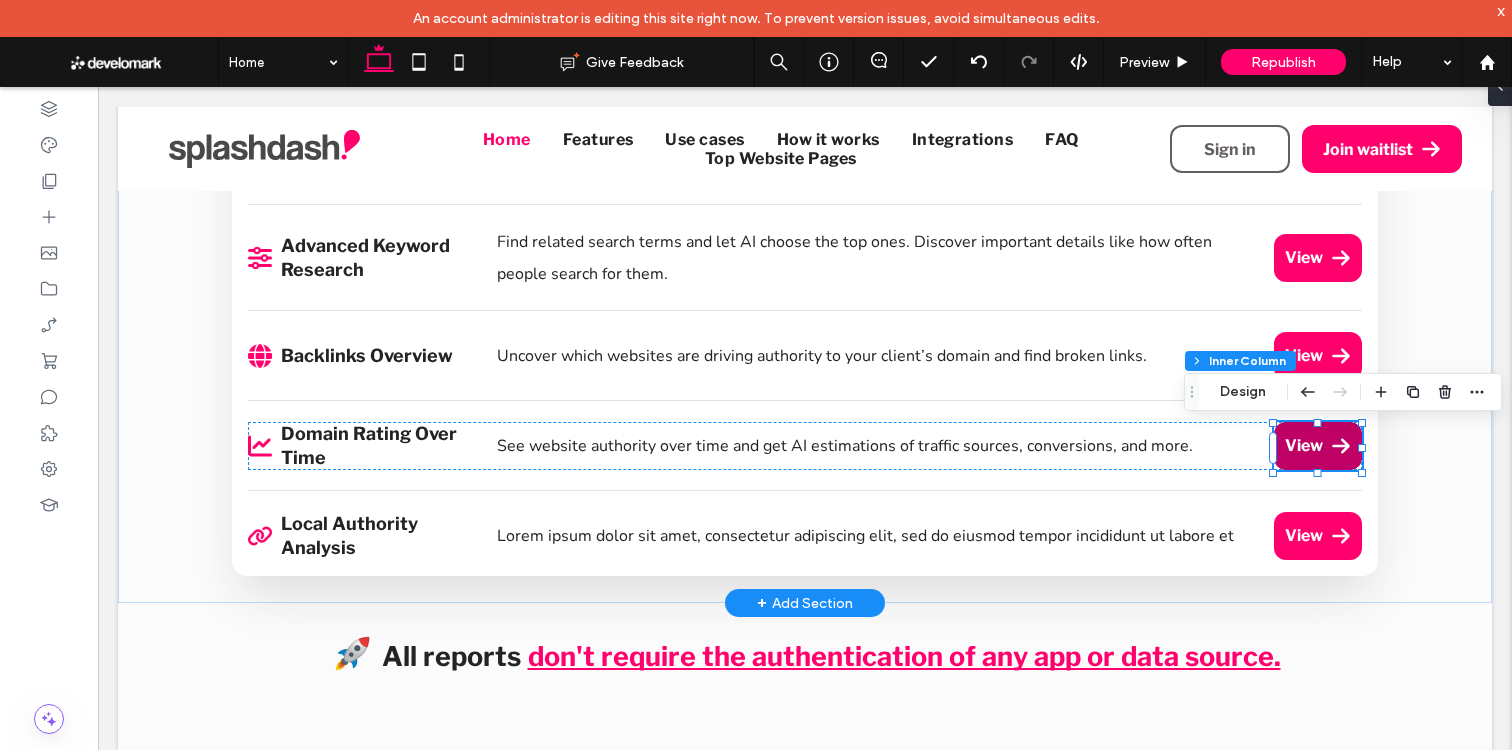 click on "View" at bounding box center [1304, 445] 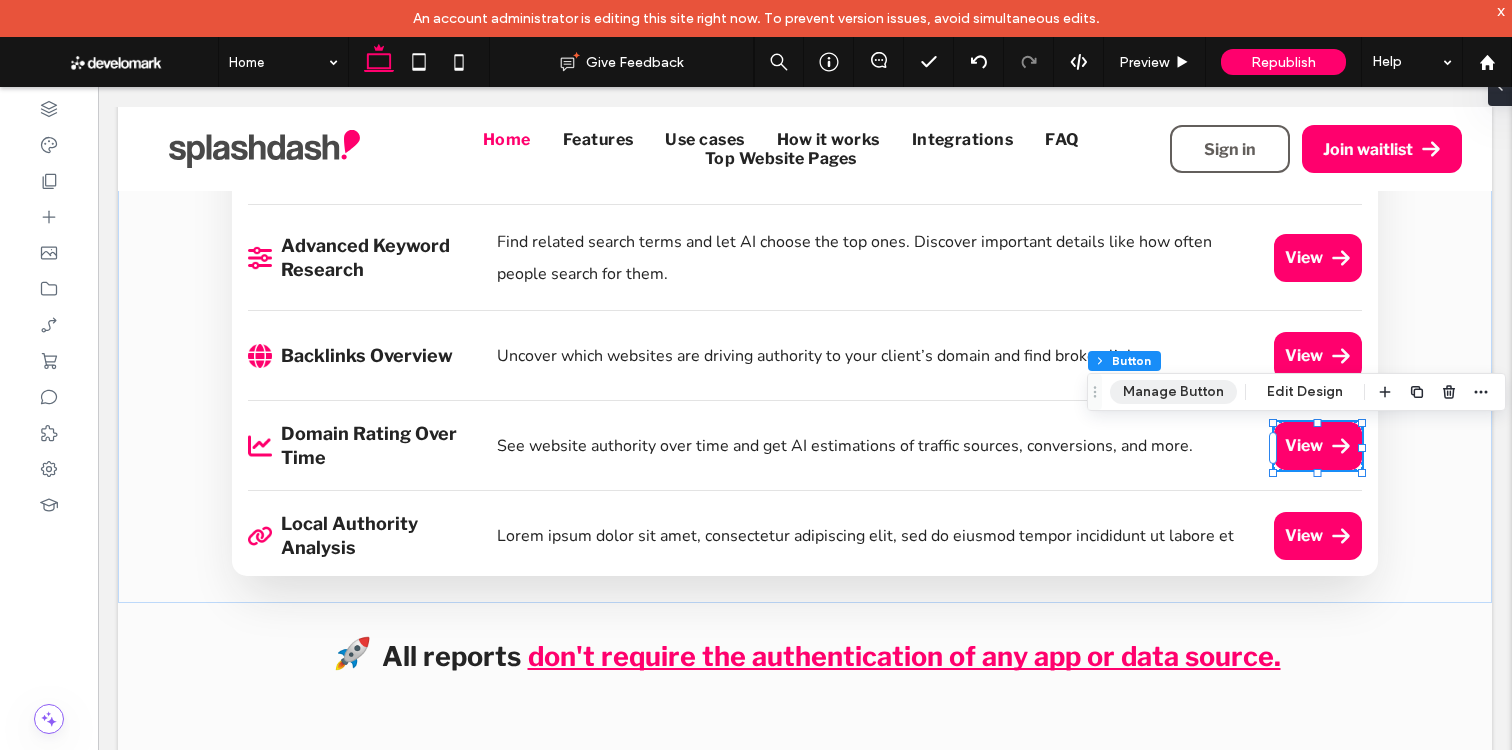 click on "Section Column Inner Column Inner Column Button Manage Button Edit Design" at bounding box center [1296, 392] 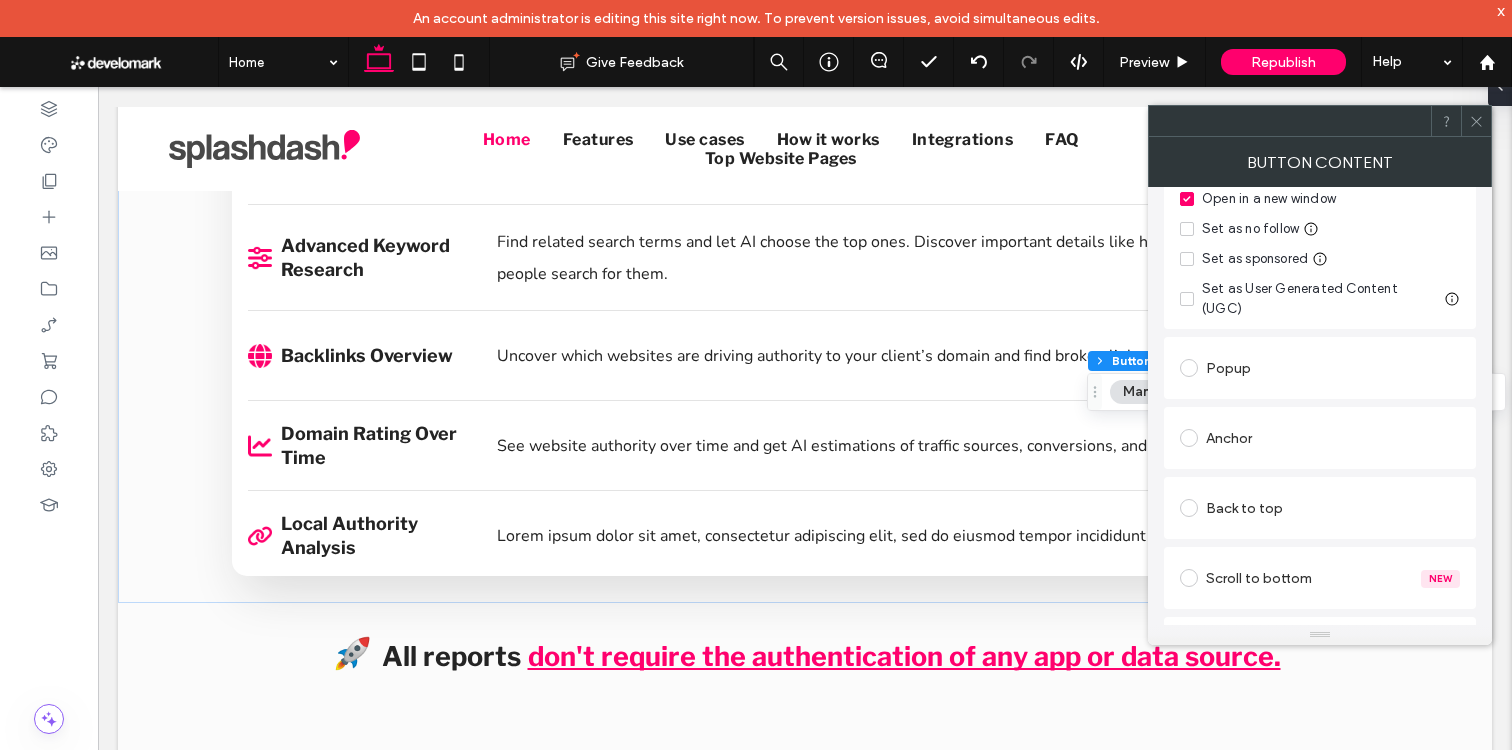 scroll, scrollTop: 221, scrollLeft: 0, axis: vertical 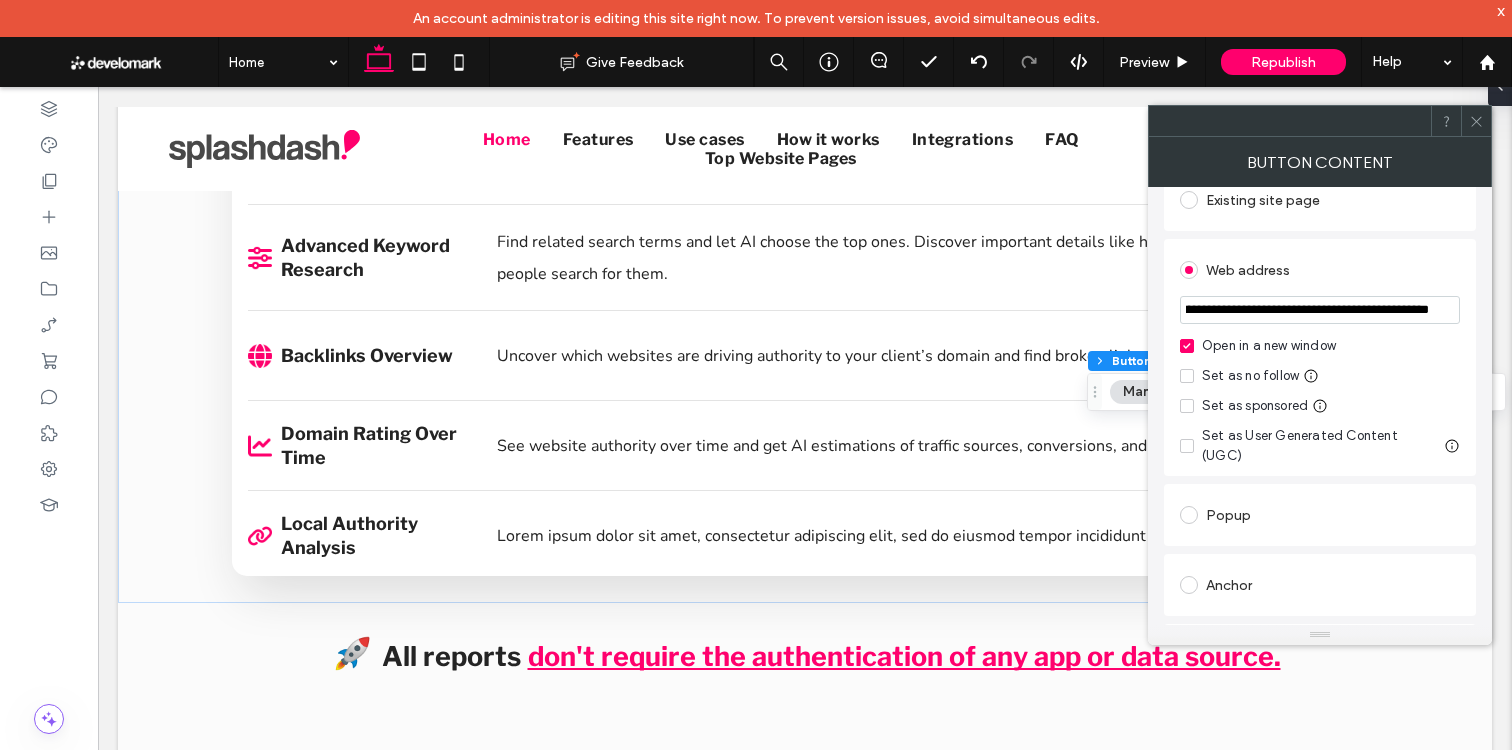 drag, startPoint x: 1470, startPoint y: 127, endPoint x: 1452, endPoint y: 132, distance: 18.681541 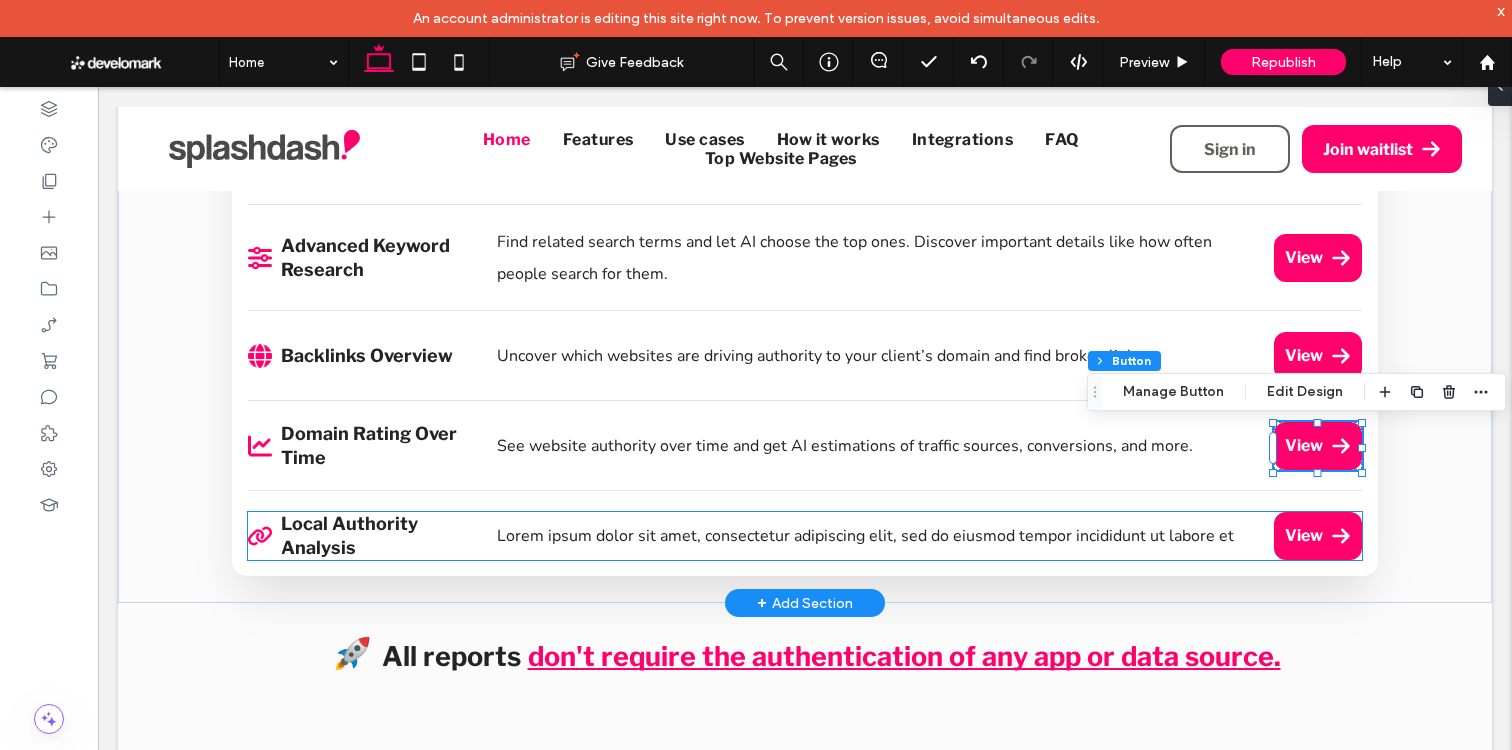 click on "Lorem ipsum dolor sit amet, consectetur adipiscing elit, sed do eiusmod tempor incididunt ut labore et" at bounding box center [865, 536] 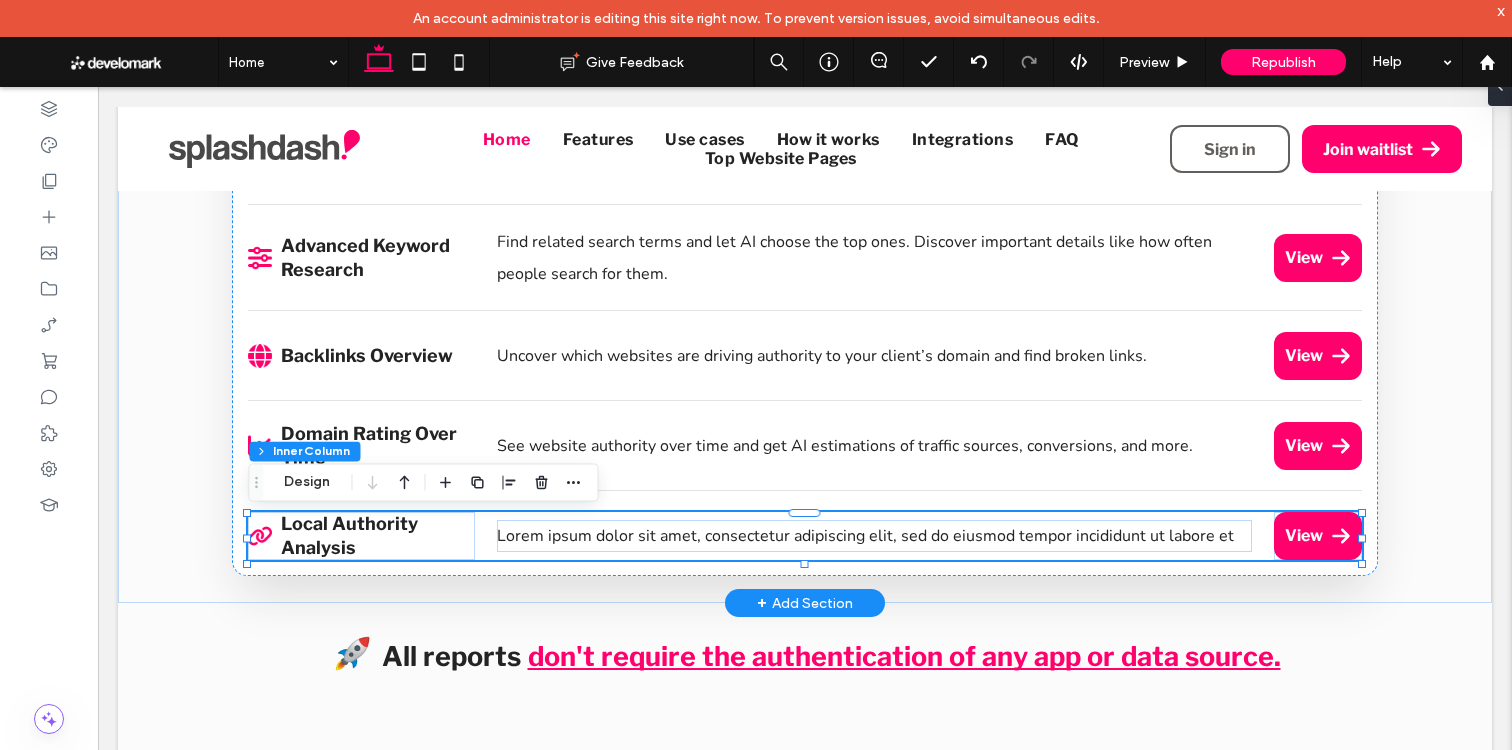 click on "Lorem ipsum dolor sit amet, consectetur adipiscing elit, sed do eiusmod tempor incididunt ut labore et" at bounding box center [865, 536] 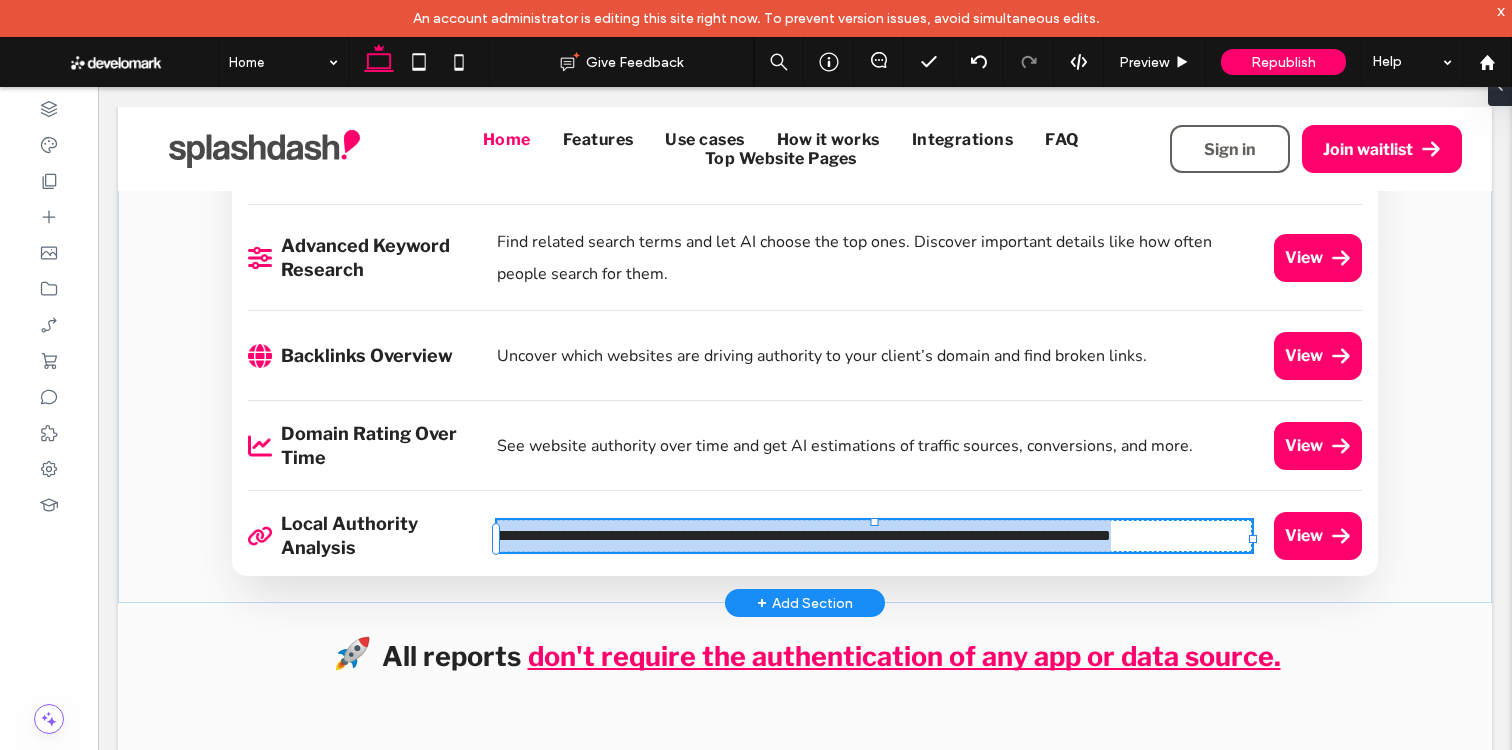 type on "******" 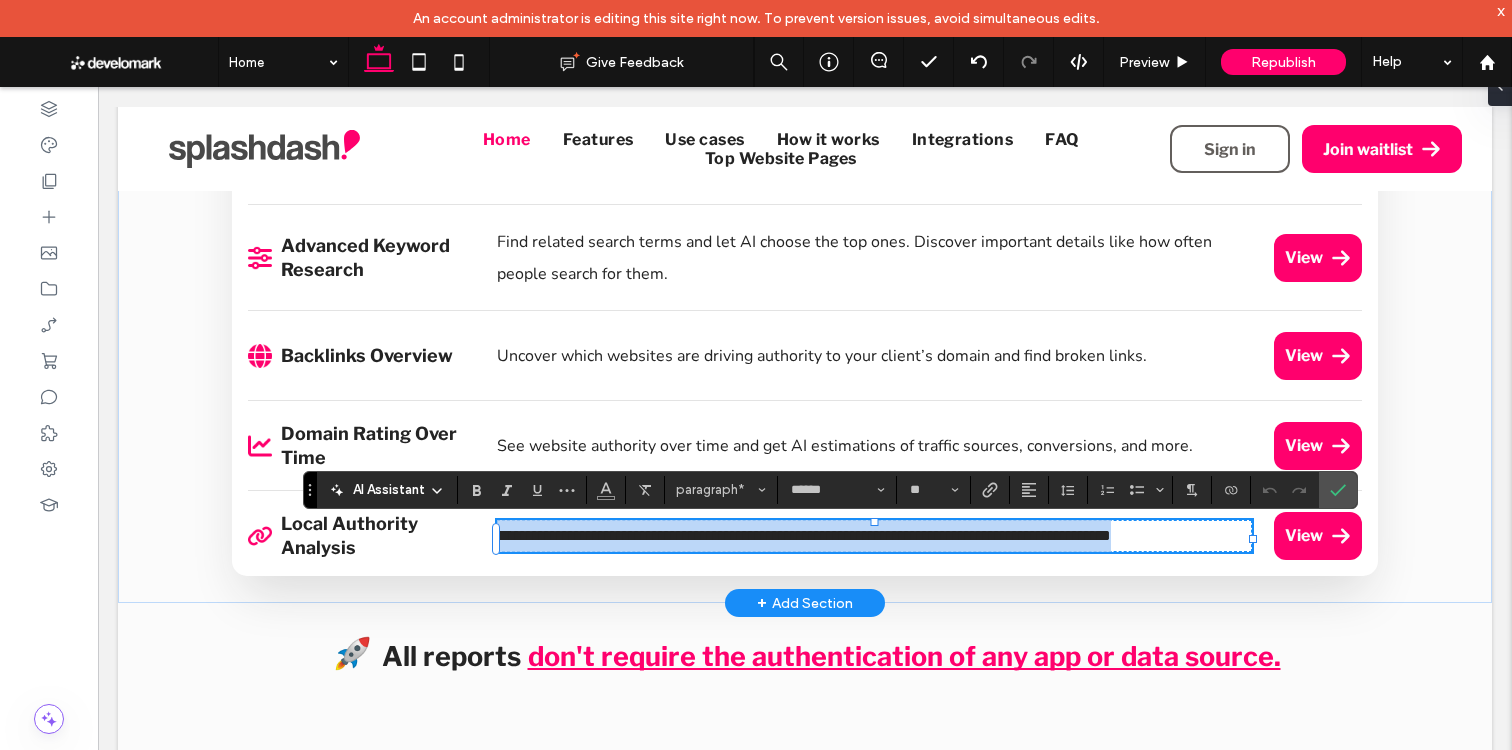 type 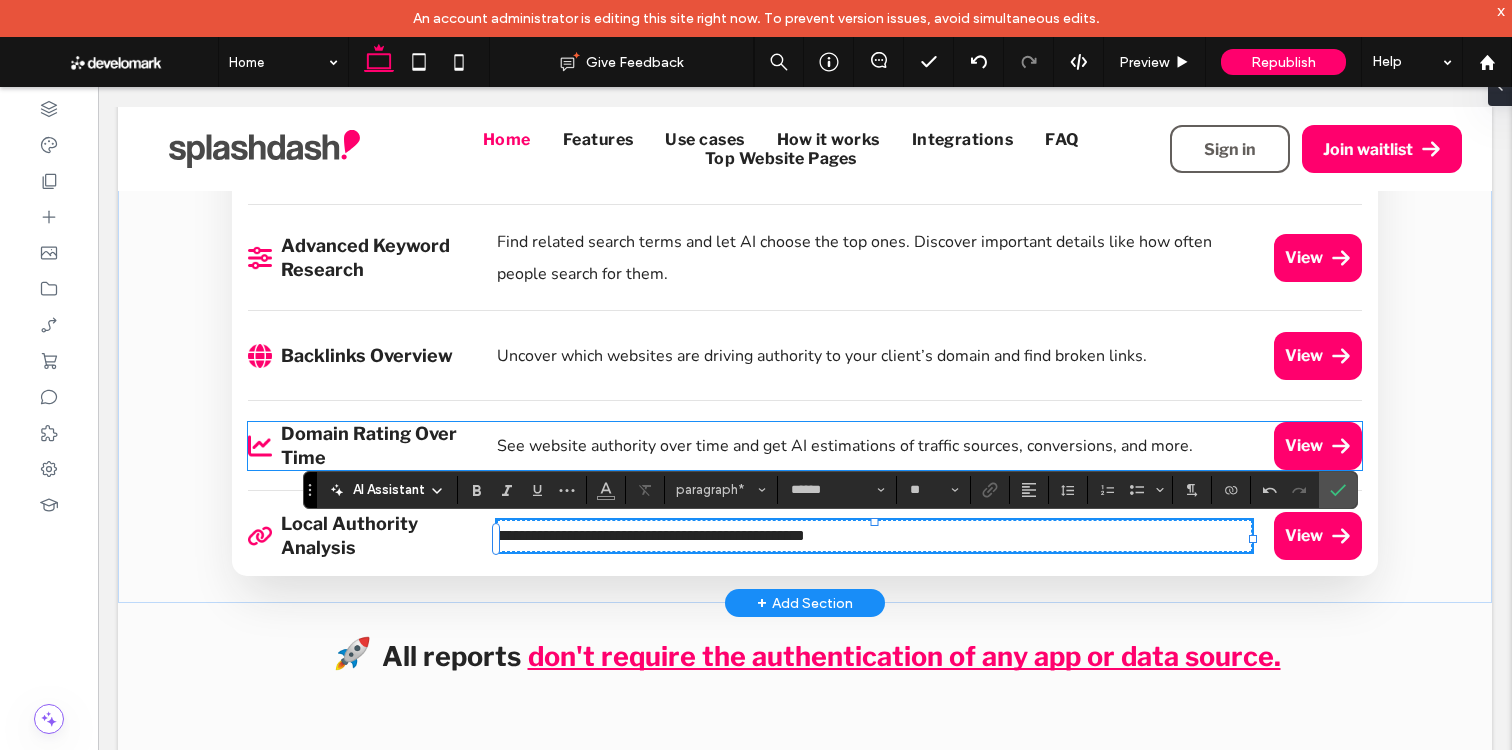 click on "See website authority over time and get AI estimations of traffic sources, conversions, and more." at bounding box center [845, 446] 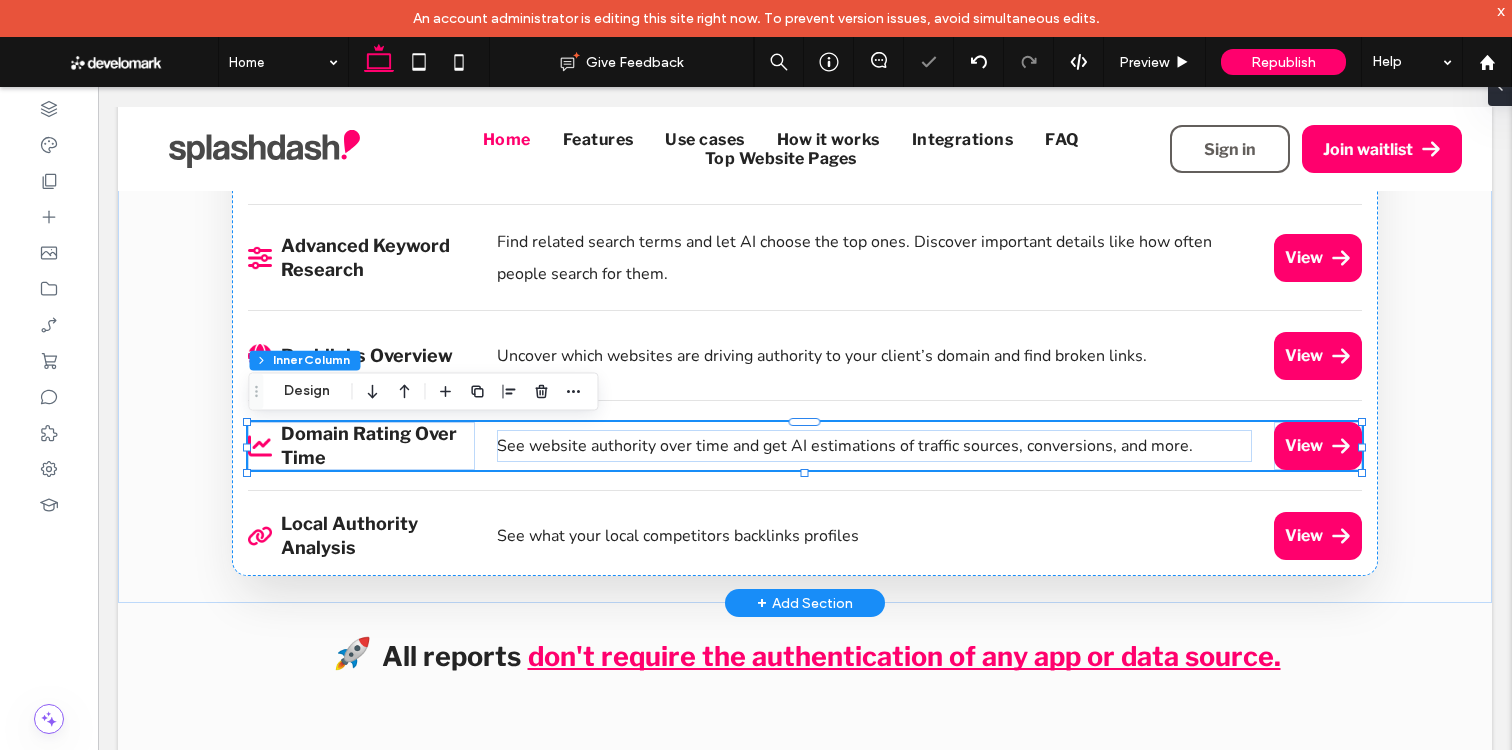 click on "See website authority over time and get AI estimations of traffic sources, conversions, and more." at bounding box center (845, 446) 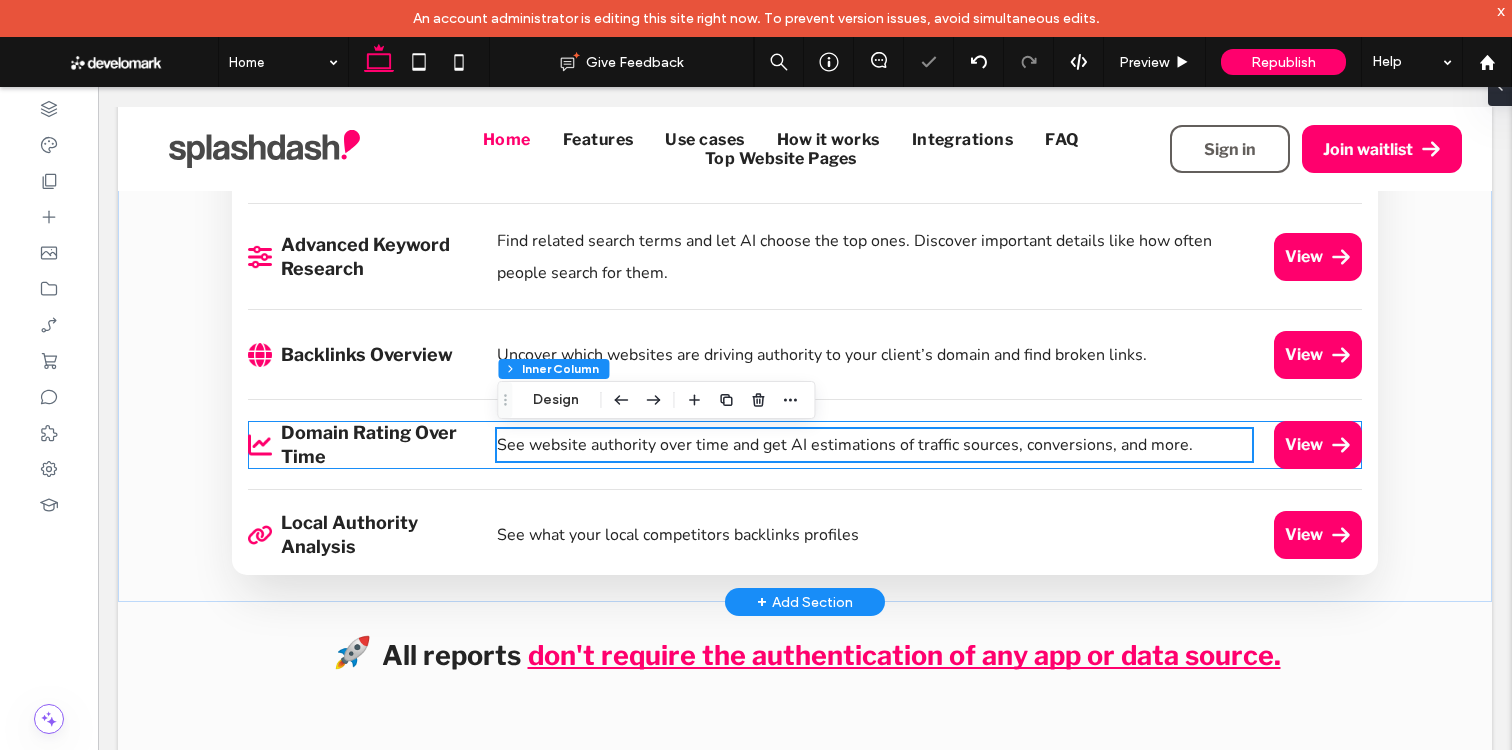 click on "See website authority over time and get AI estimations of traffic sources, conversions, and more." at bounding box center (845, 445) 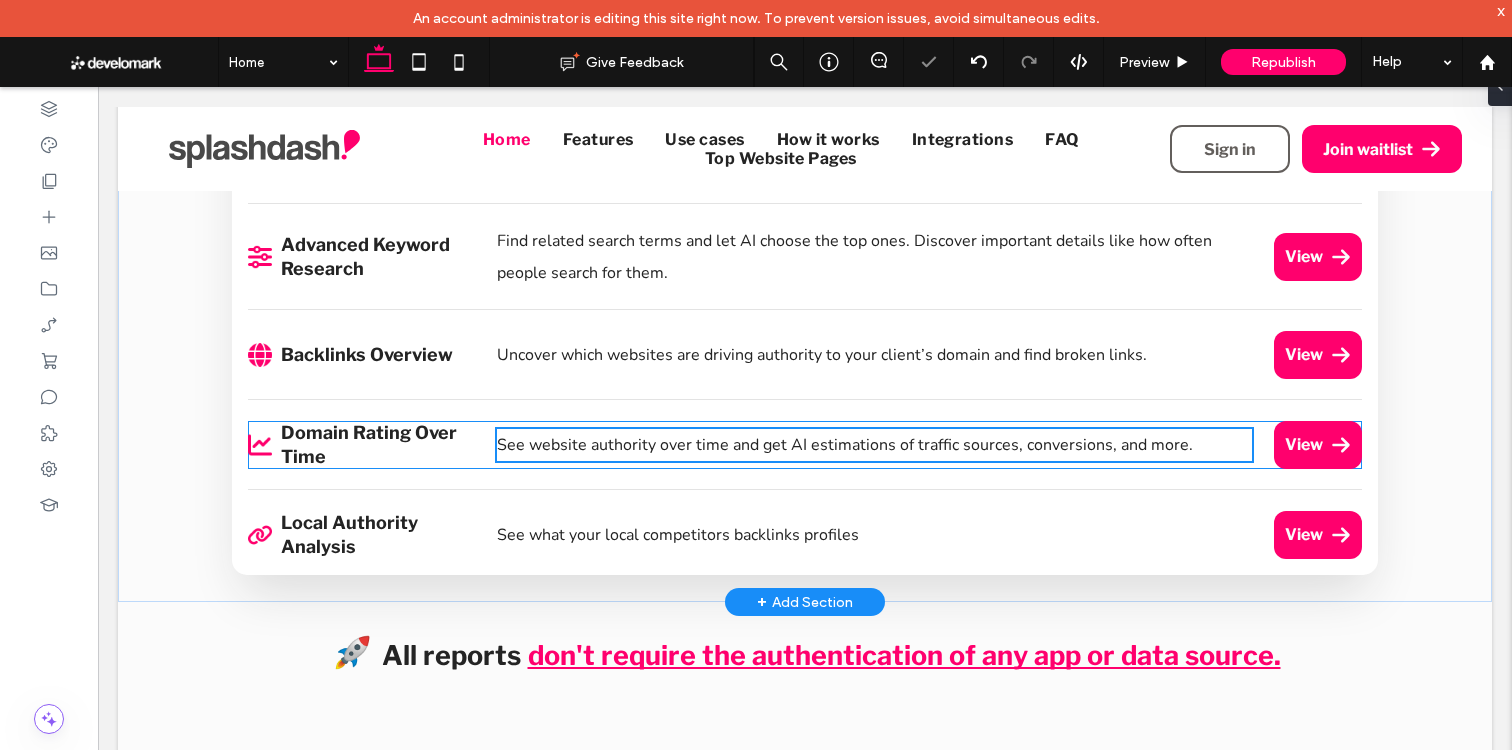 click on "See website authority over time and get AI estimations of traffic sources, conversions, and more." at bounding box center (874, 445) 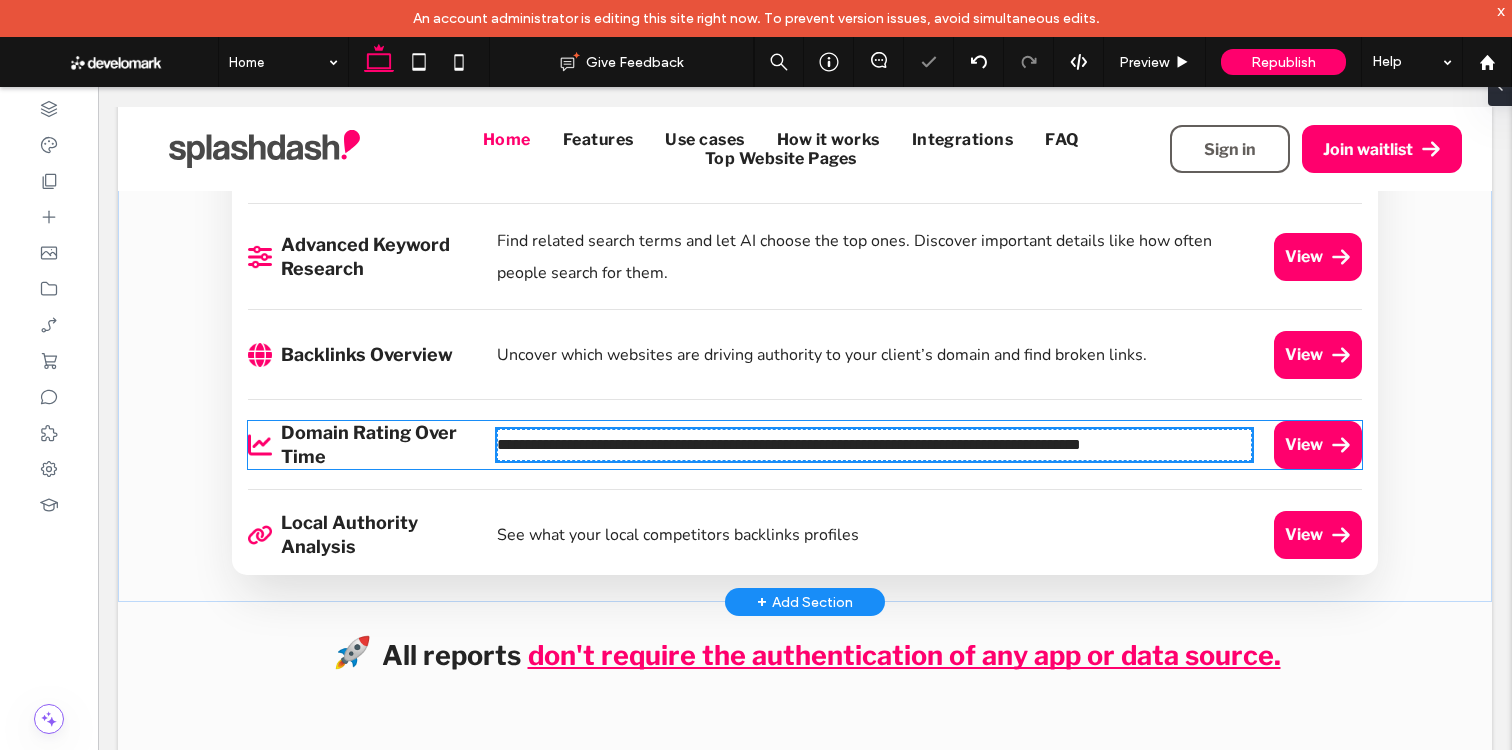 type on "******" 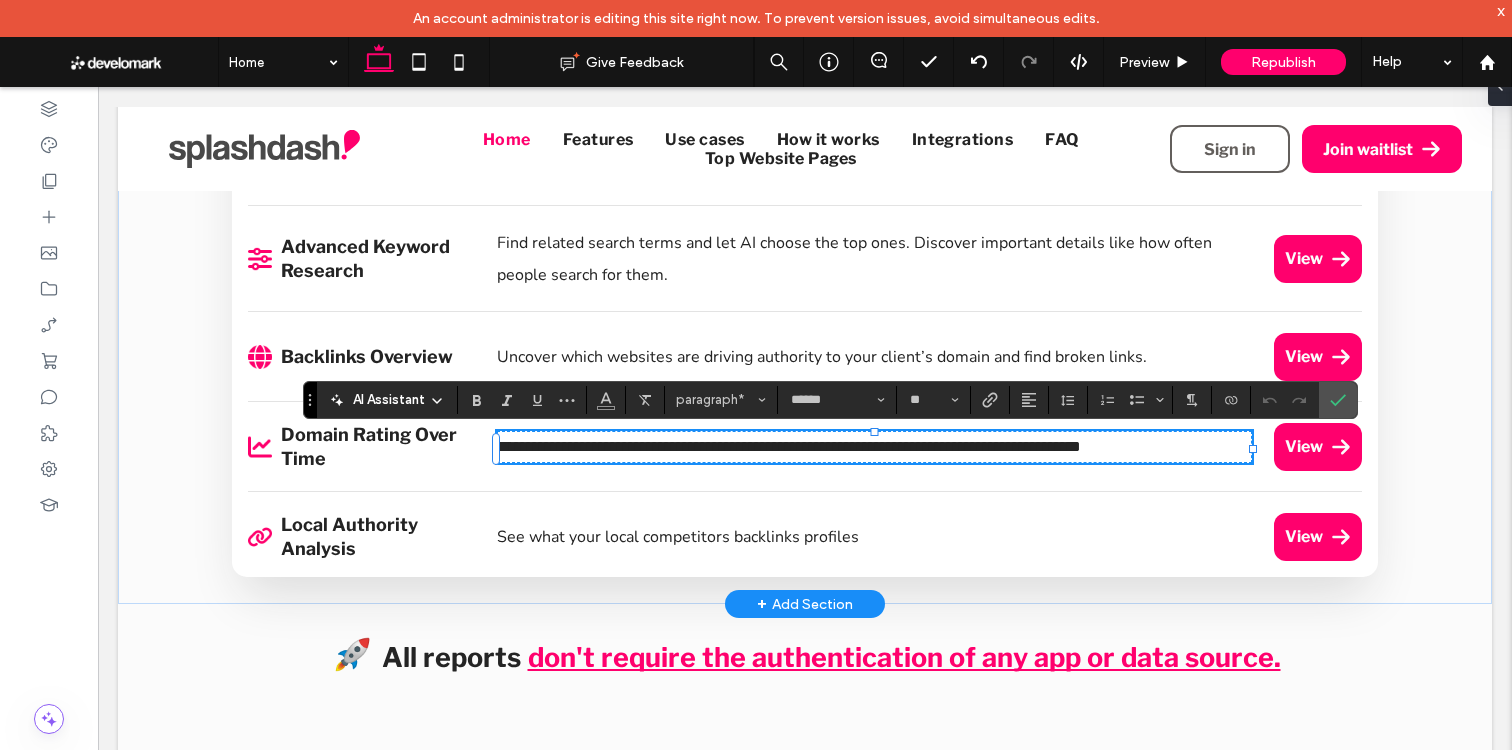 click on "**********" at bounding box center (789, 446) 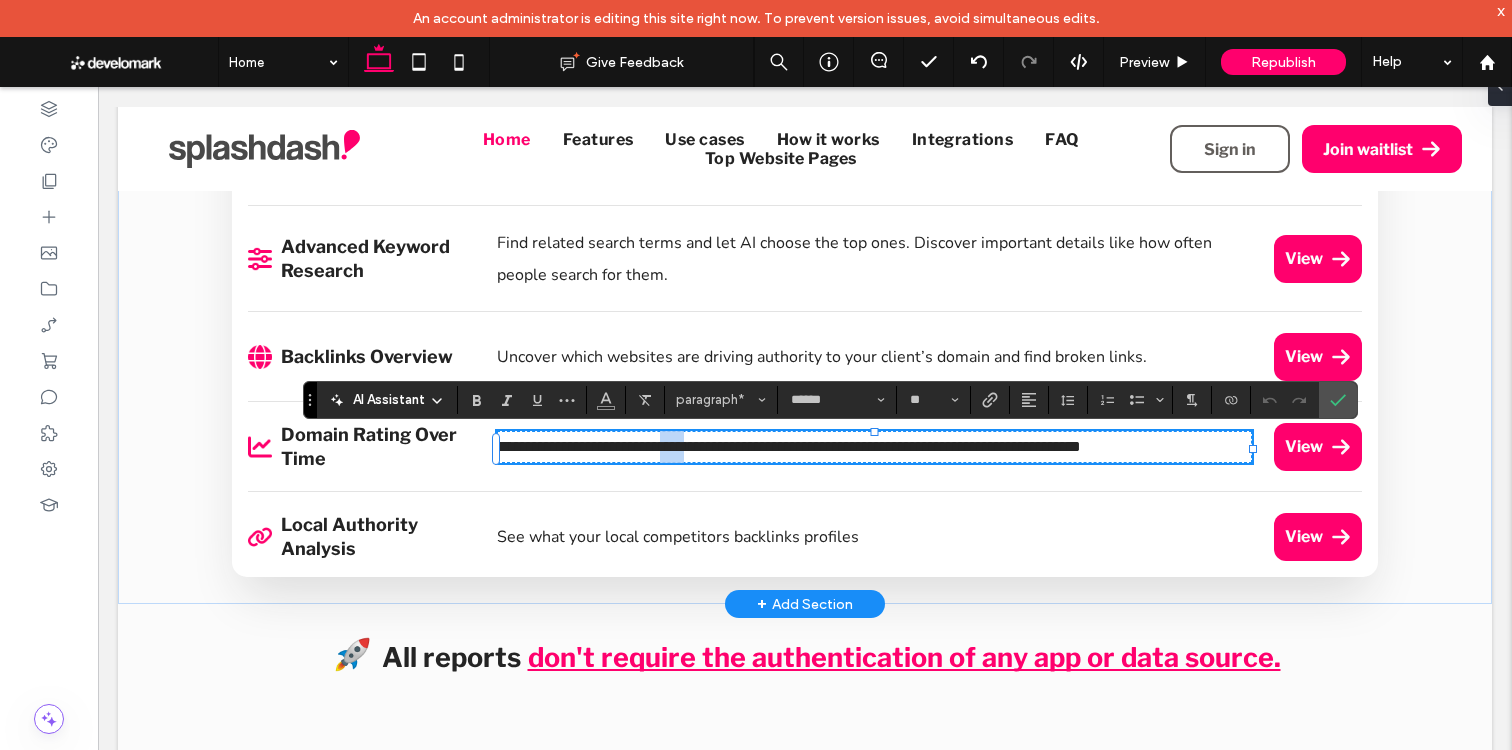 click on "**********" at bounding box center [789, 446] 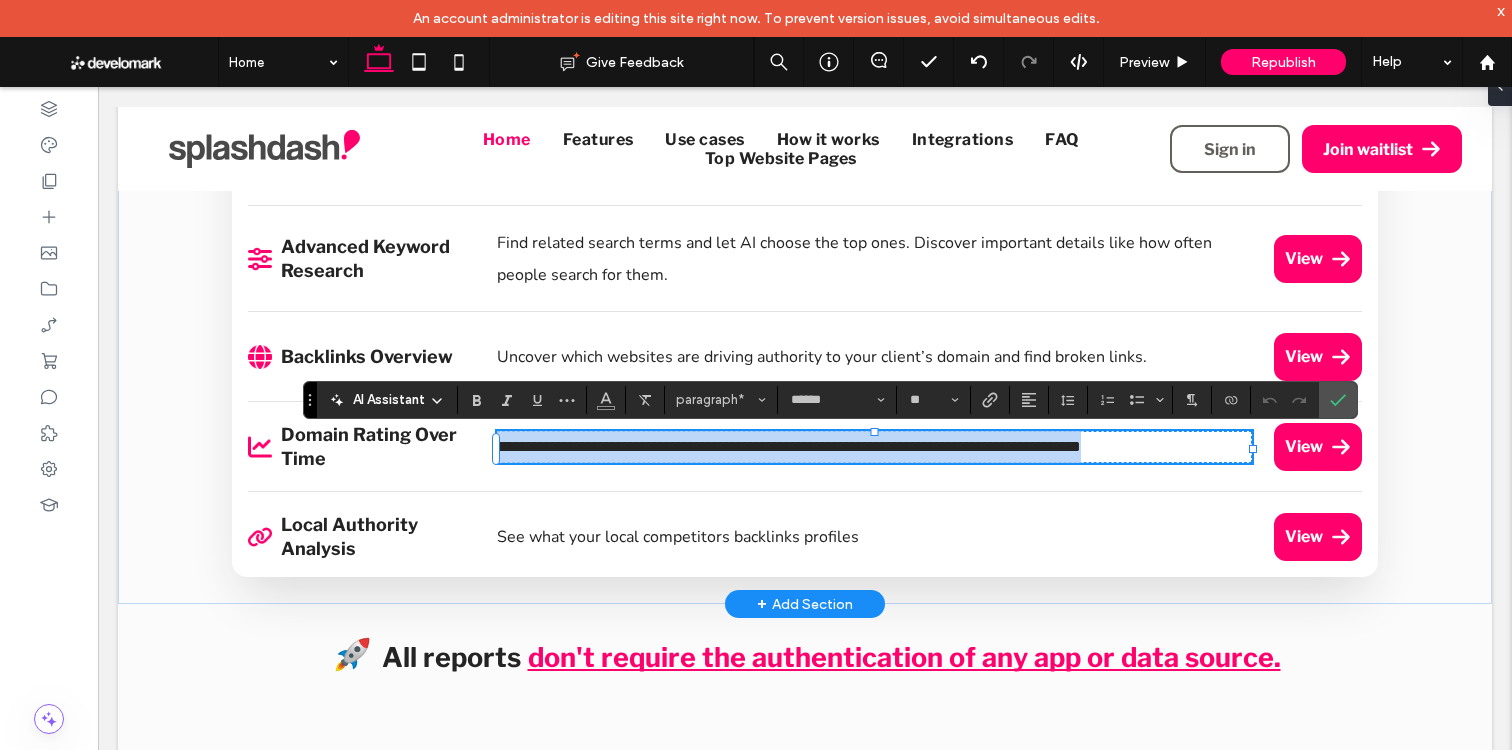 click on "**********" at bounding box center (789, 446) 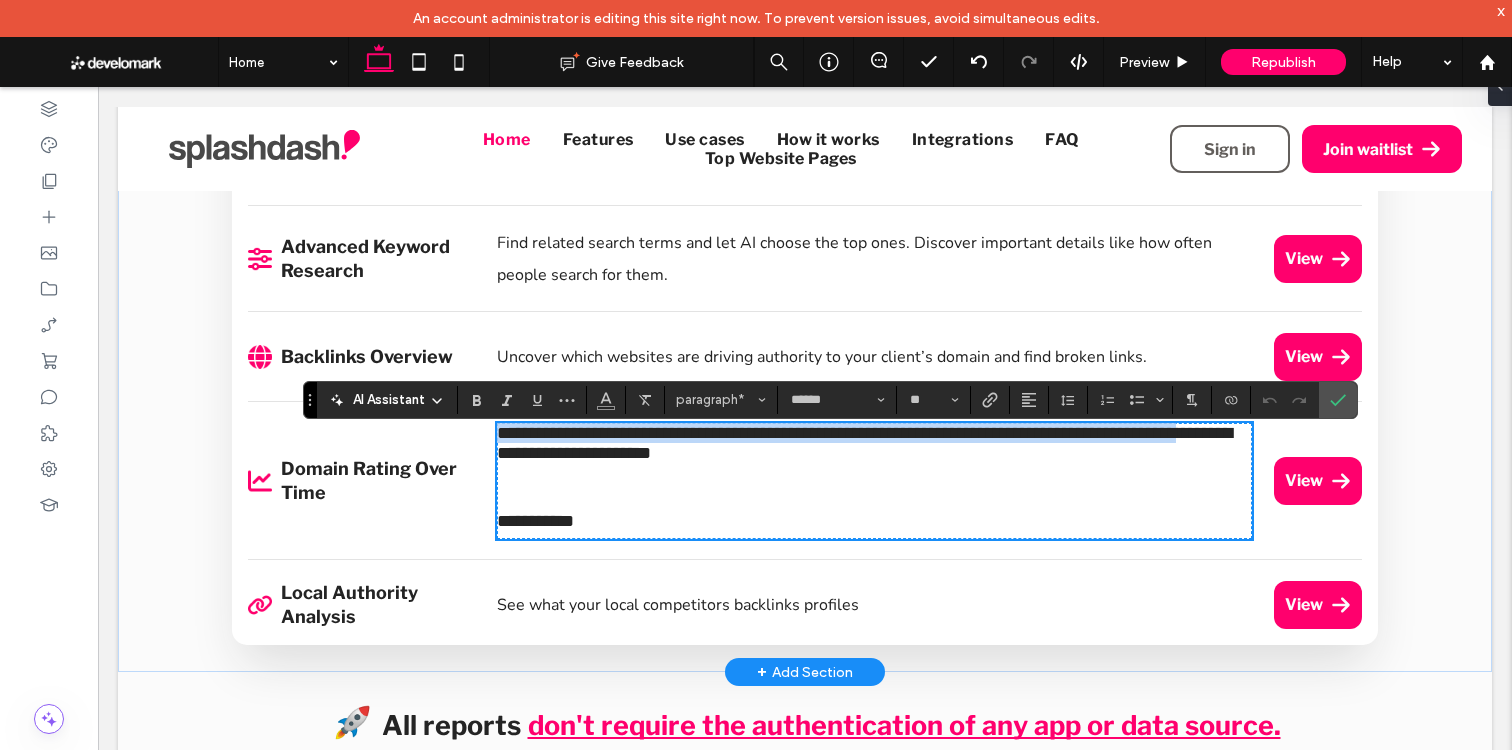 scroll, scrollTop: 0, scrollLeft: 0, axis: both 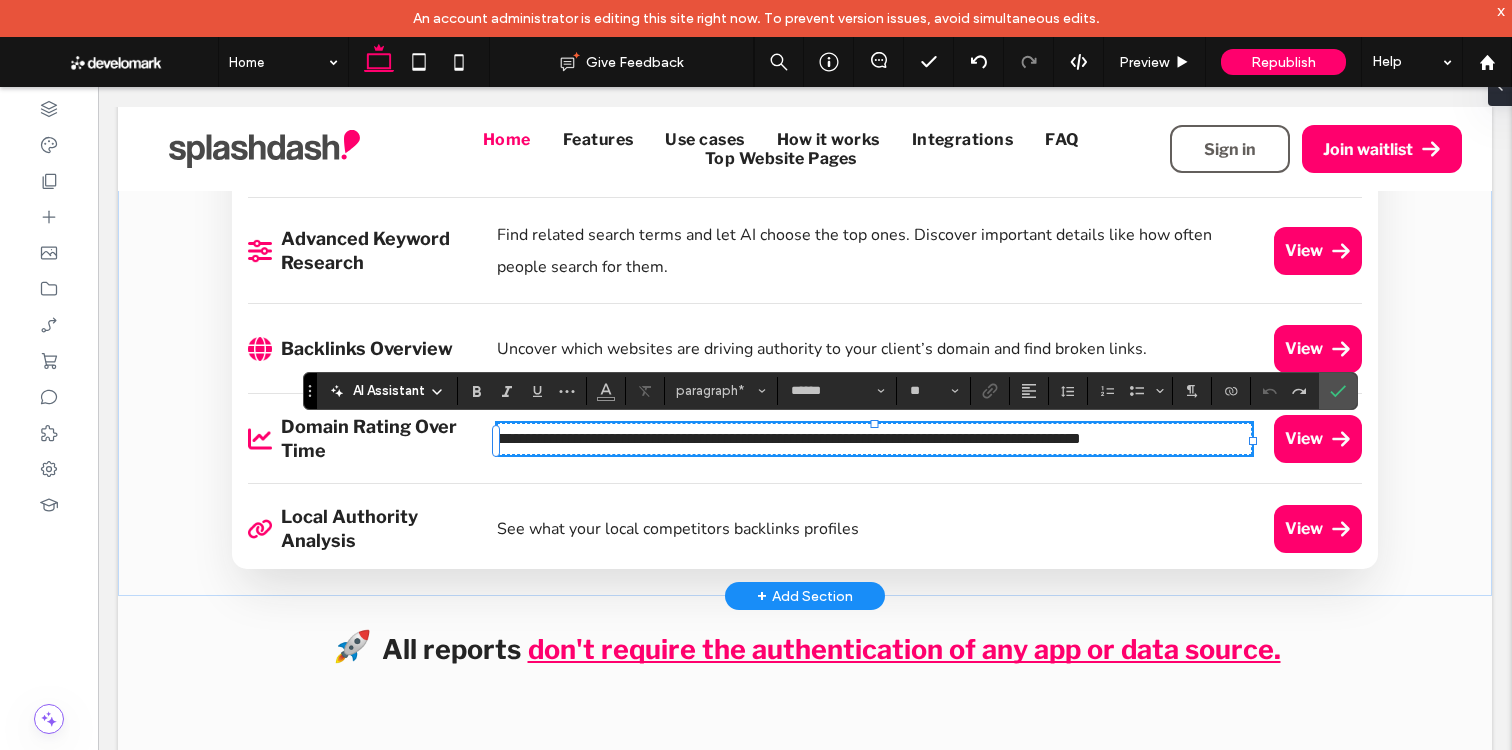 click on "**********" at bounding box center (874, 439) 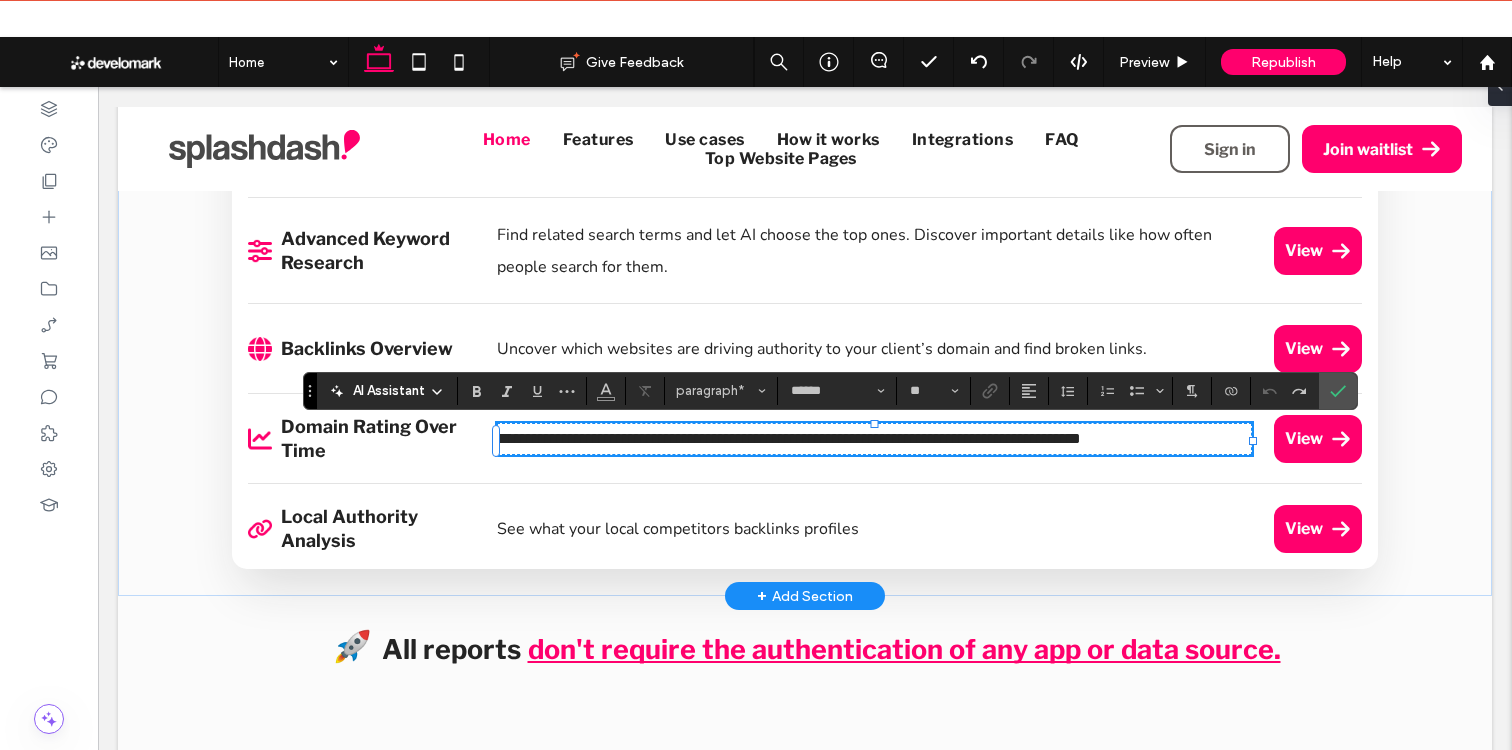click on "**********" at bounding box center [789, 438] 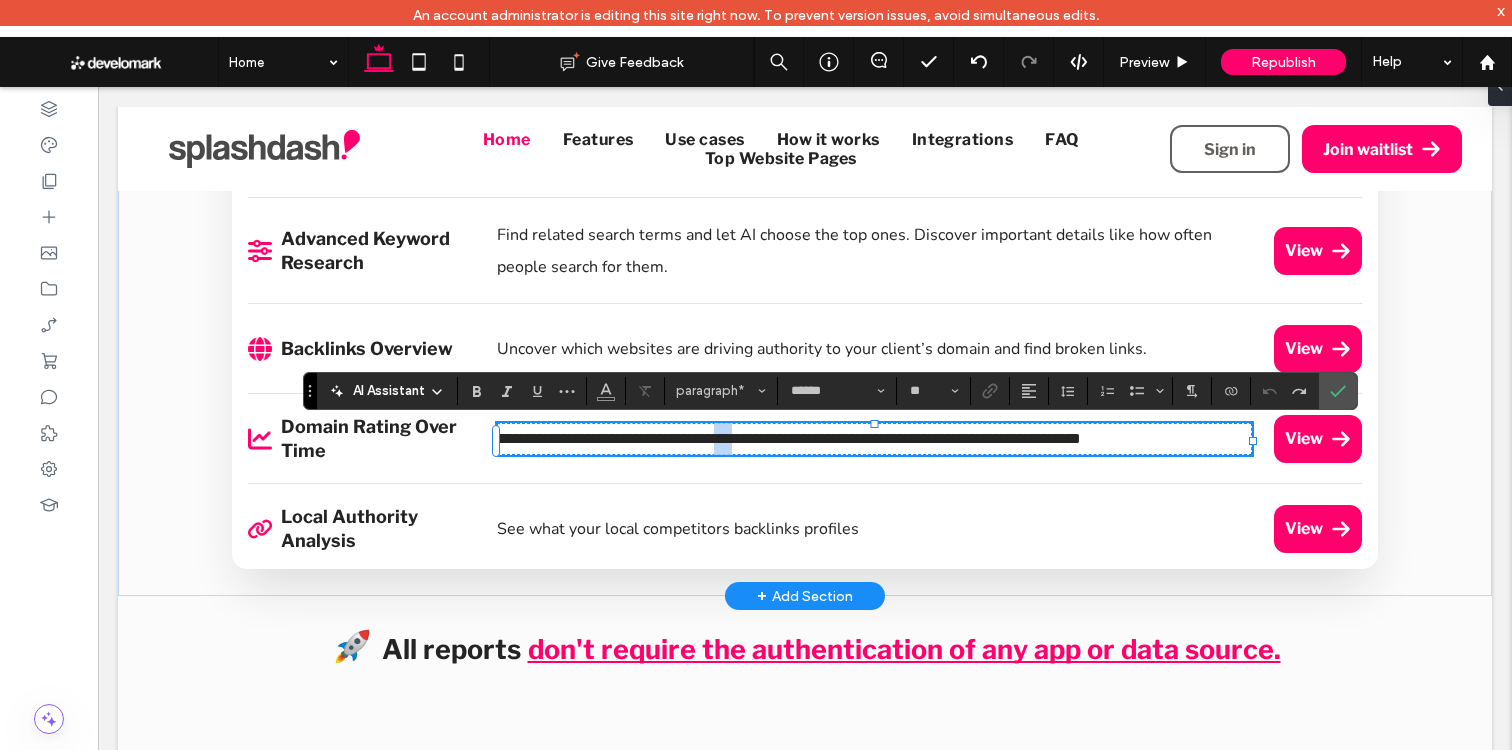 click on "**********" at bounding box center (789, 438) 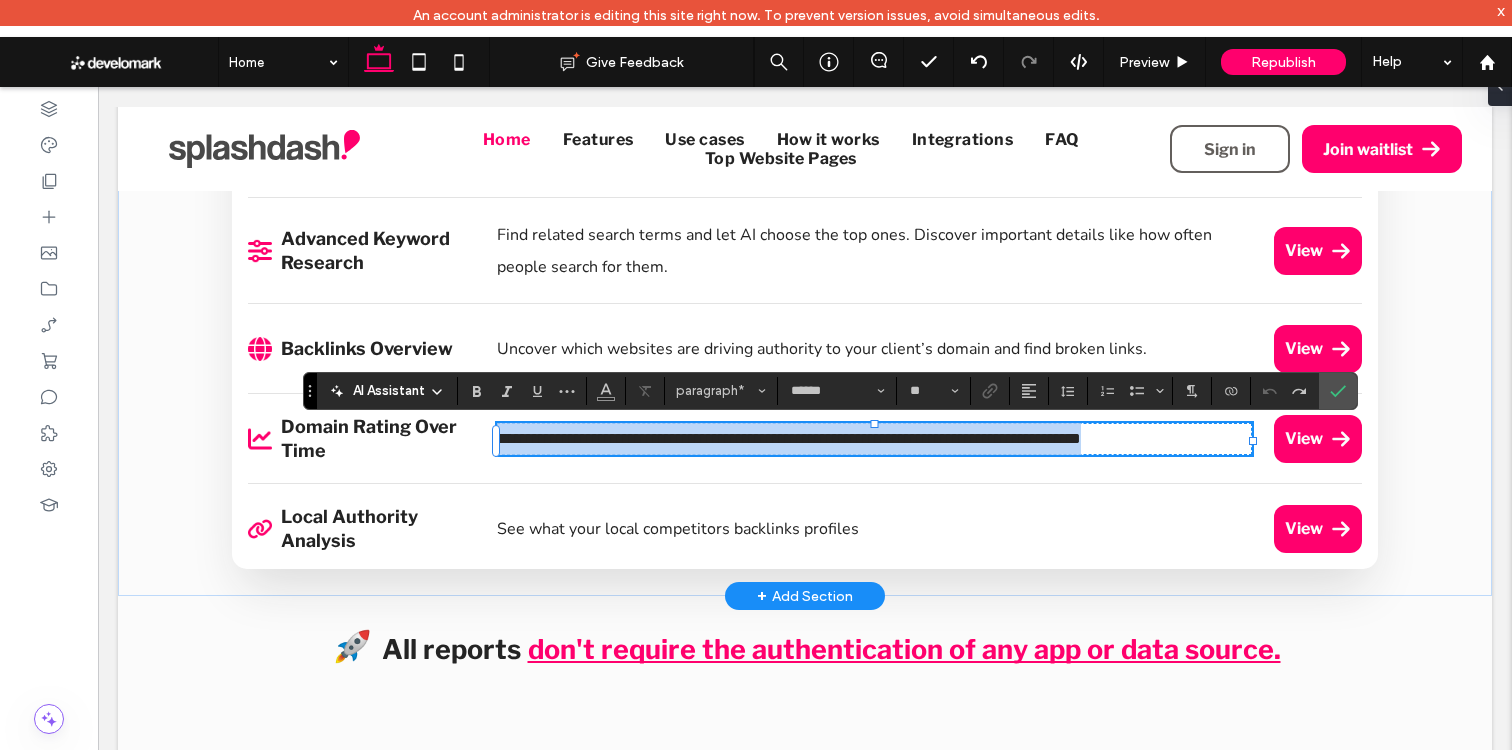 click on "**********" at bounding box center (789, 438) 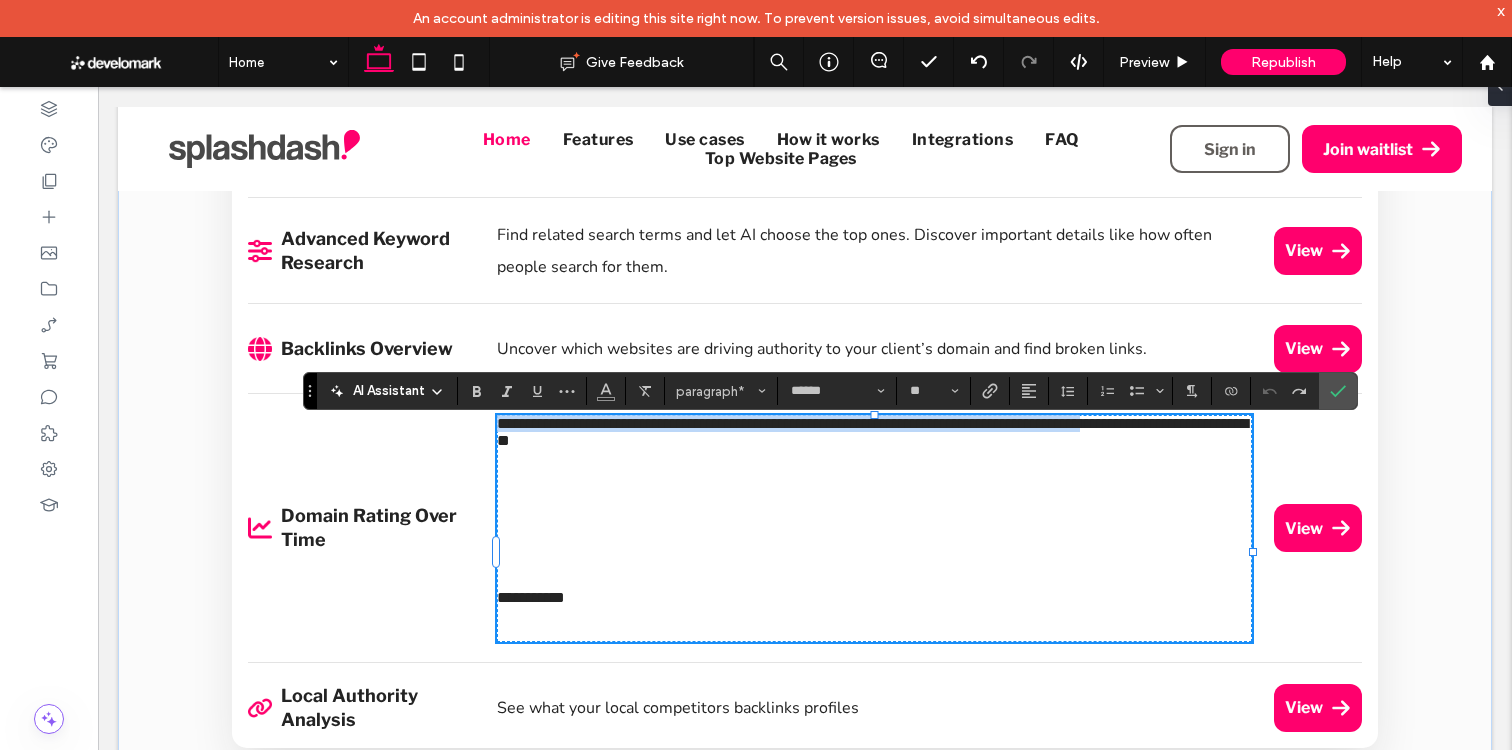 type on "**" 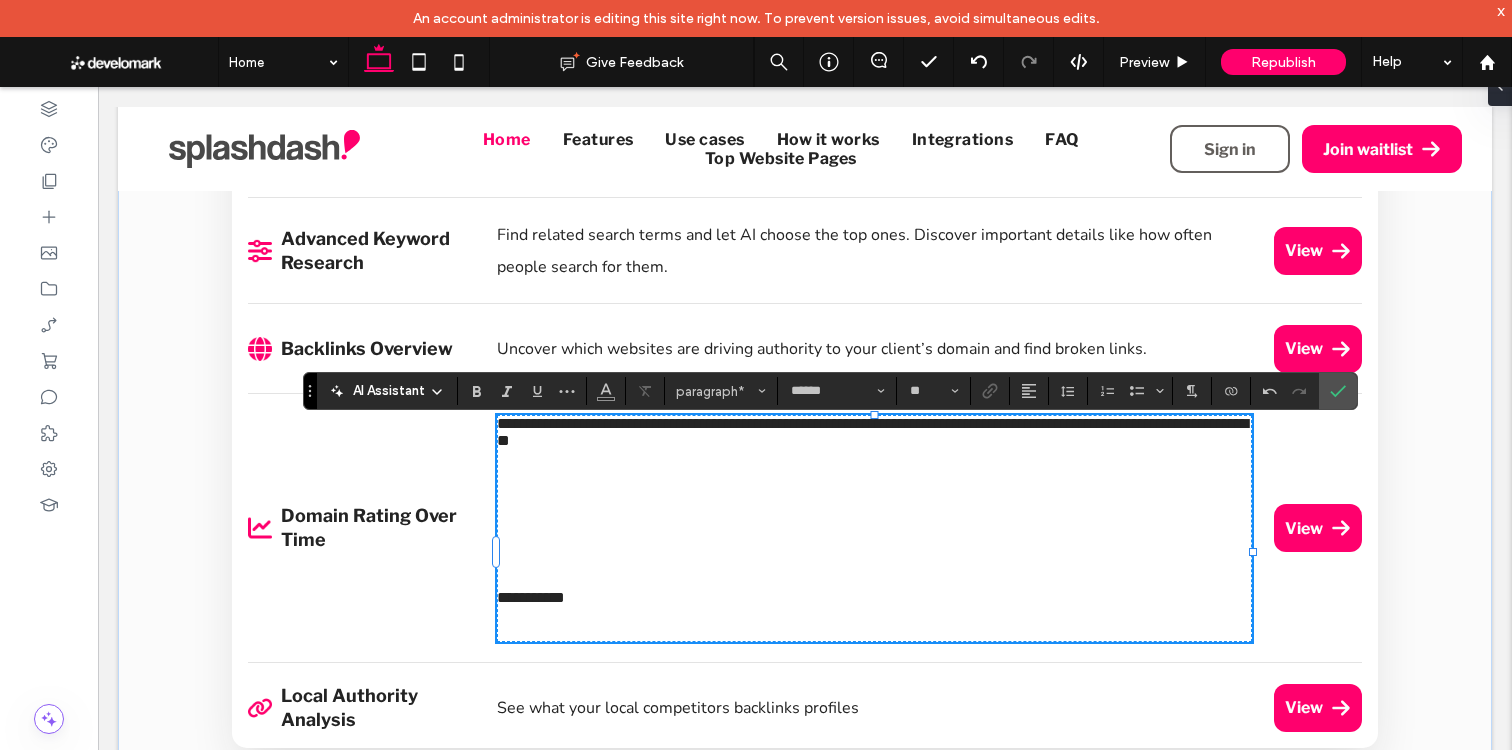 drag, startPoint x: 625, startPoint y: 689, endPoint x: 535, endPoint y: 521, distance: 190.58856 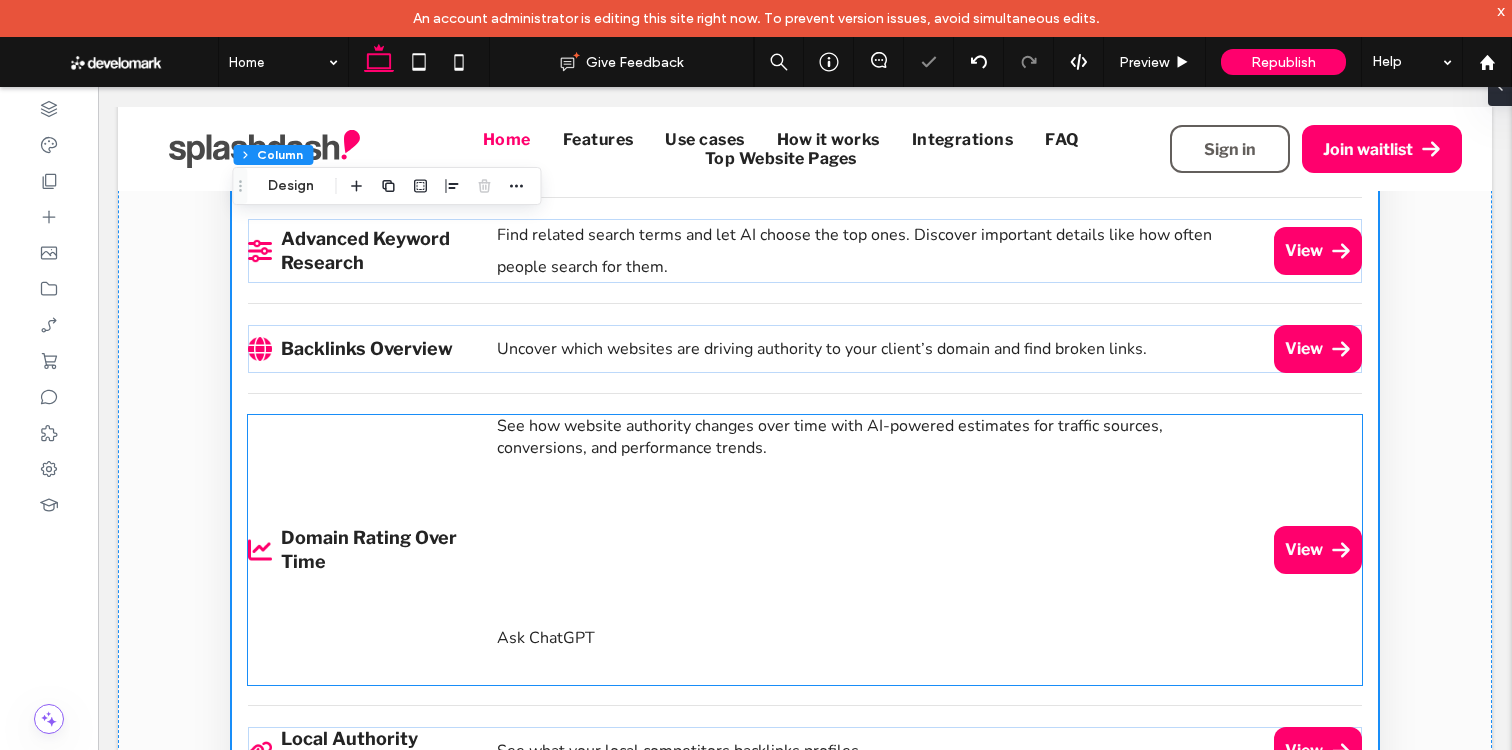 drag, startPoint x: 535, startPoint y: 521, endPoint x: 540, endPoint y: 657, distance: 136.09187 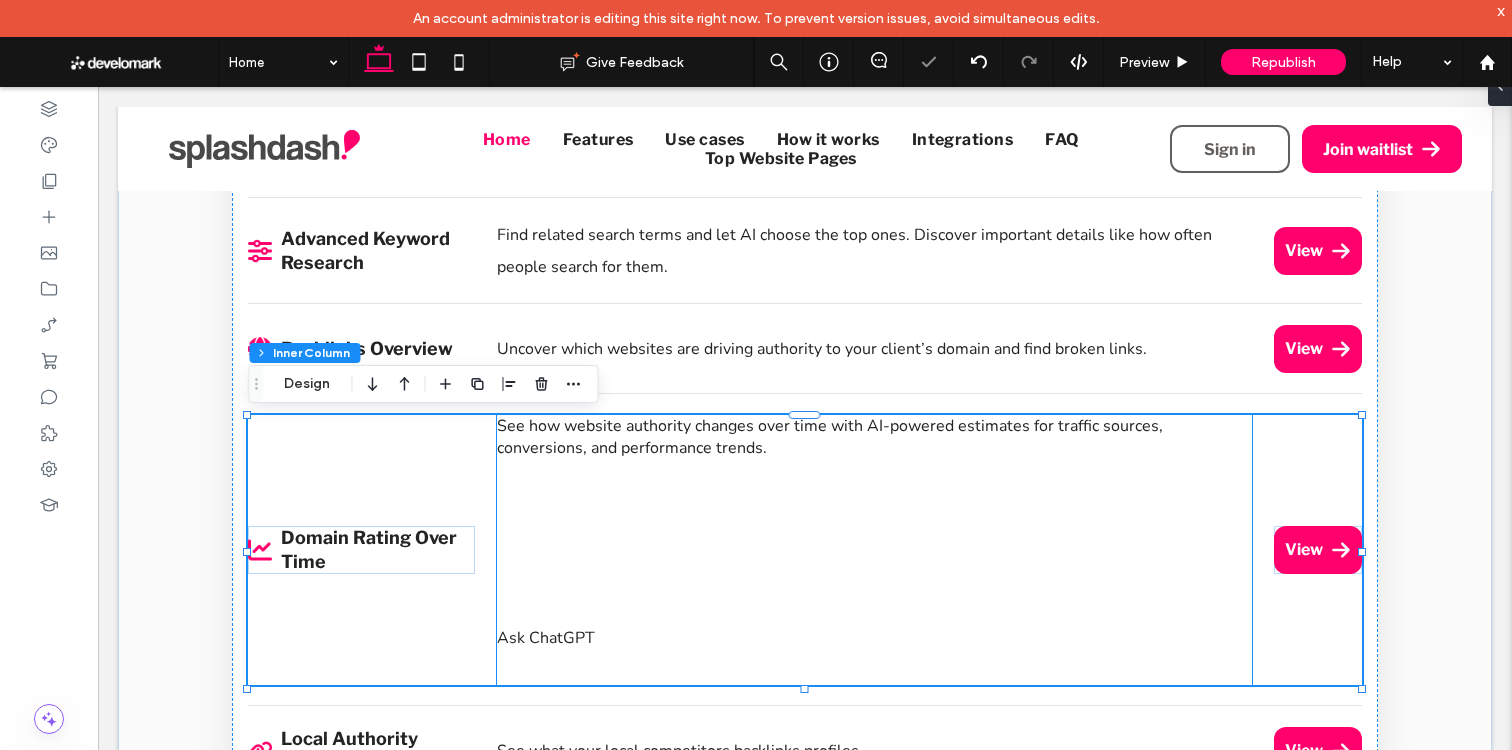 click on "Ask ChatGPT" at bounding box center [546, 638] 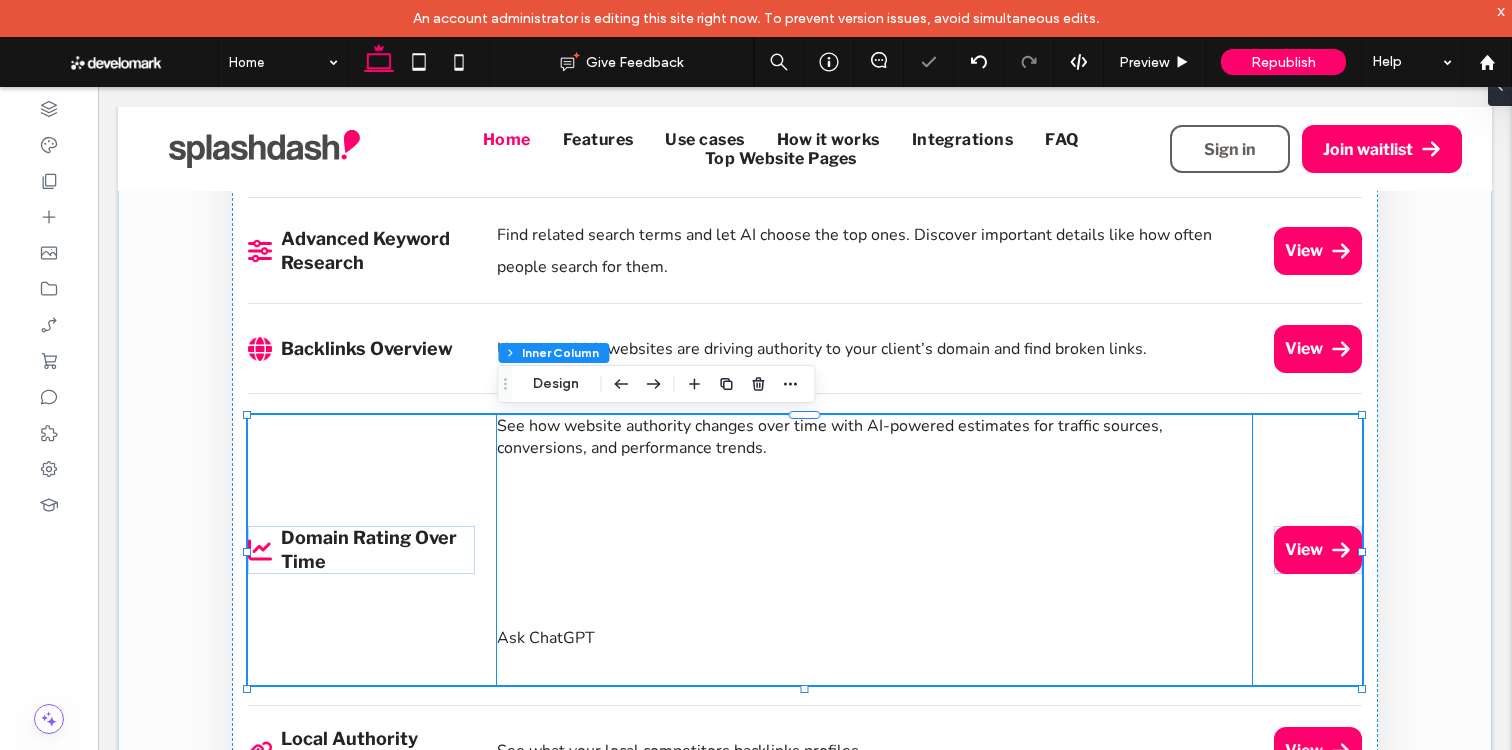 click on "Ask ChatGPT" at bounding box center (546, 638) 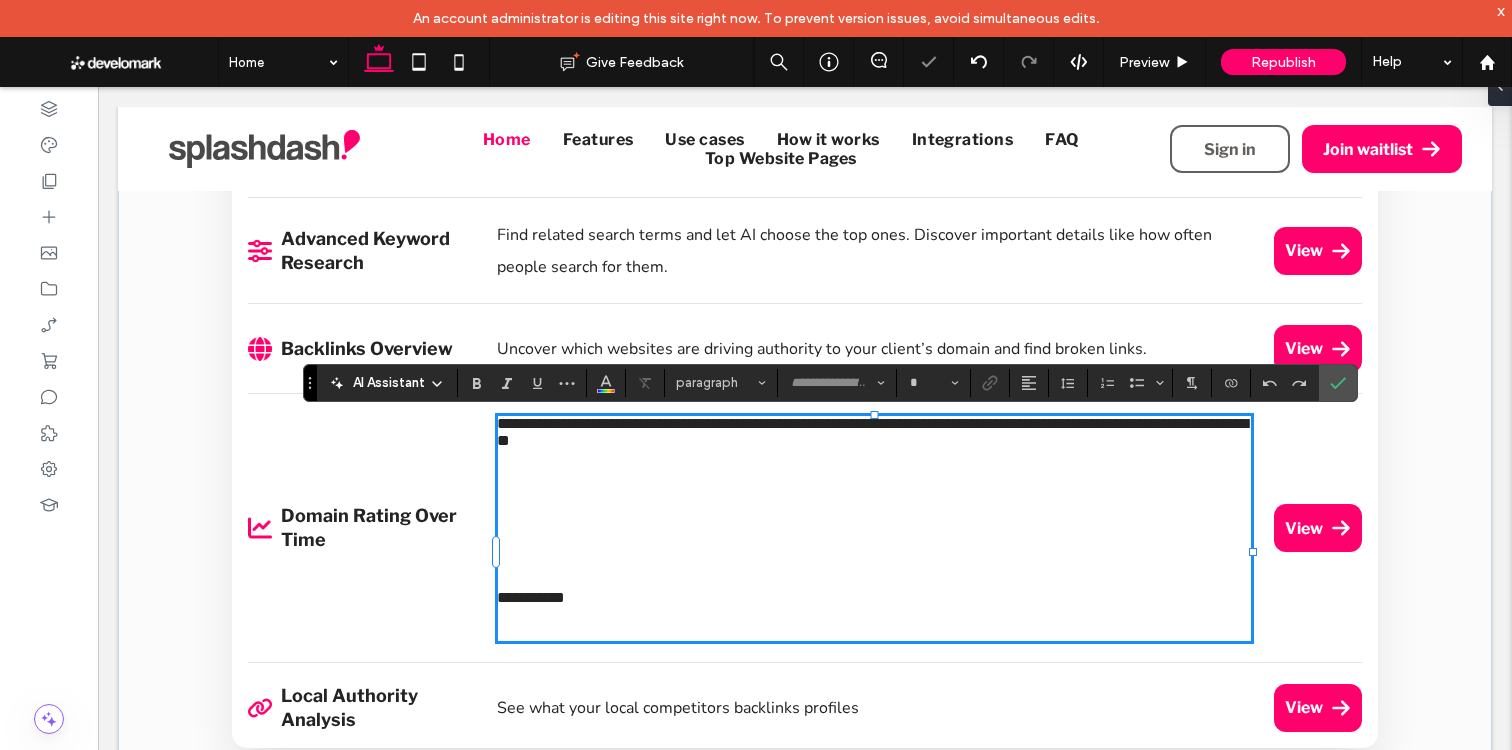 type on "******" 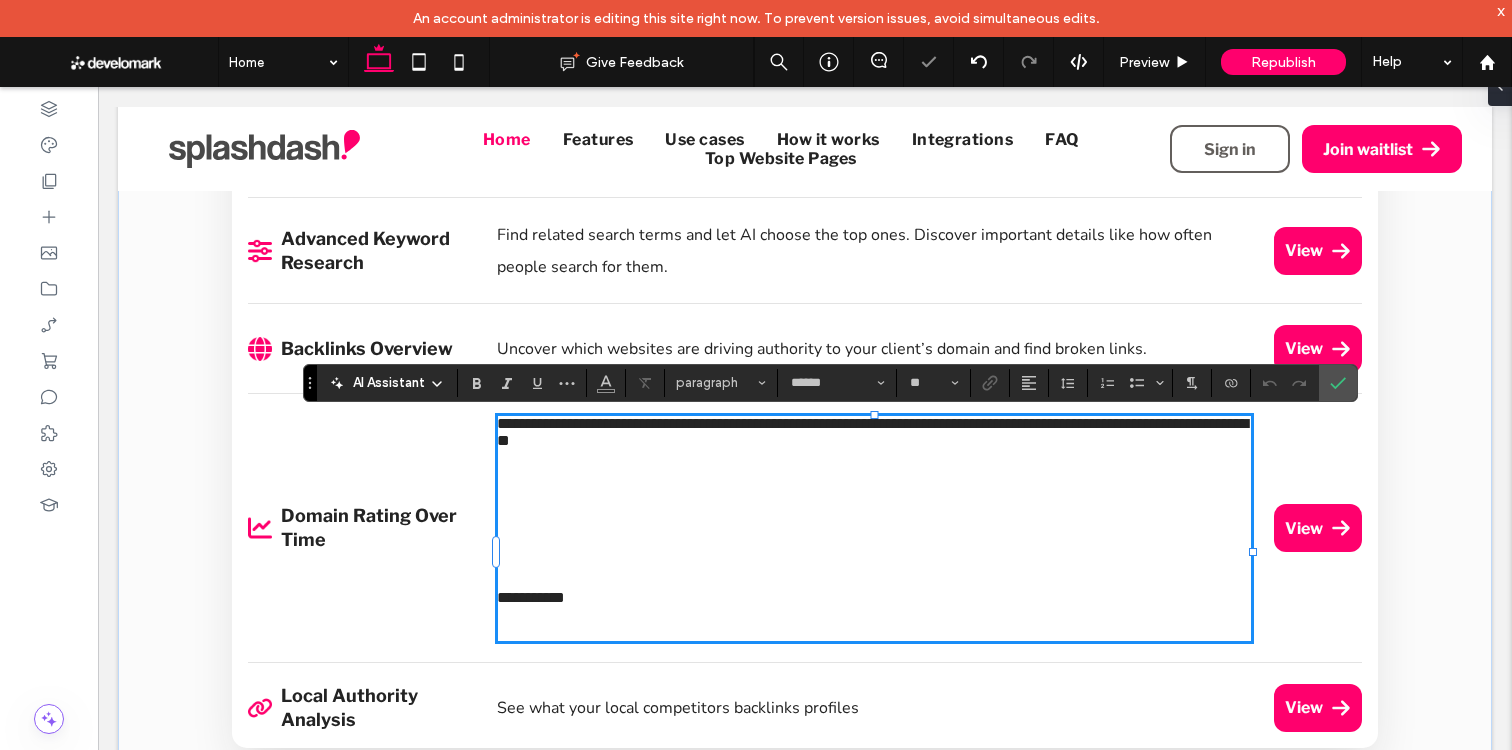 click on "**********" at bounding box center [531, 597] 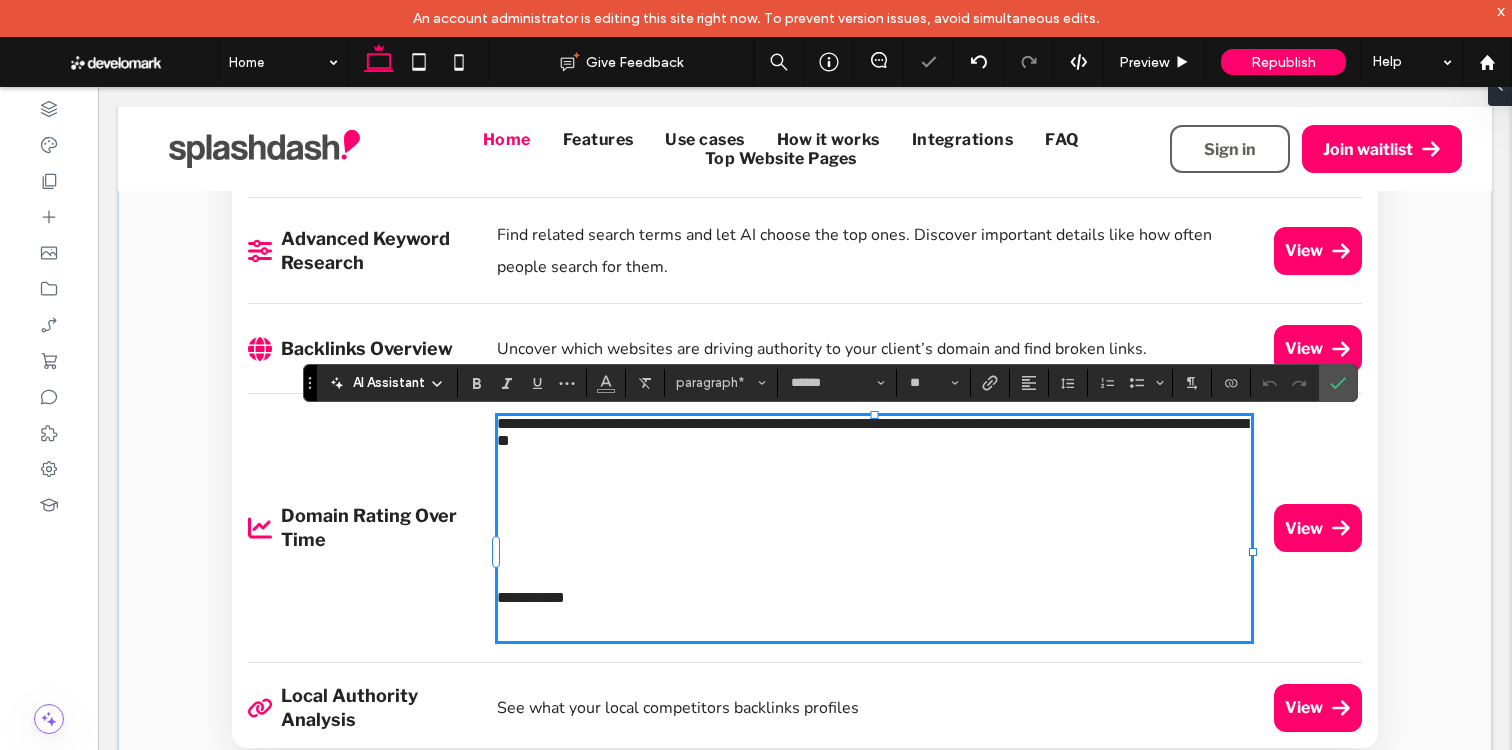drag, startPoint x: 548, startPoint y: 663, endPoint x: 533, endPoint y: 560, distance: 104.0865 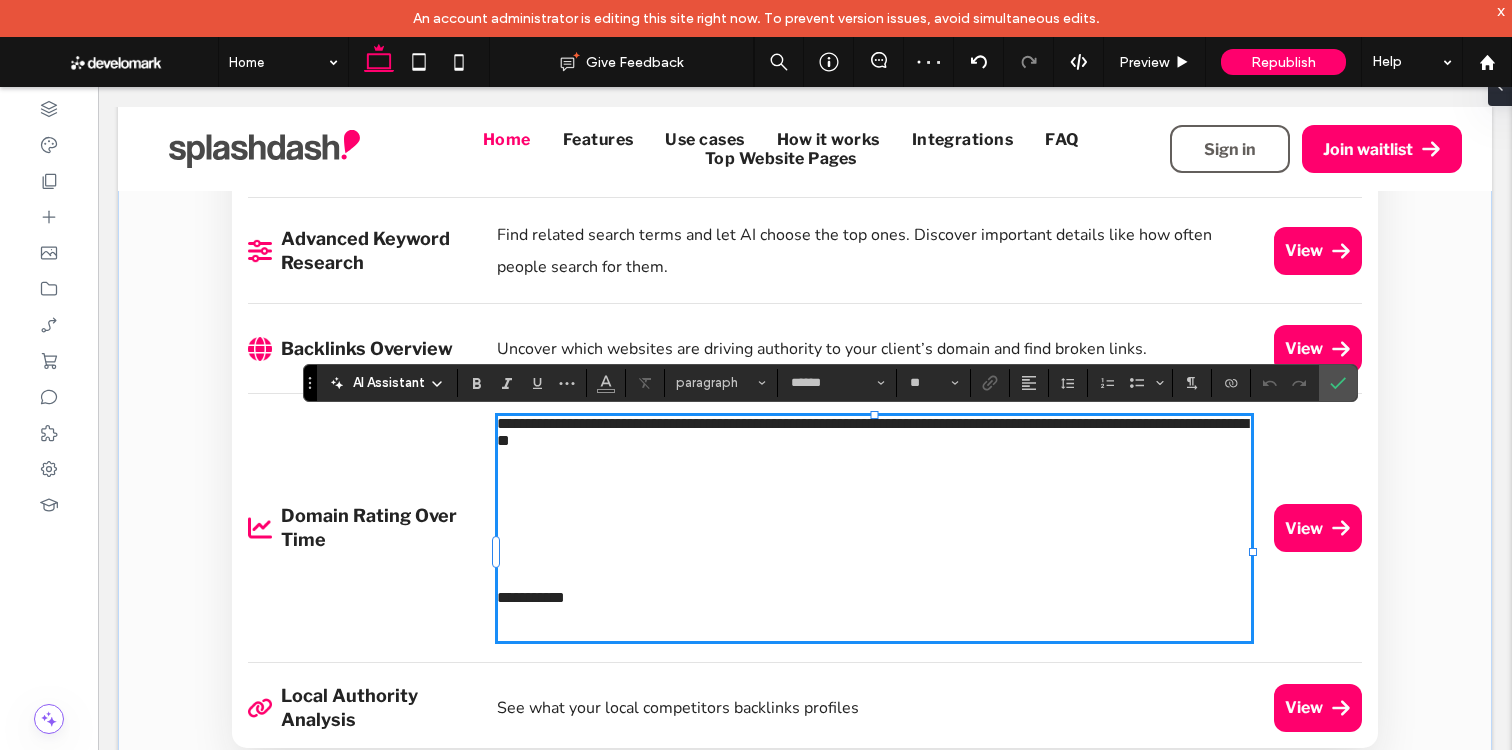 click at bounding box center (874, 624) 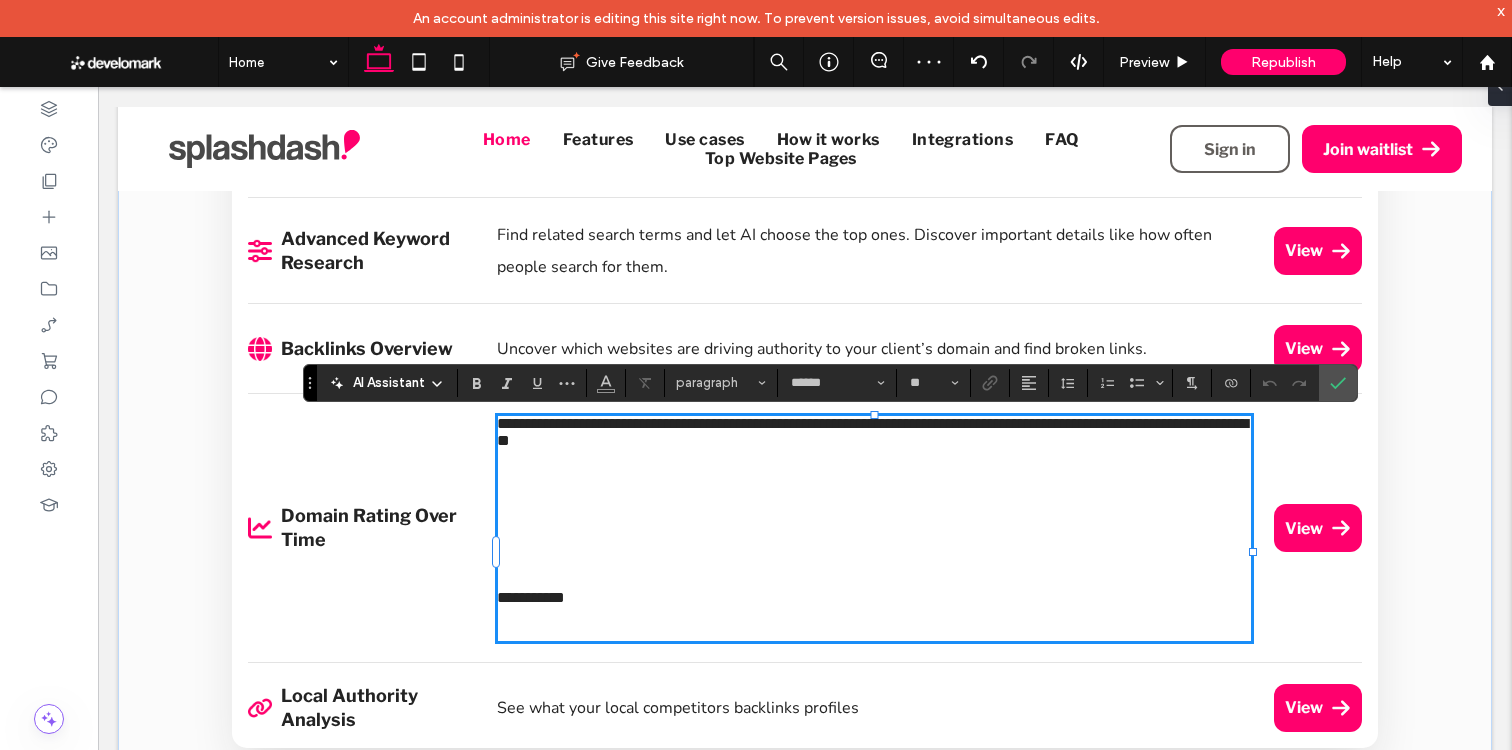 type on "**" 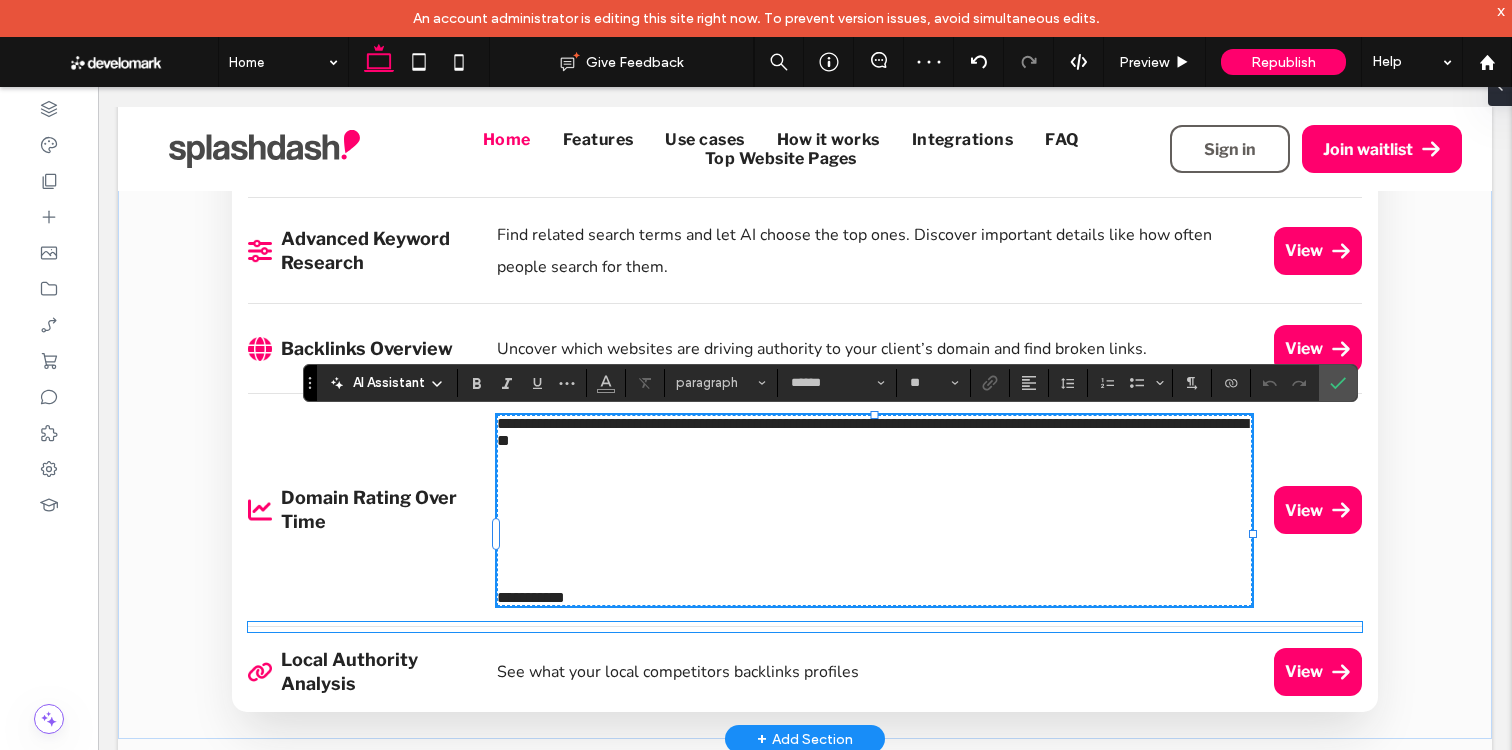 type 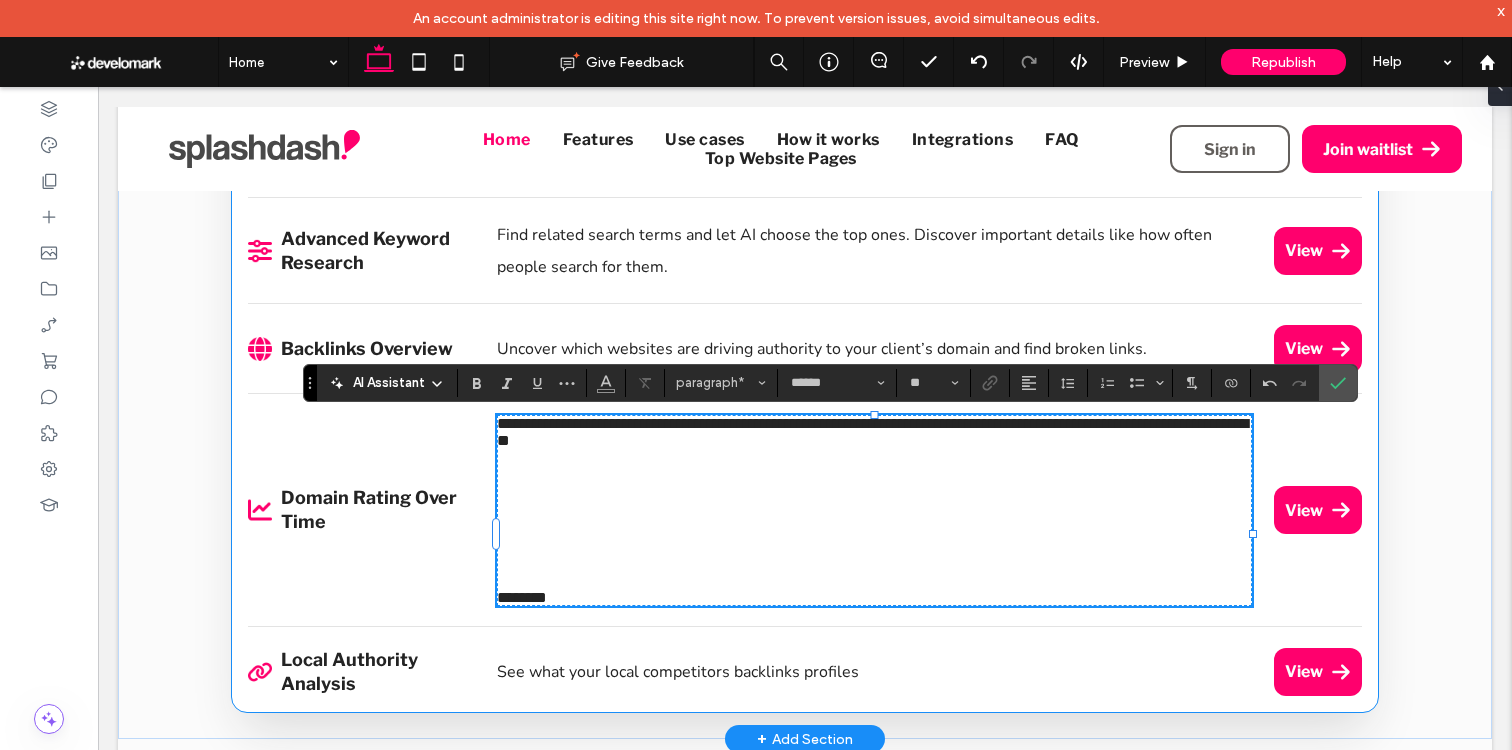 click on "********" at bounding box center (874, 597) 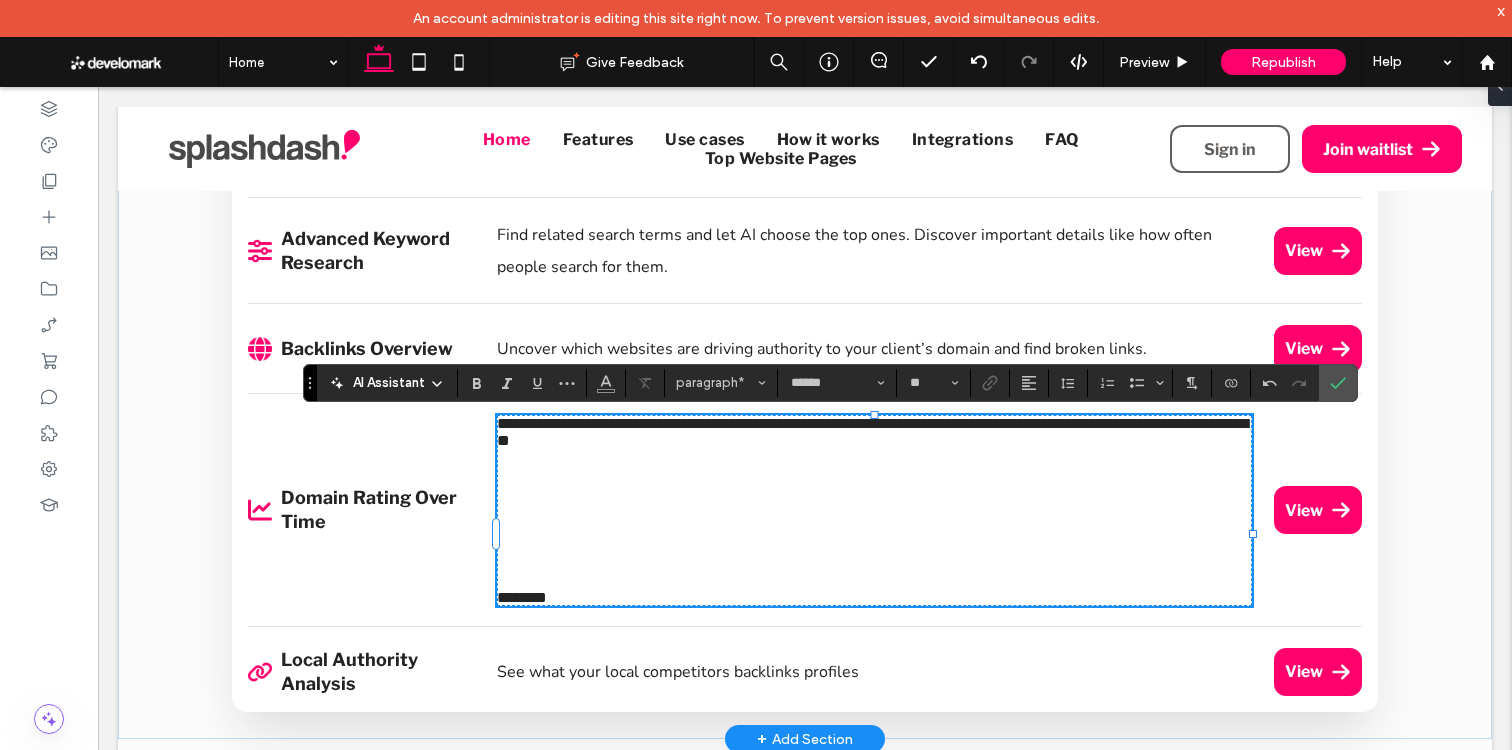 click on "********" at bounding box center [874, 597] 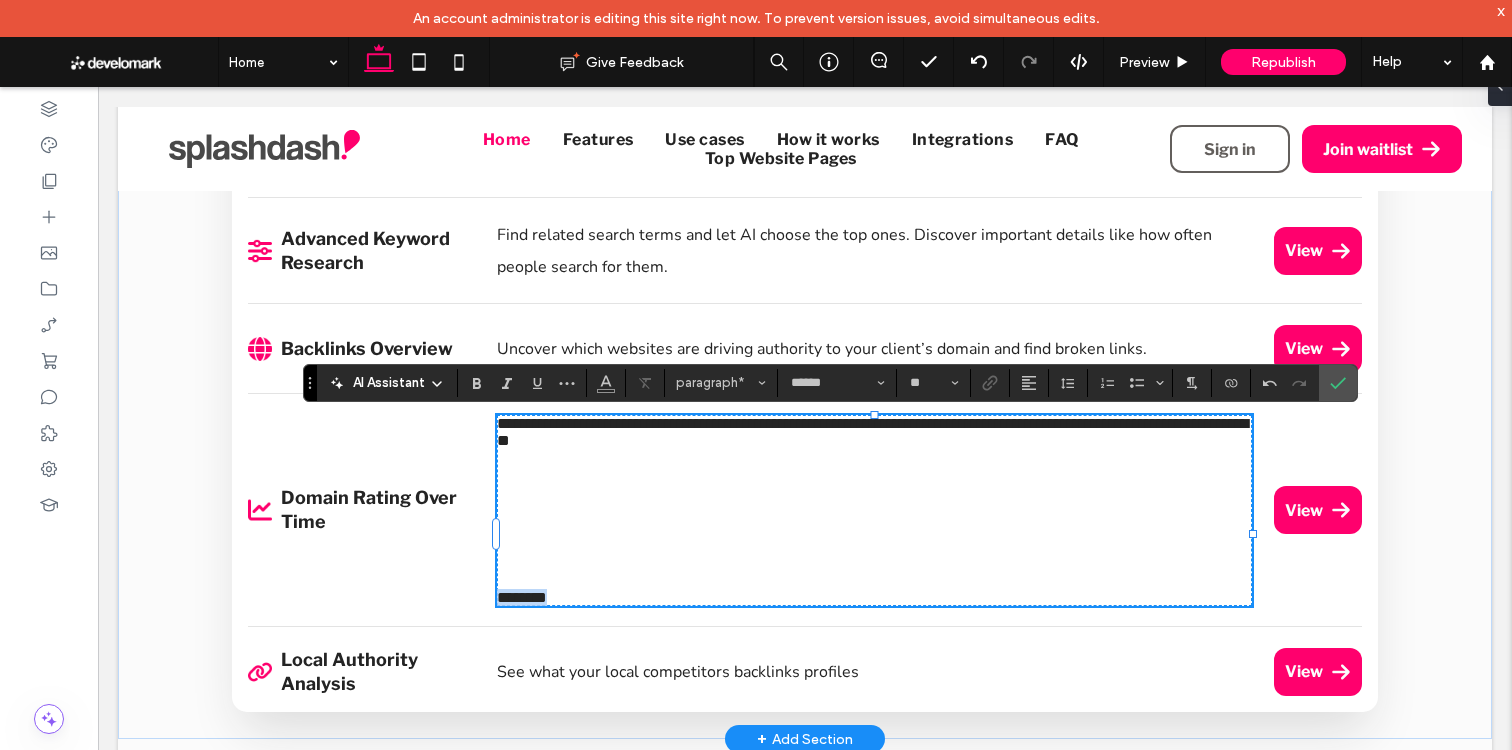 click on "********" at bounding box center [874, 597] 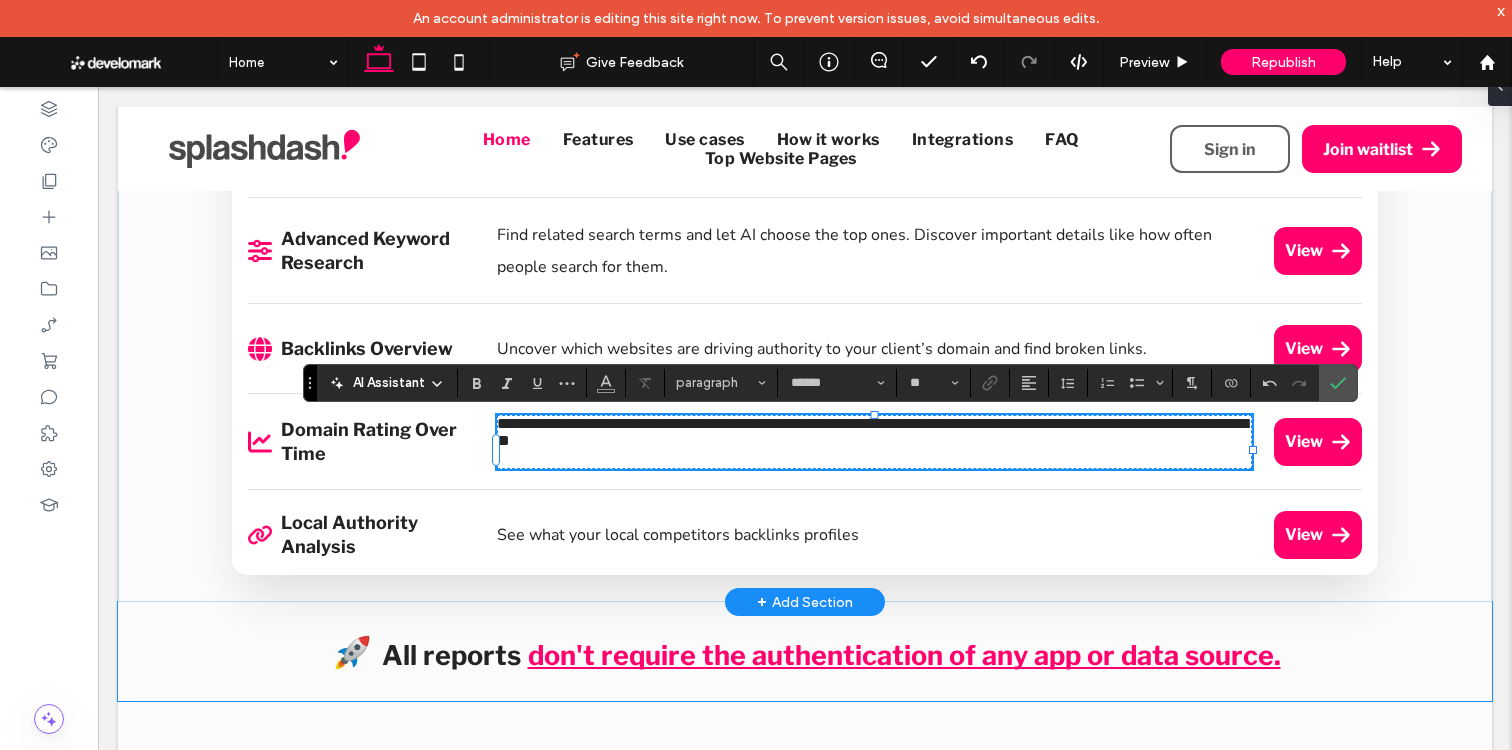 type on "**" 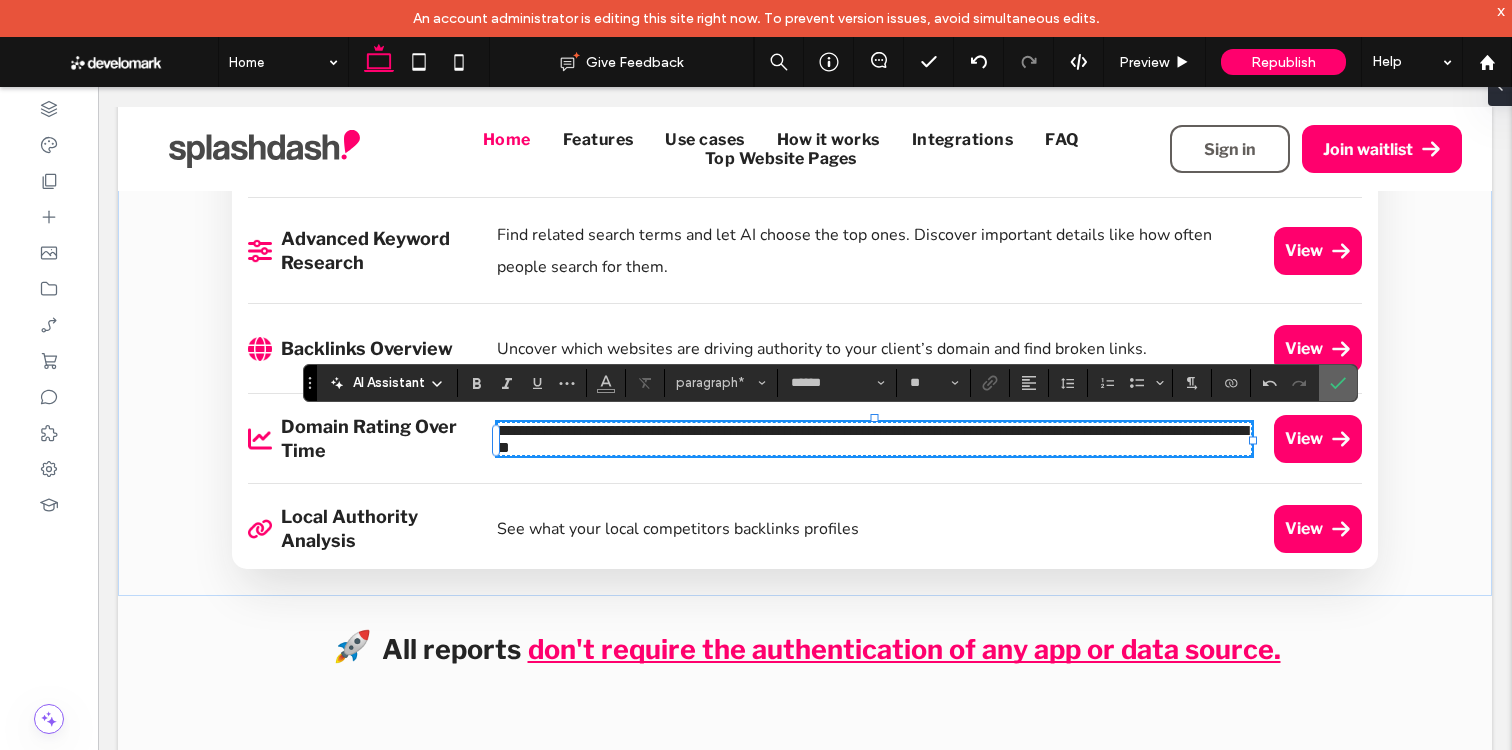 click 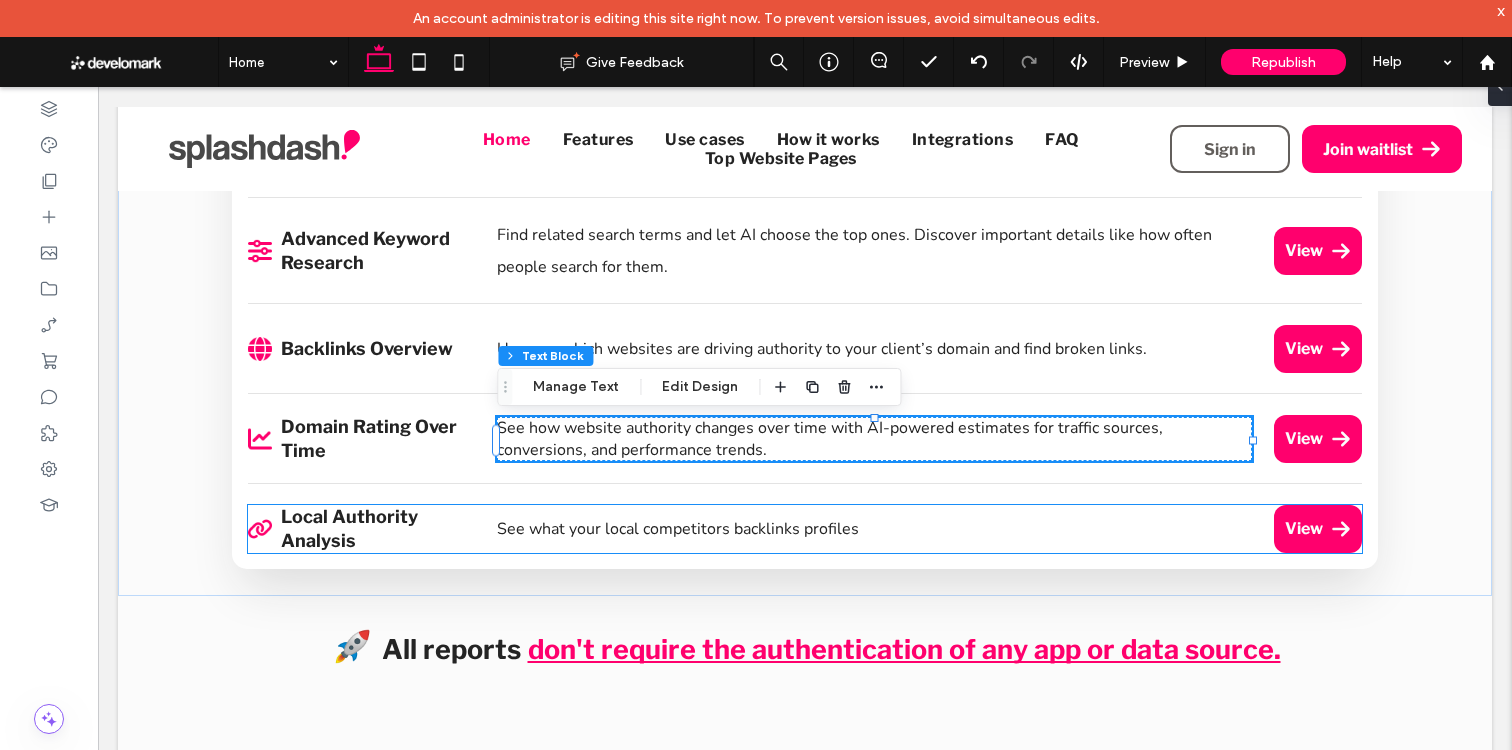 click on "See what your local competitors backlinks profiles" at bounding box center (678, 529) 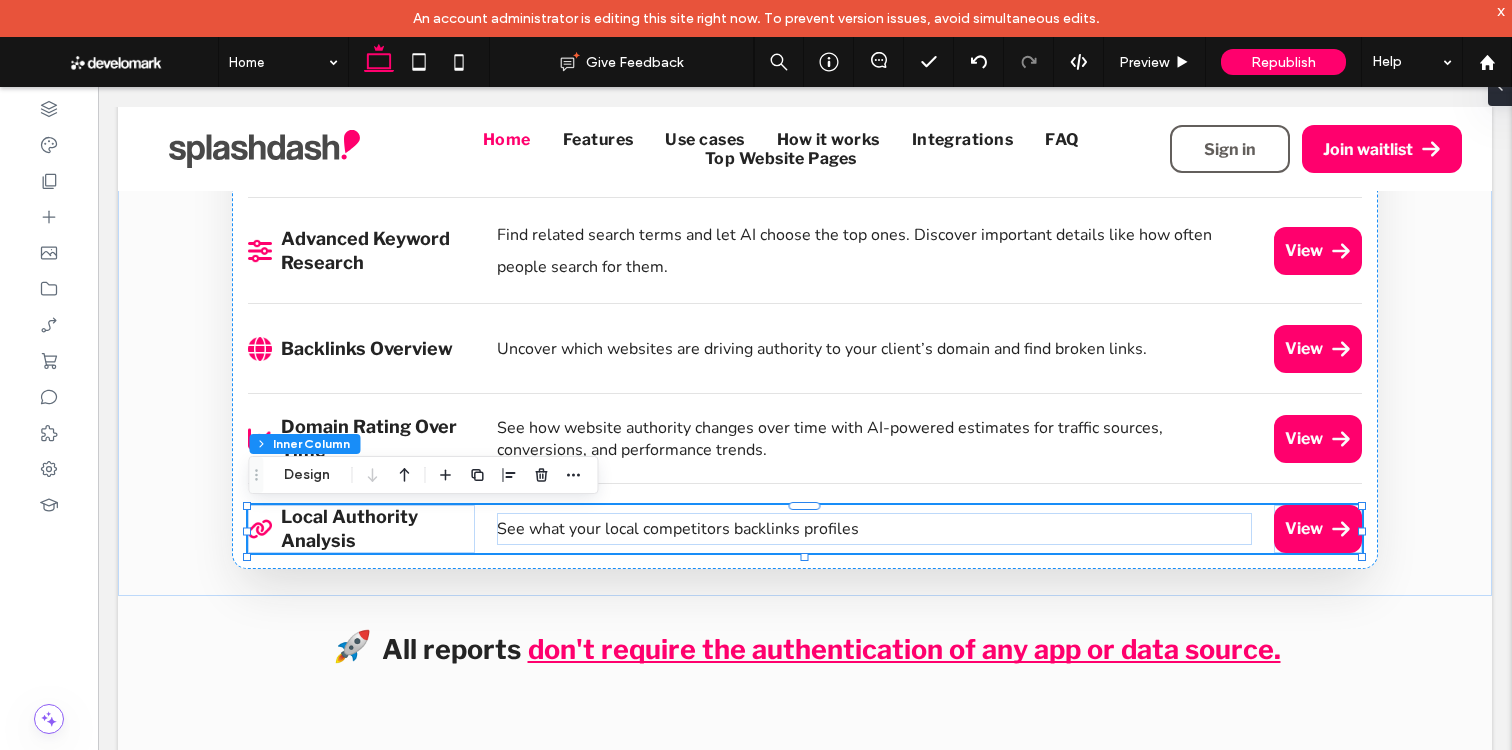 click on "See what your local competitors backlinks profiles" at bounding box center [678, 529] 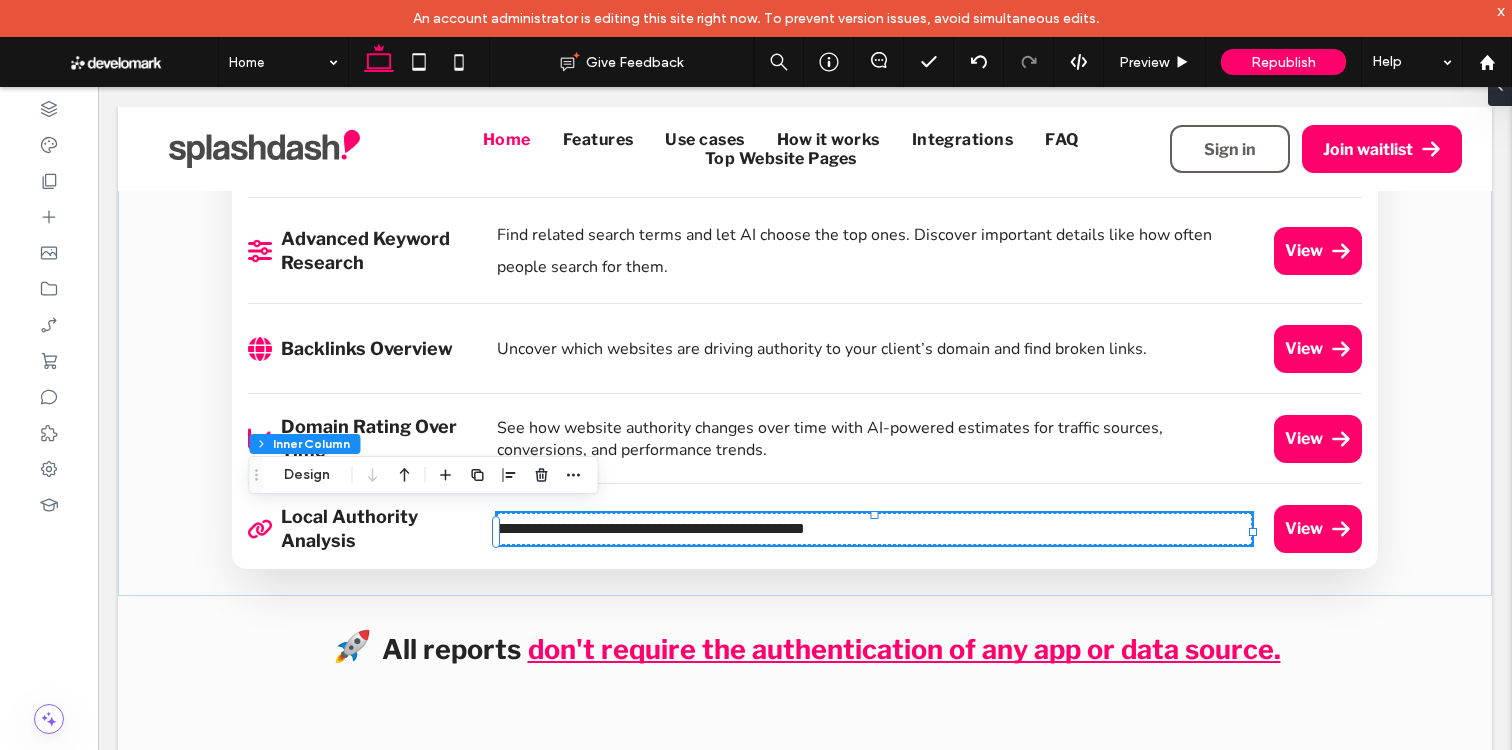 click on "**********" at bounding box center (651, 528) 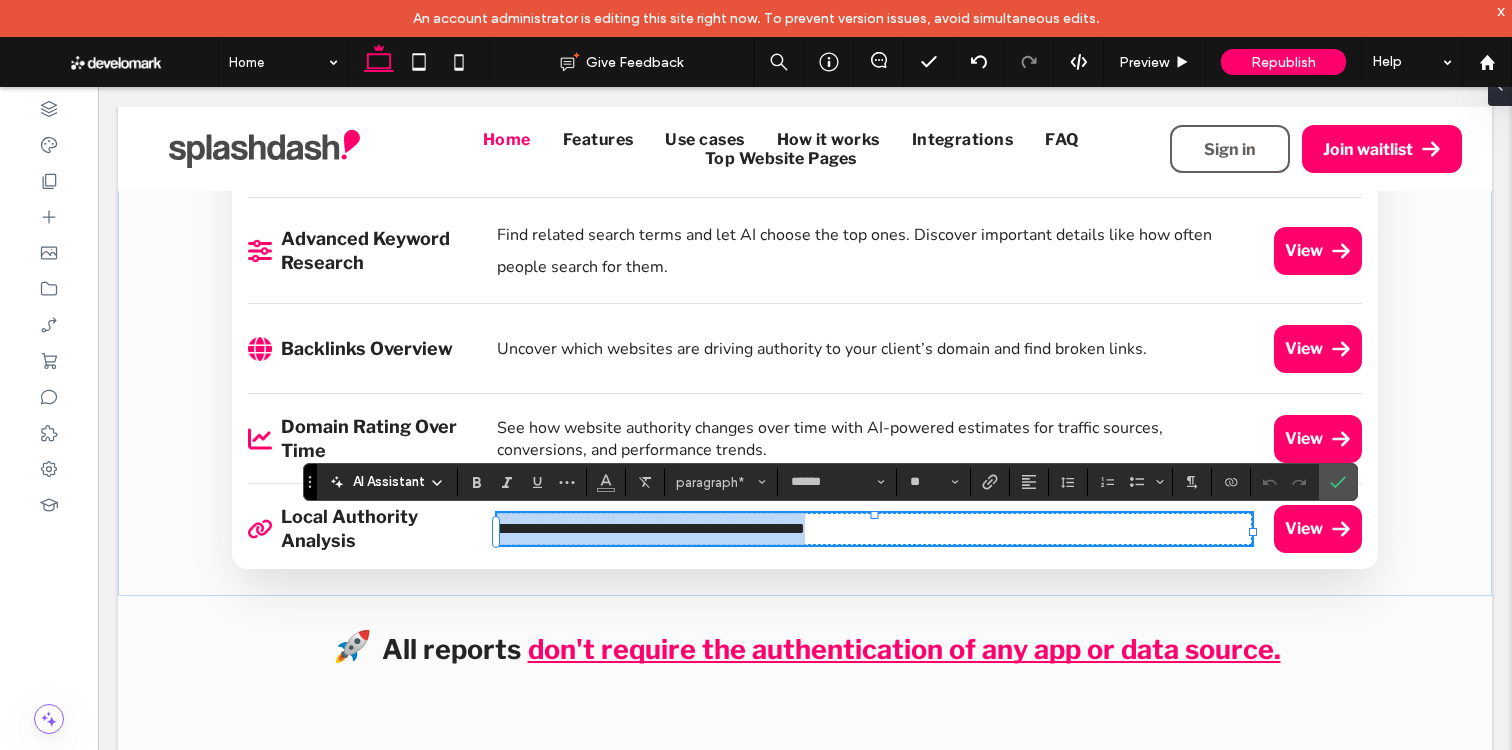 click on "**********" at bounding box center [651, 528] 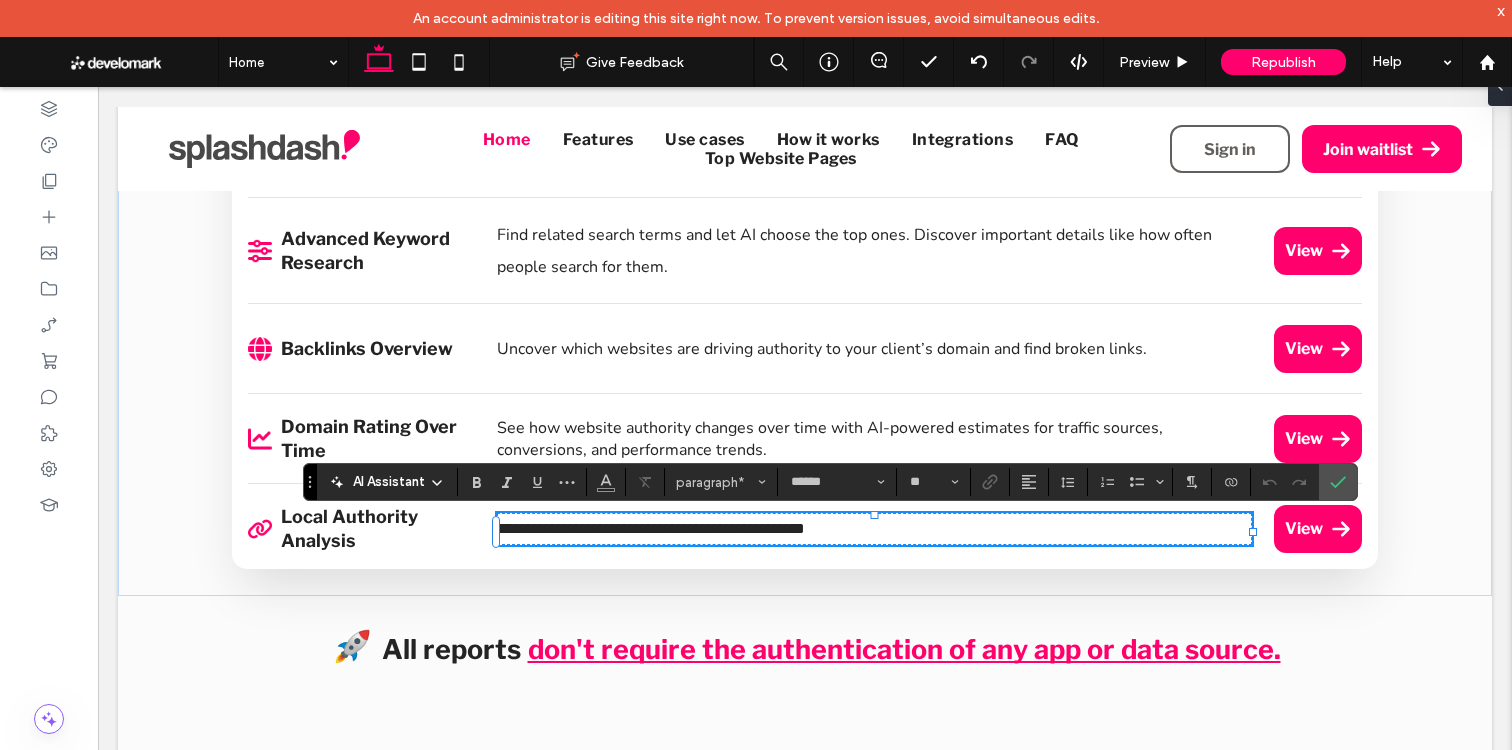 drag, startPoint x: 804, startPoint y: 532, endPoint x: 751, endPoint y: 533, distance: 53.009434 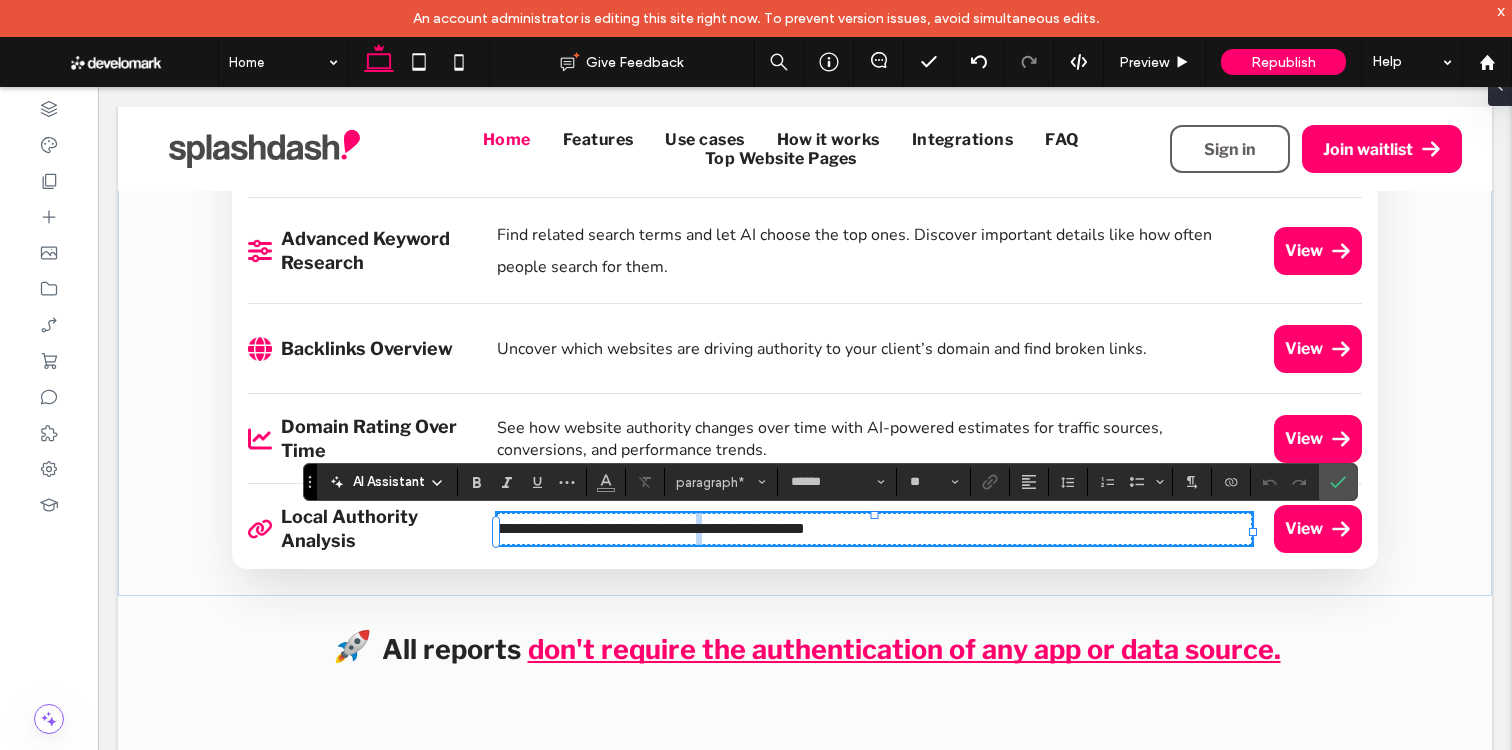 click on "**********" at bounding box center (651, 528) 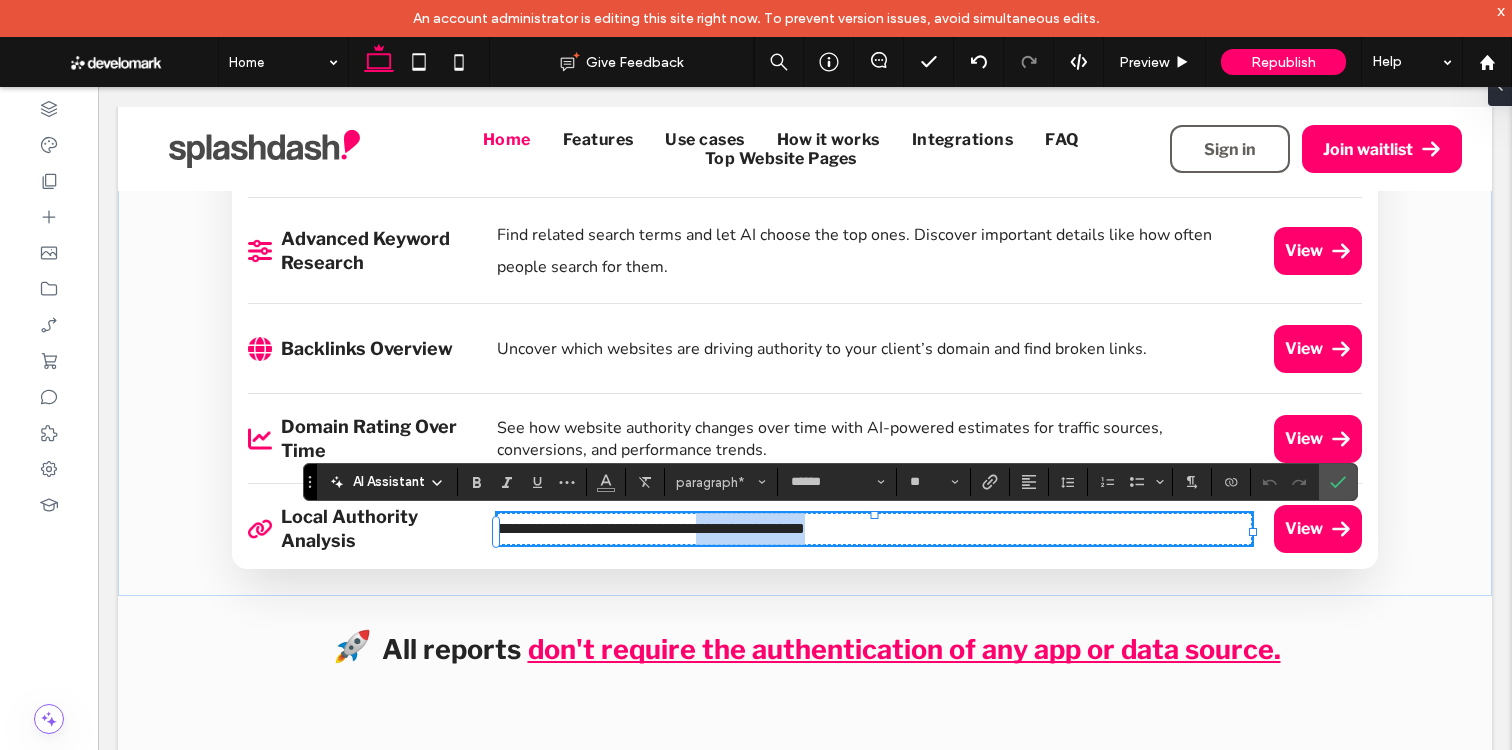 drag, startPoint x: 738, startPoint y: 534, endPoint x: 903, endPoint y: 535, distance: 165.00304 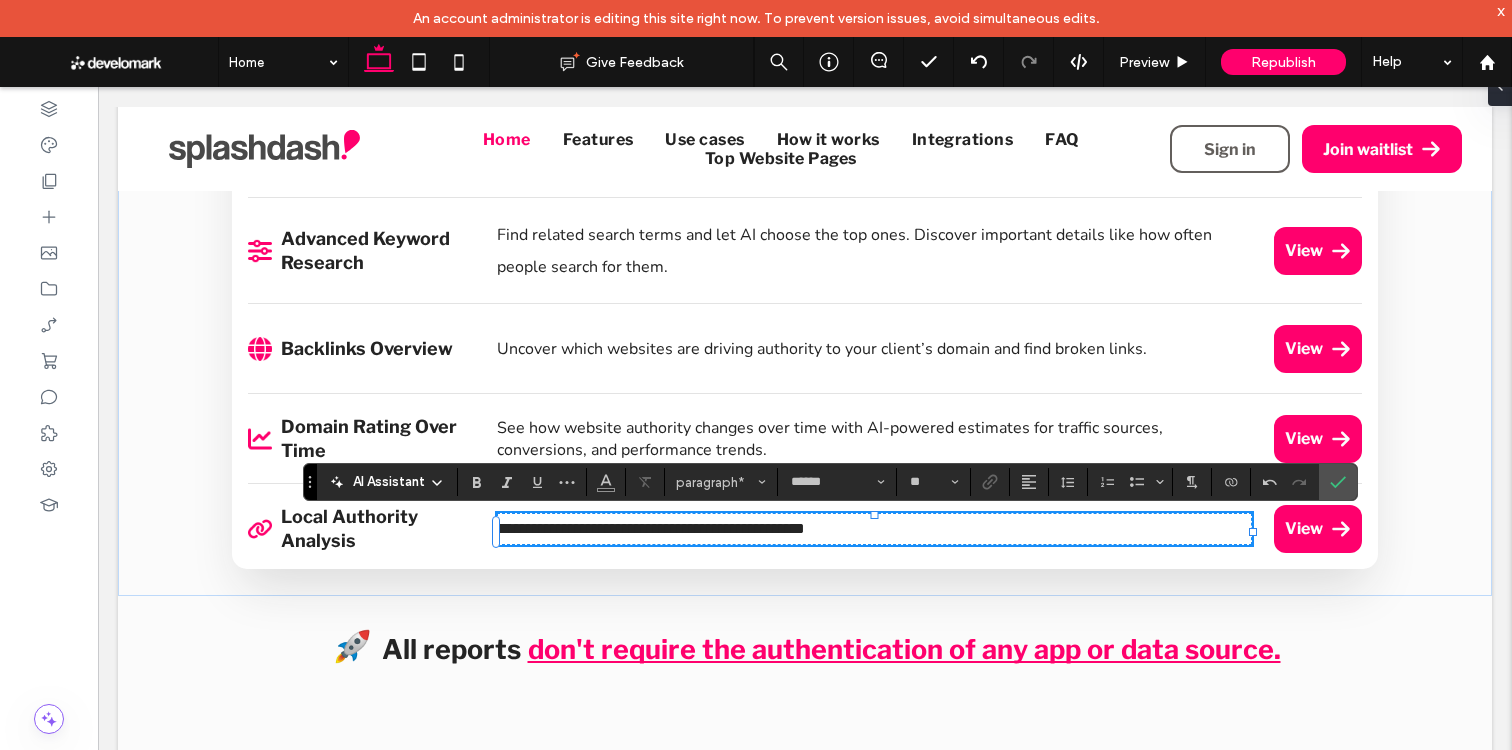 type 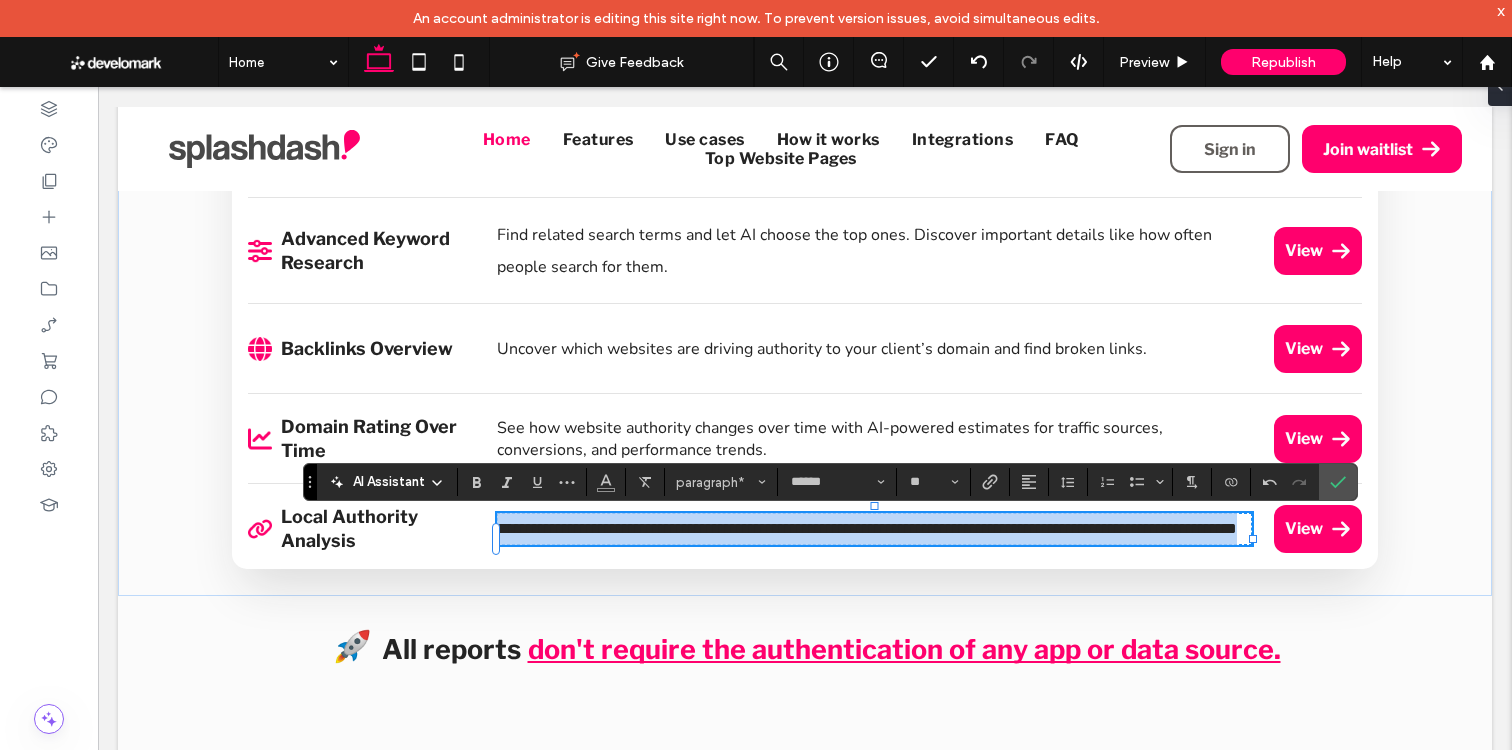 copy on "**********" 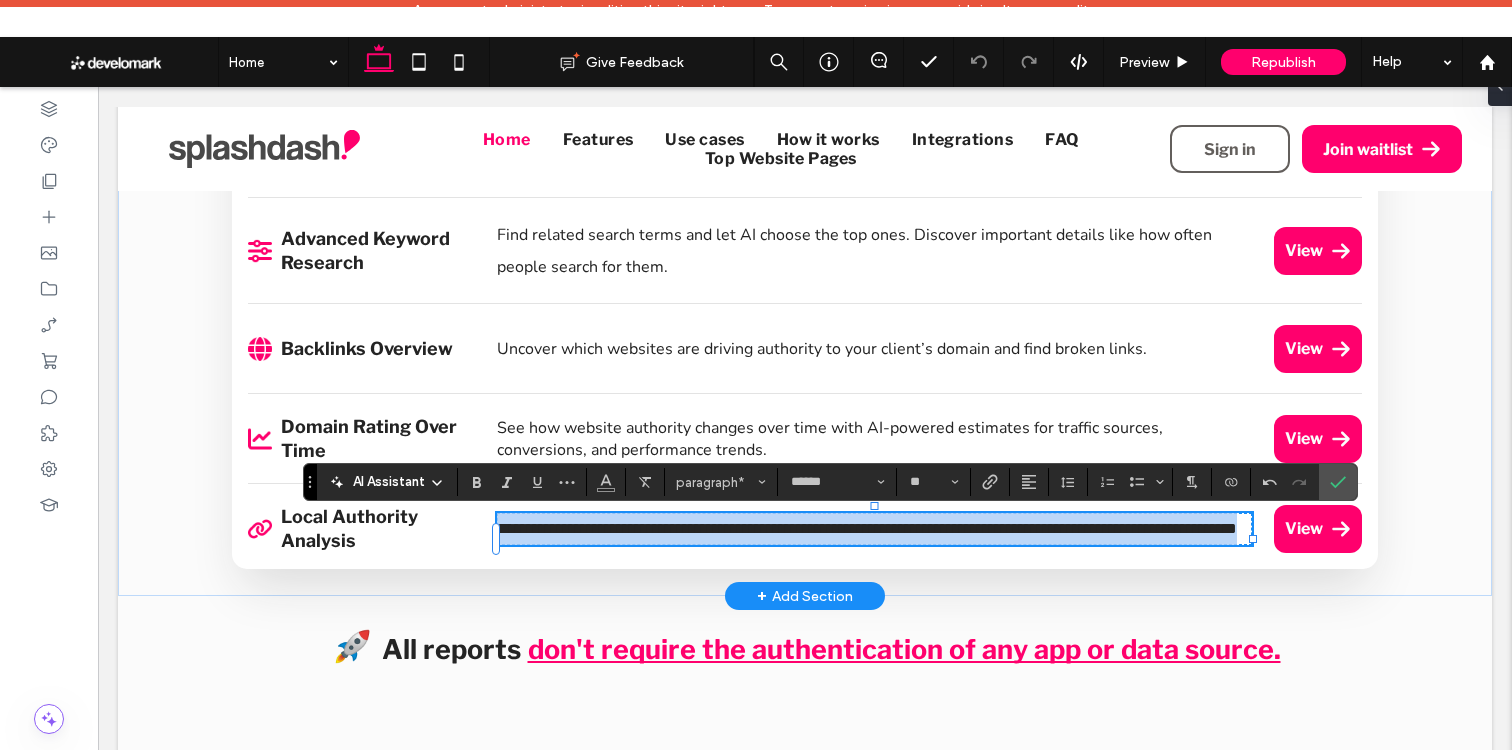 click on "**********" at bounding box center (874, 529) 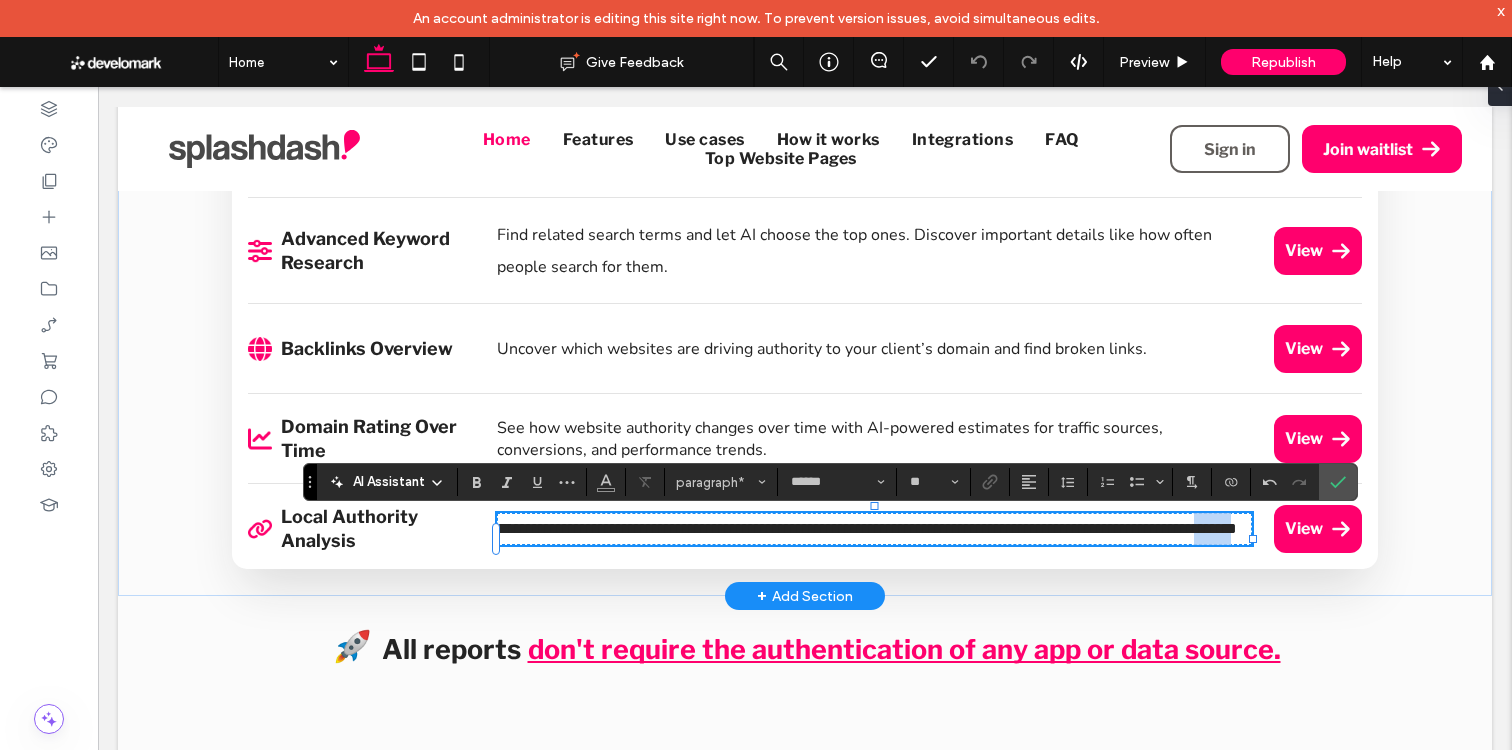 click on "**********" at bounding box center [874, 529] 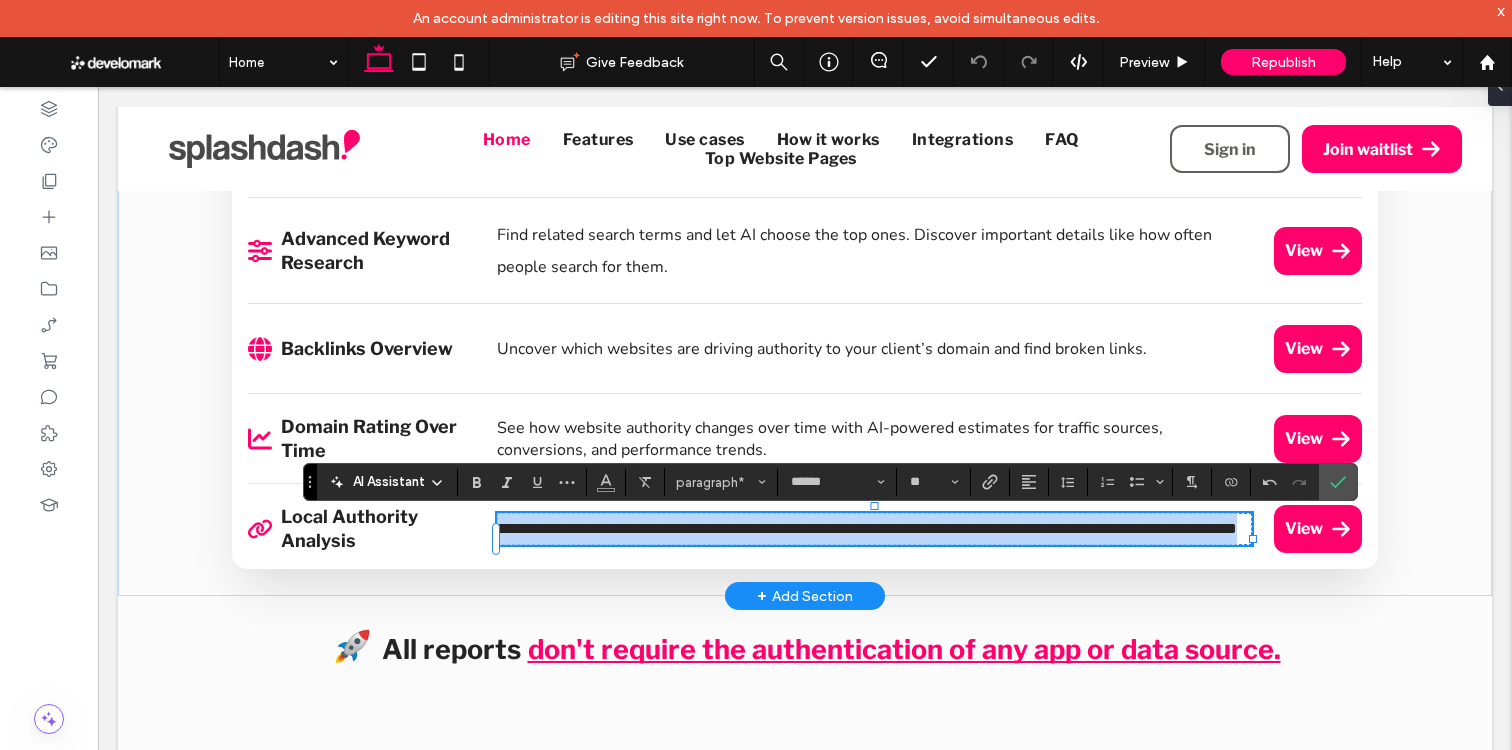 click on "**********" at bounding box center [874, 529] 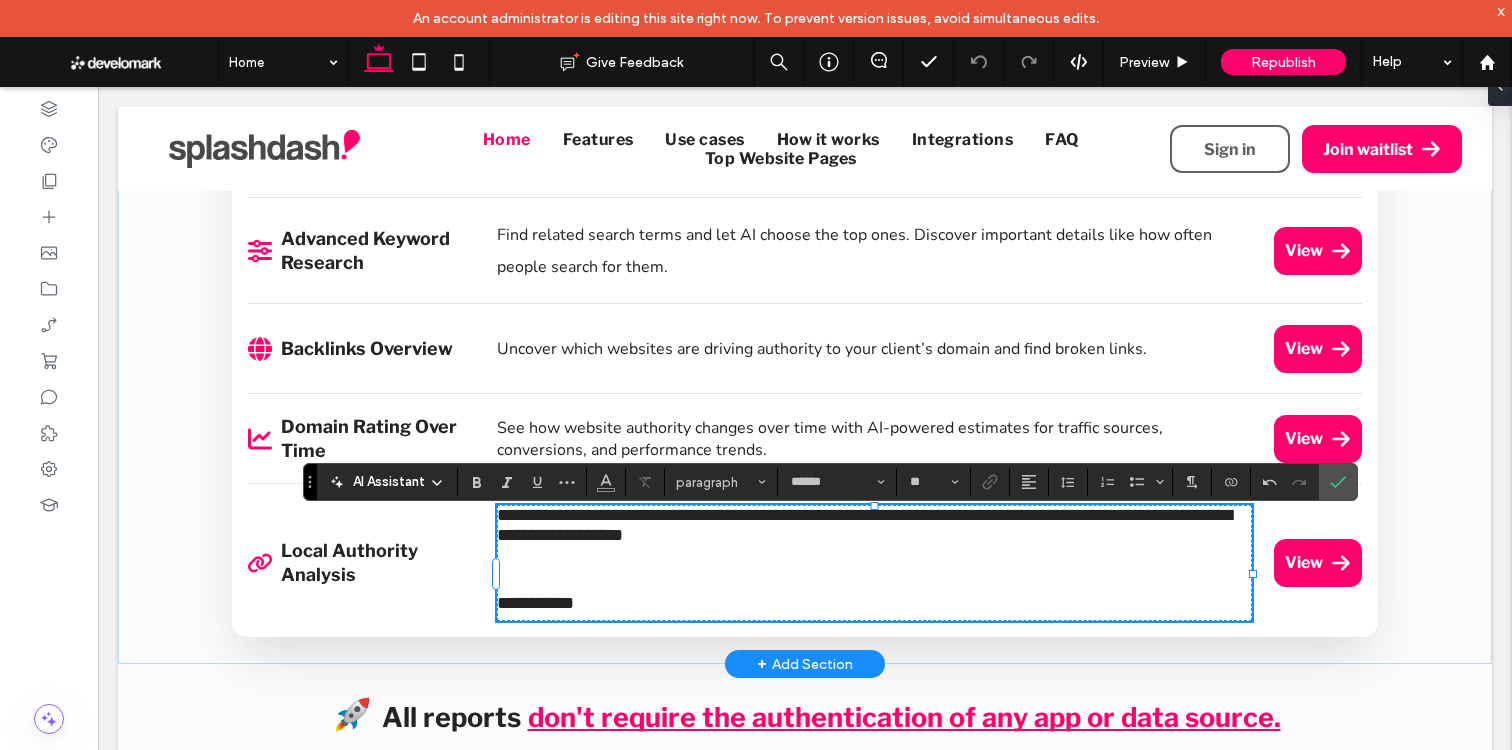type on "**" 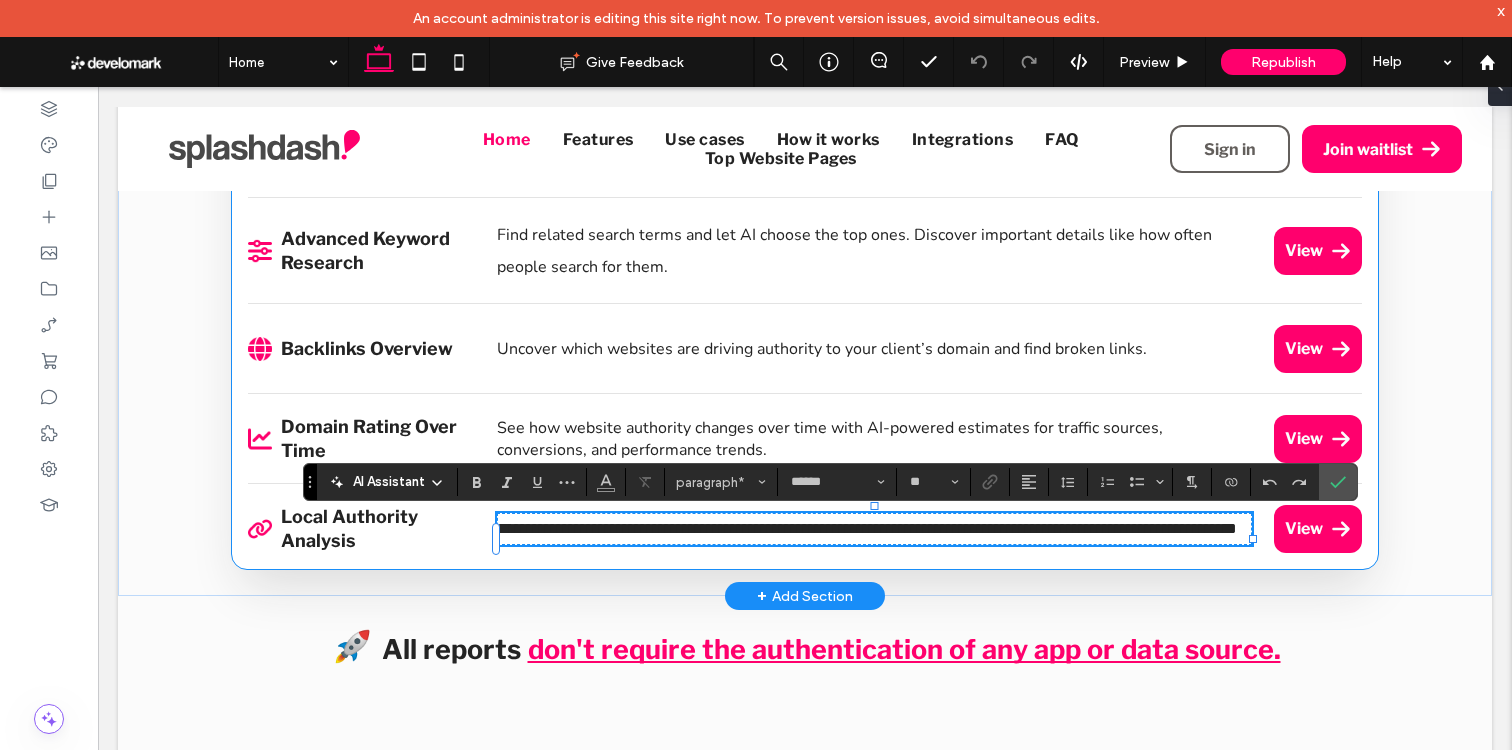 click on "Category
What you'll see
Digital Presence
See how your prospect appears online and in local searches. Pinpoint where your client is losing traction.
View
Ad Budget Simulator
Google Ads Budget Simulator to show what clients should be spending, and what they can expect in clicks and leads.
View
Website Performance
Audit the speed, usability, and performance of a site. Find their name servers, whois information and CMS.
View
Local Demographics
Break down age, income, and gender data to show clients if their messaging matches their market — or if it’s missing the mark.
View
Customer Sentiment" at bounding box center (804, -181) 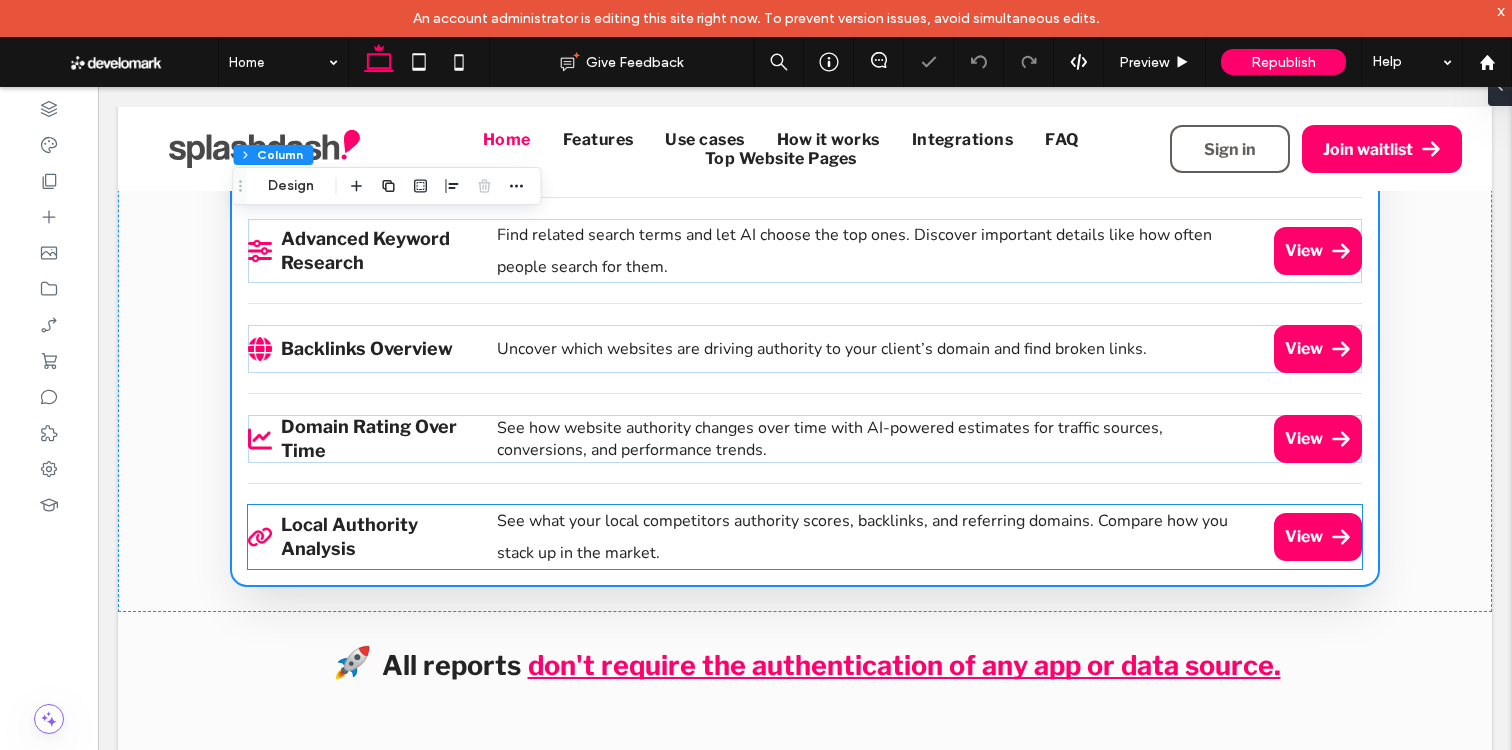 click on "See what your local competitors authority scores, backlinks, and referring domains. Compare how you stack up in the market." at bounding box center [874, 537] 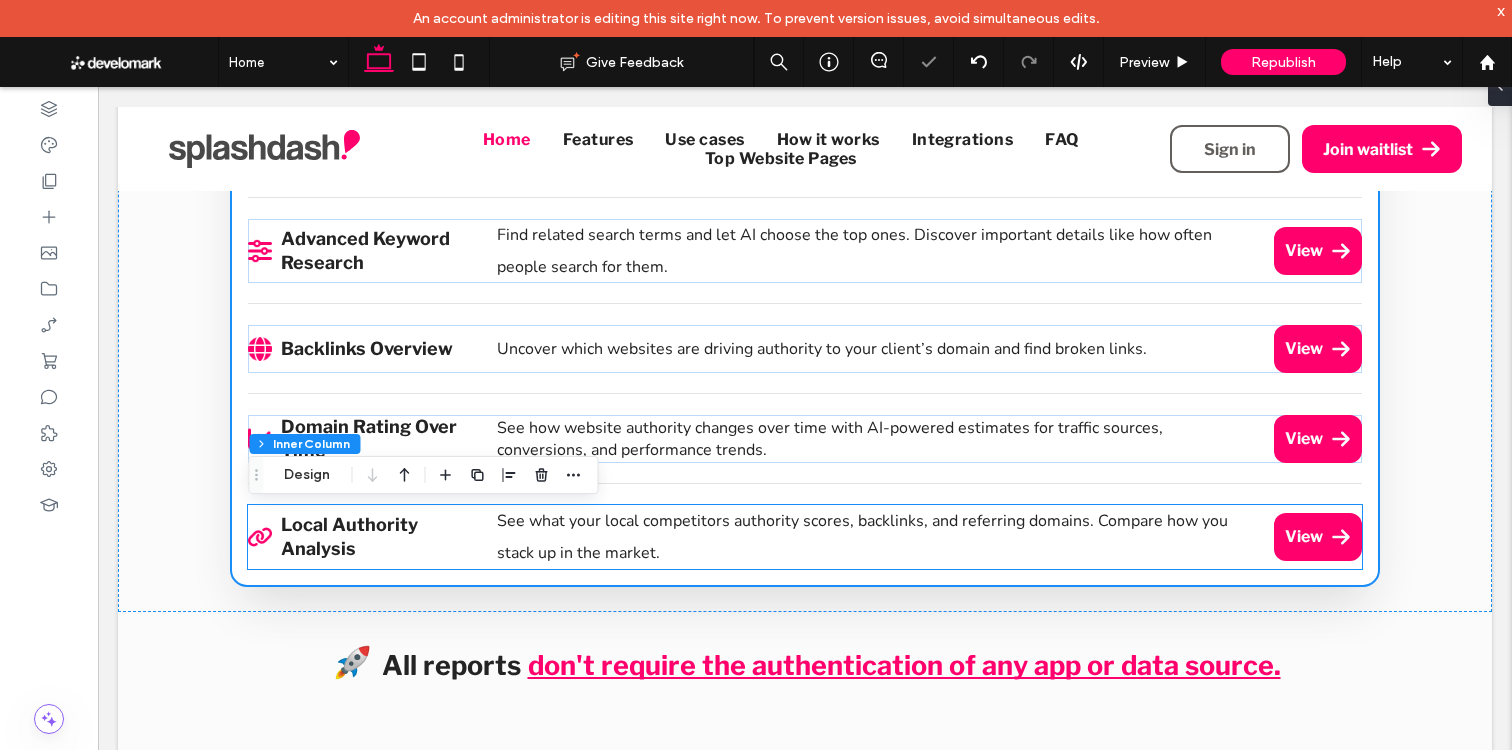 click on "See what your local competitors authority scores, backlinks, and referring domains. Compare how you stack up in the market." at bounding box center [874, 537] 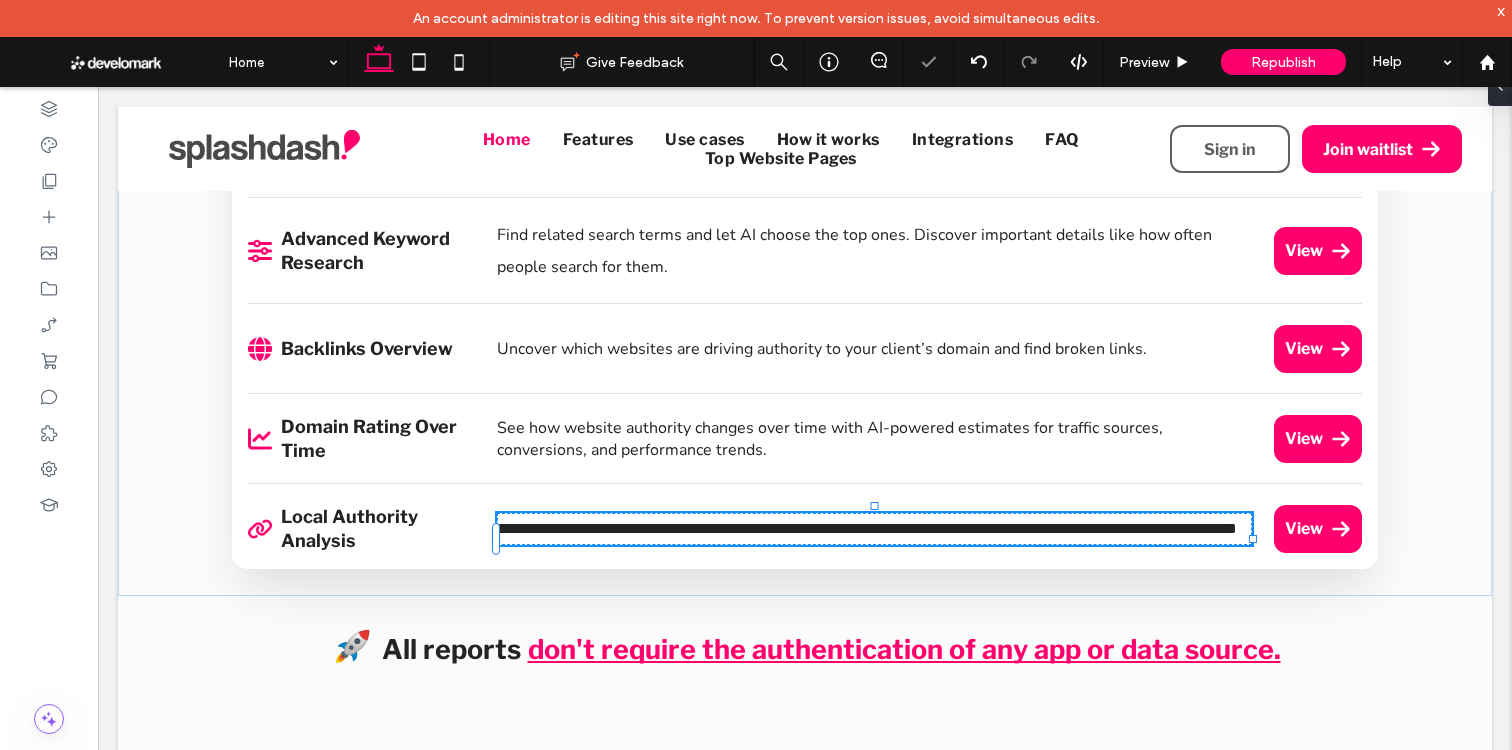 type on "******" 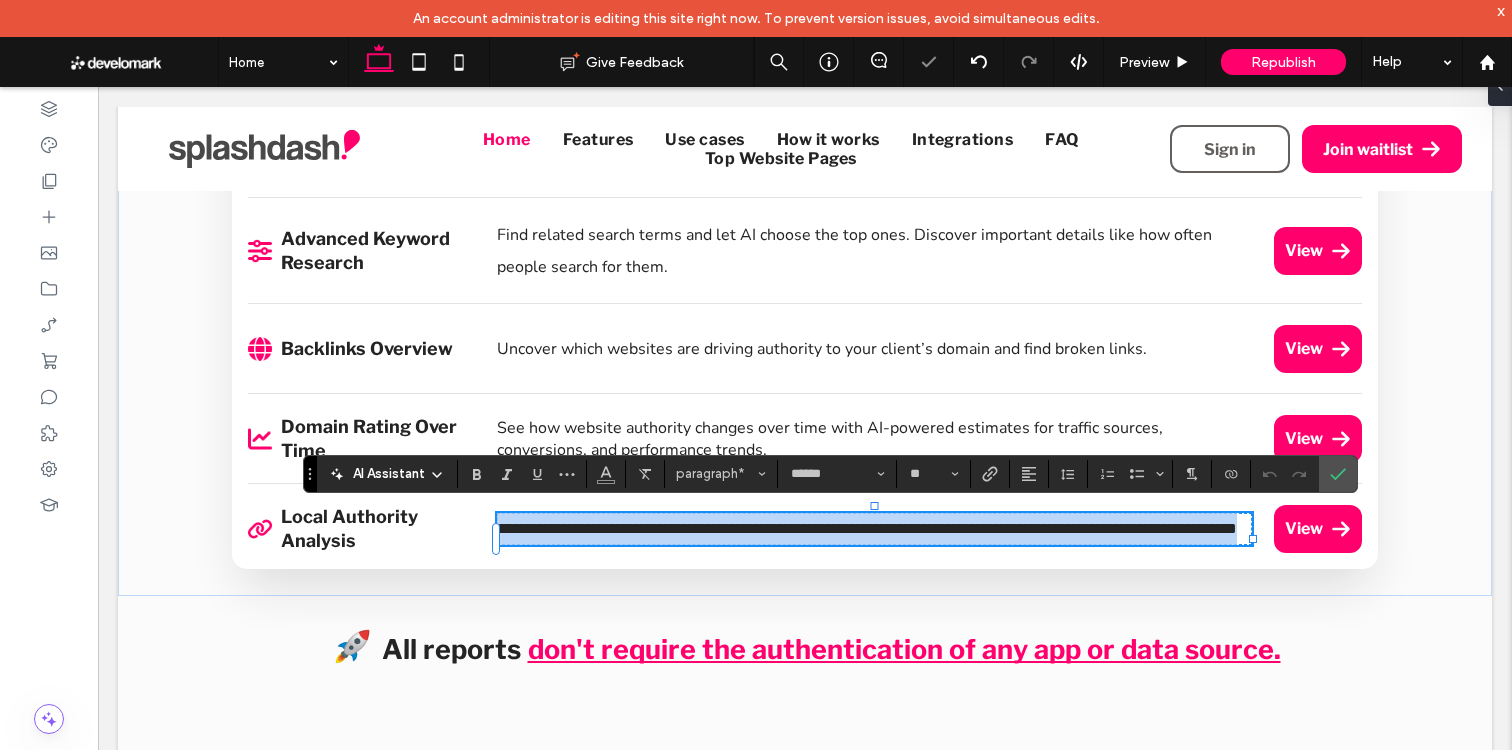 click on "**********" at bounding box center [874, 529] 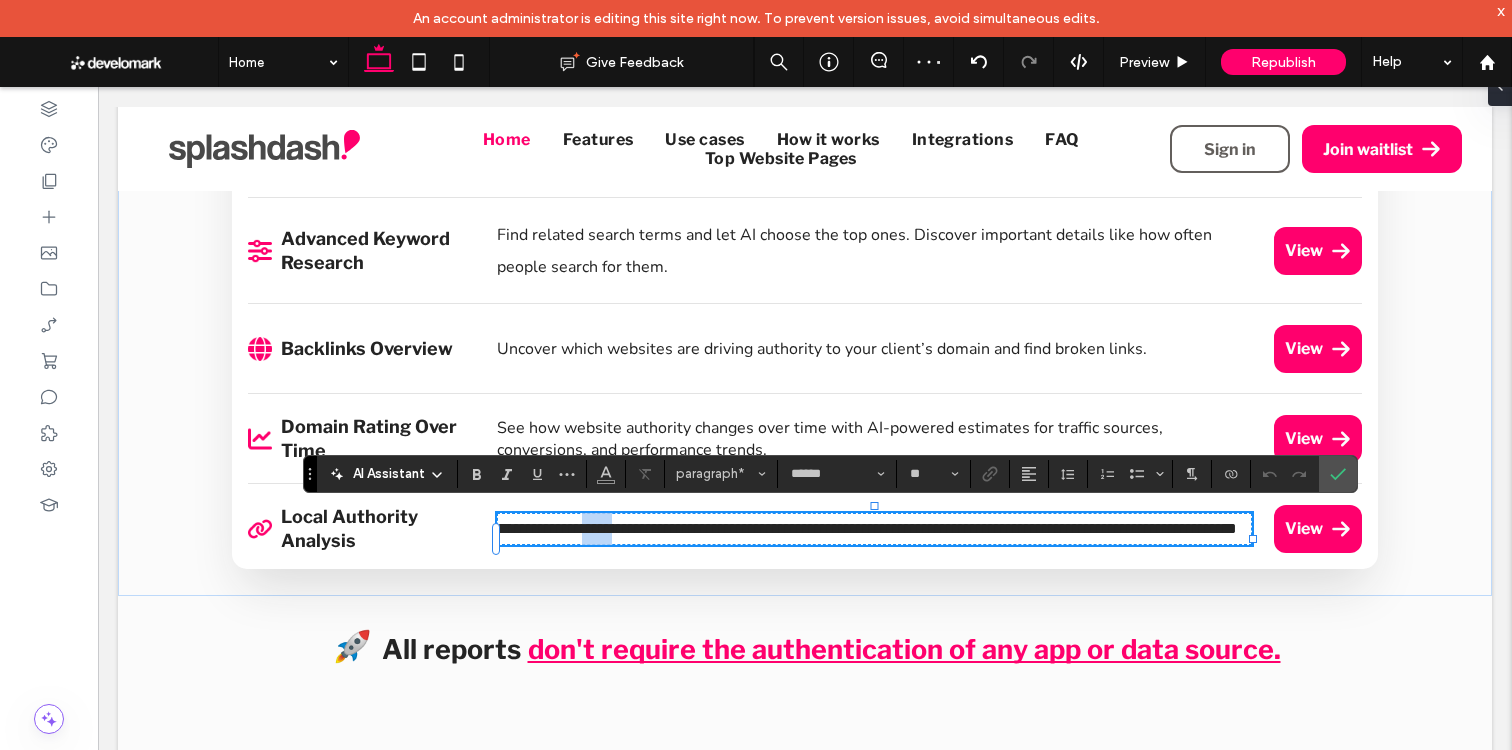 click on "**********" at bounding box center (874, 529) 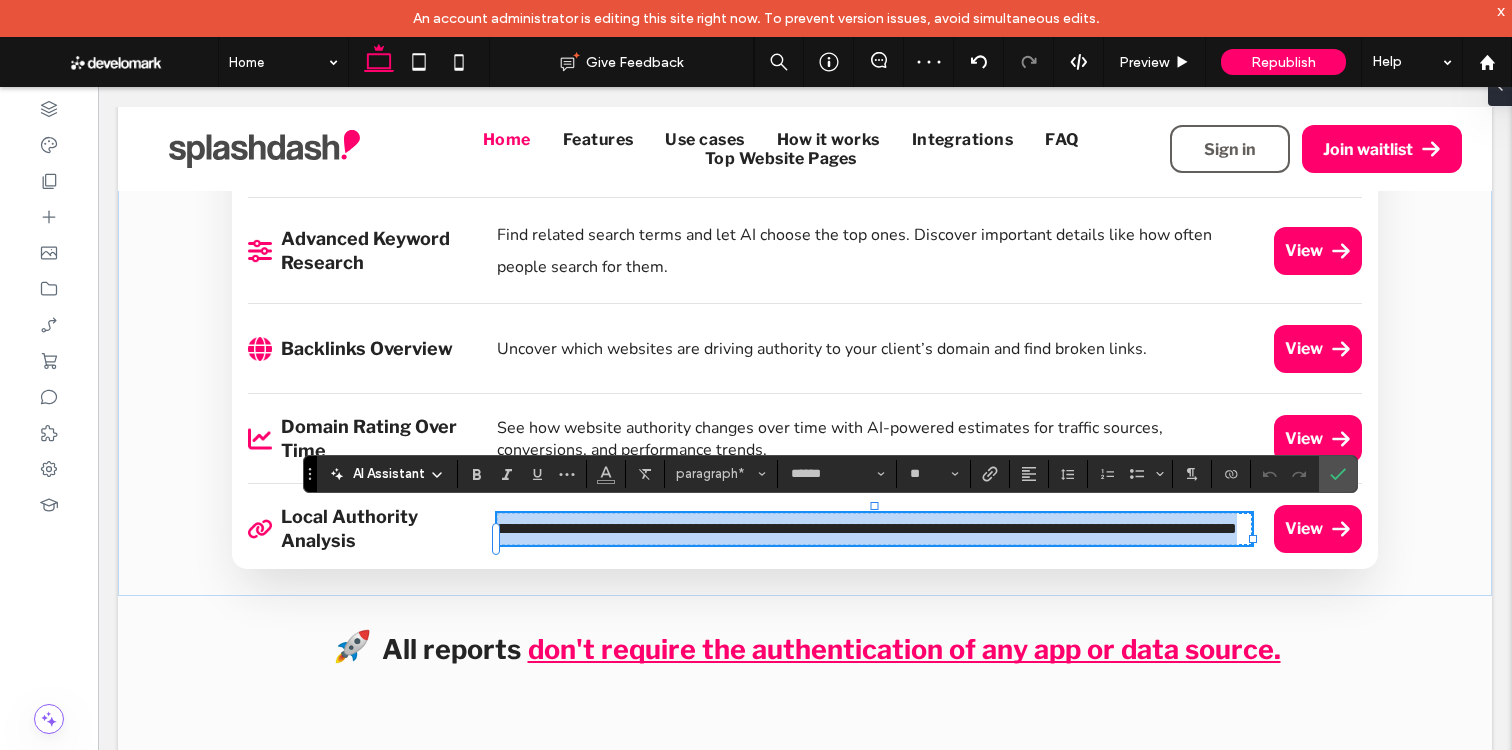 click on "**********" at bounding box center [874, 529] 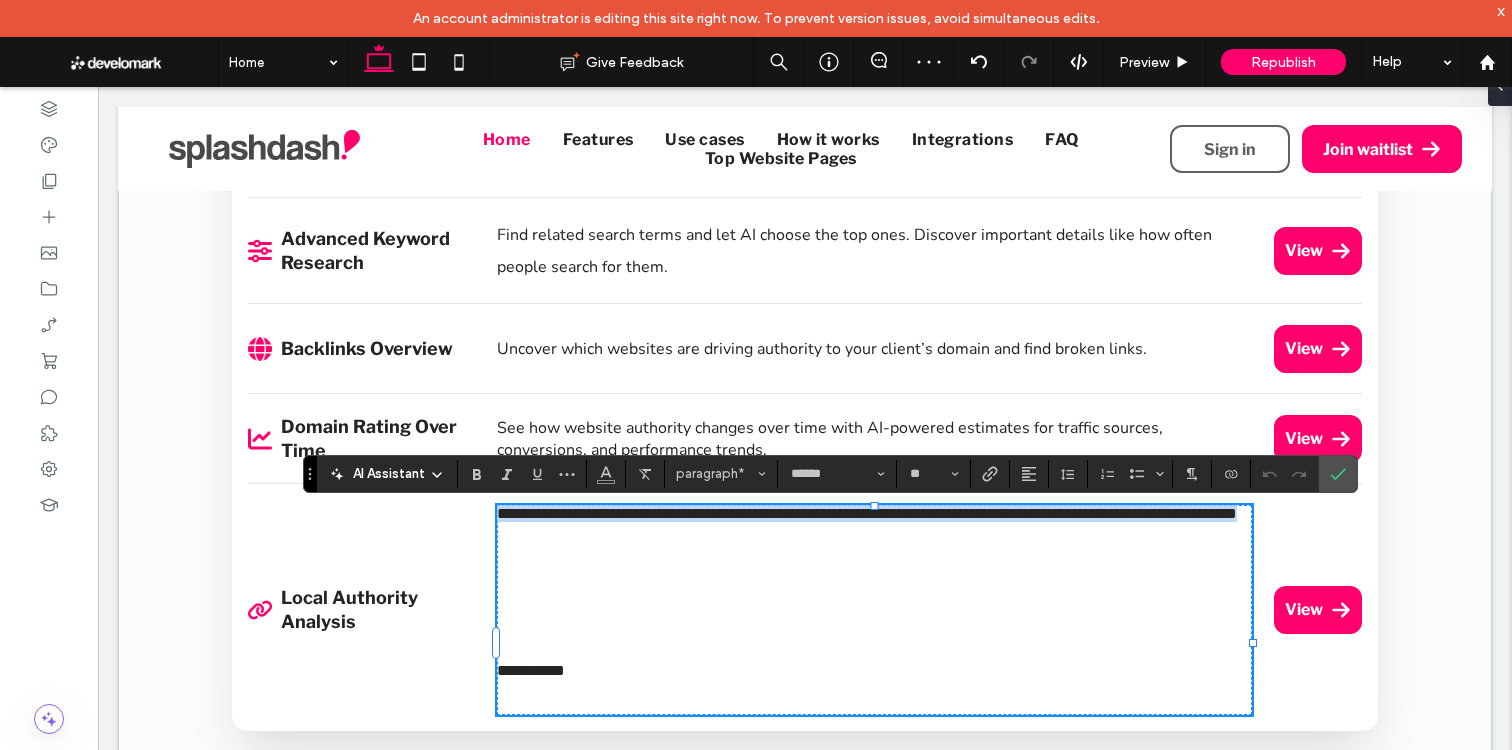 scroll, scrollTop: 0, scrollLeft: 0, axis: both 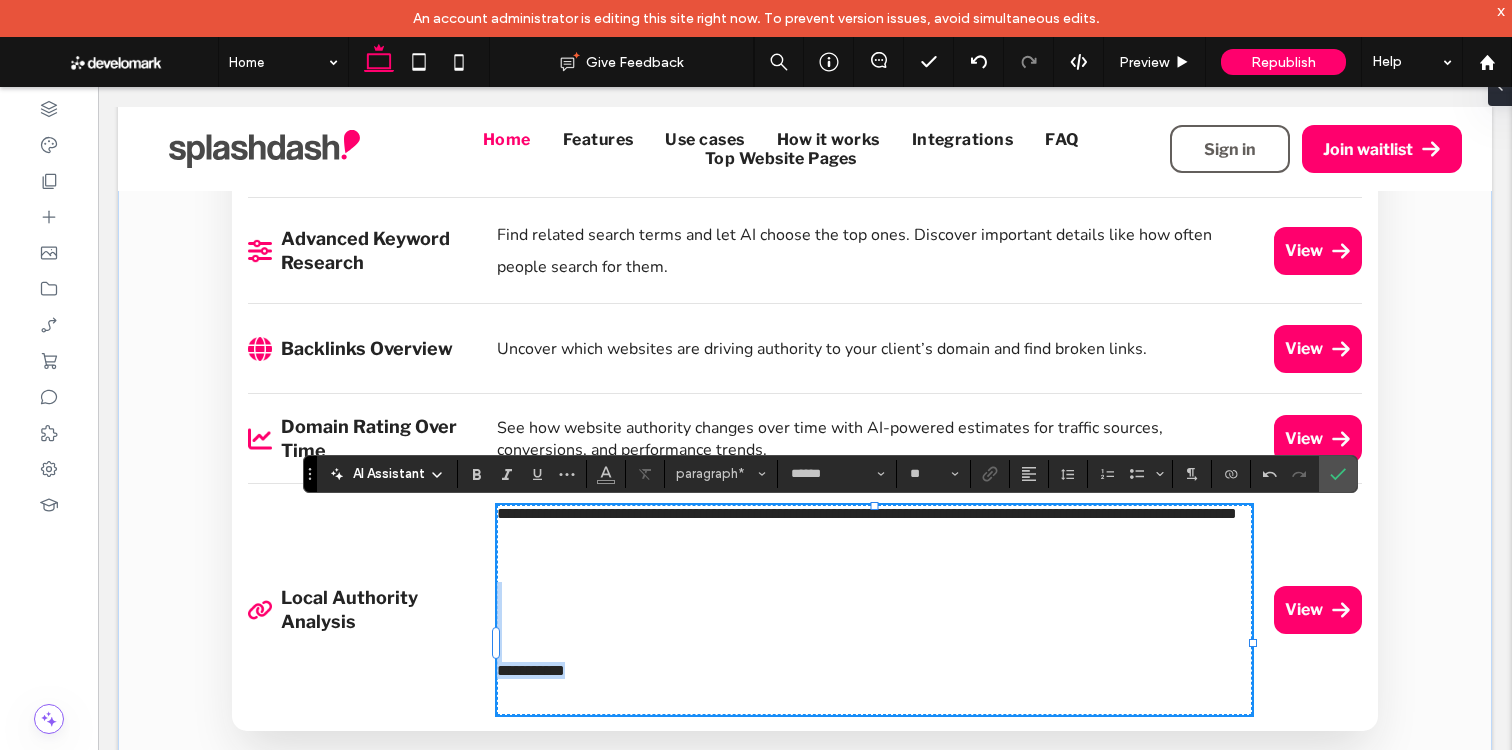 drag, startPoint x: 607, startPoint y: 724, endPoint x: 525, endPoint y: 639, distance: 118.10589 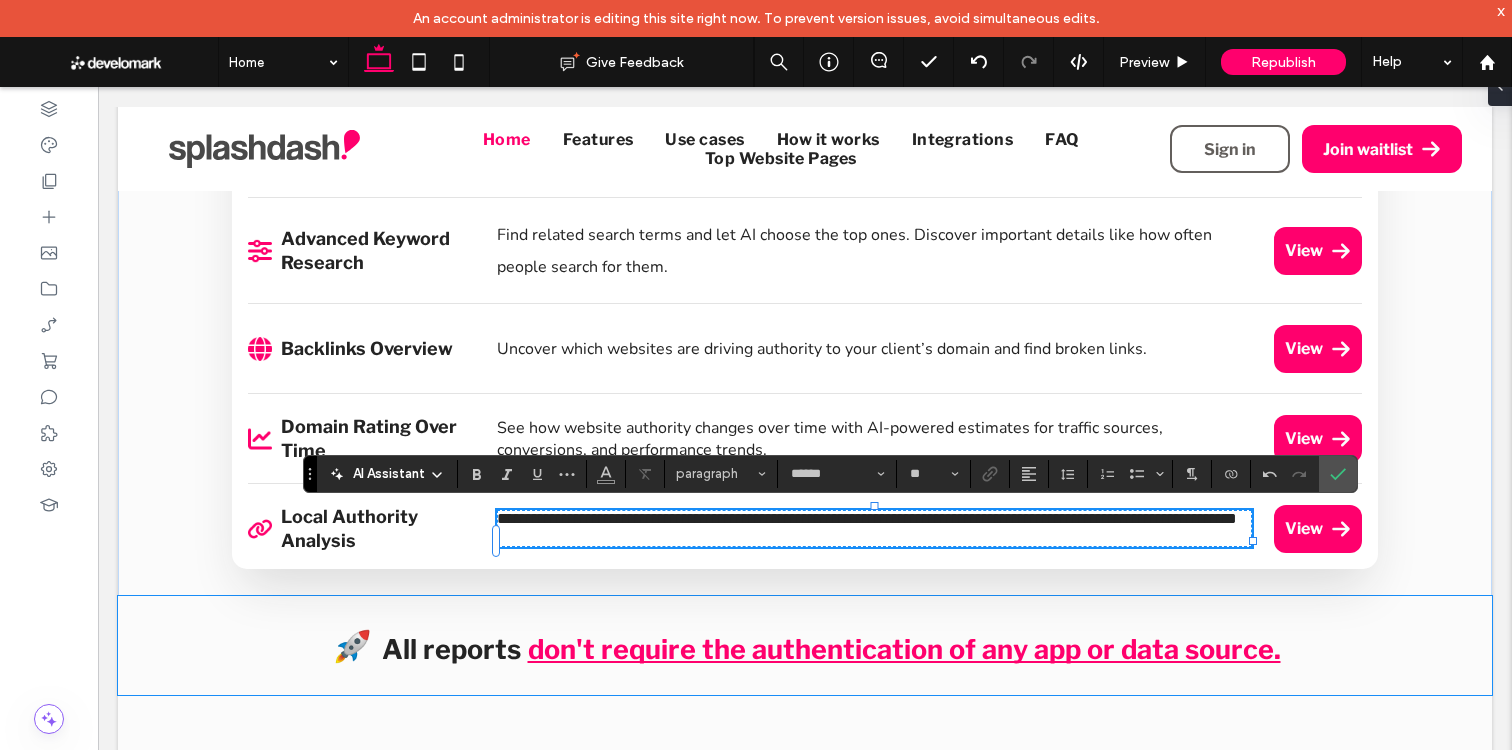 type on "**" 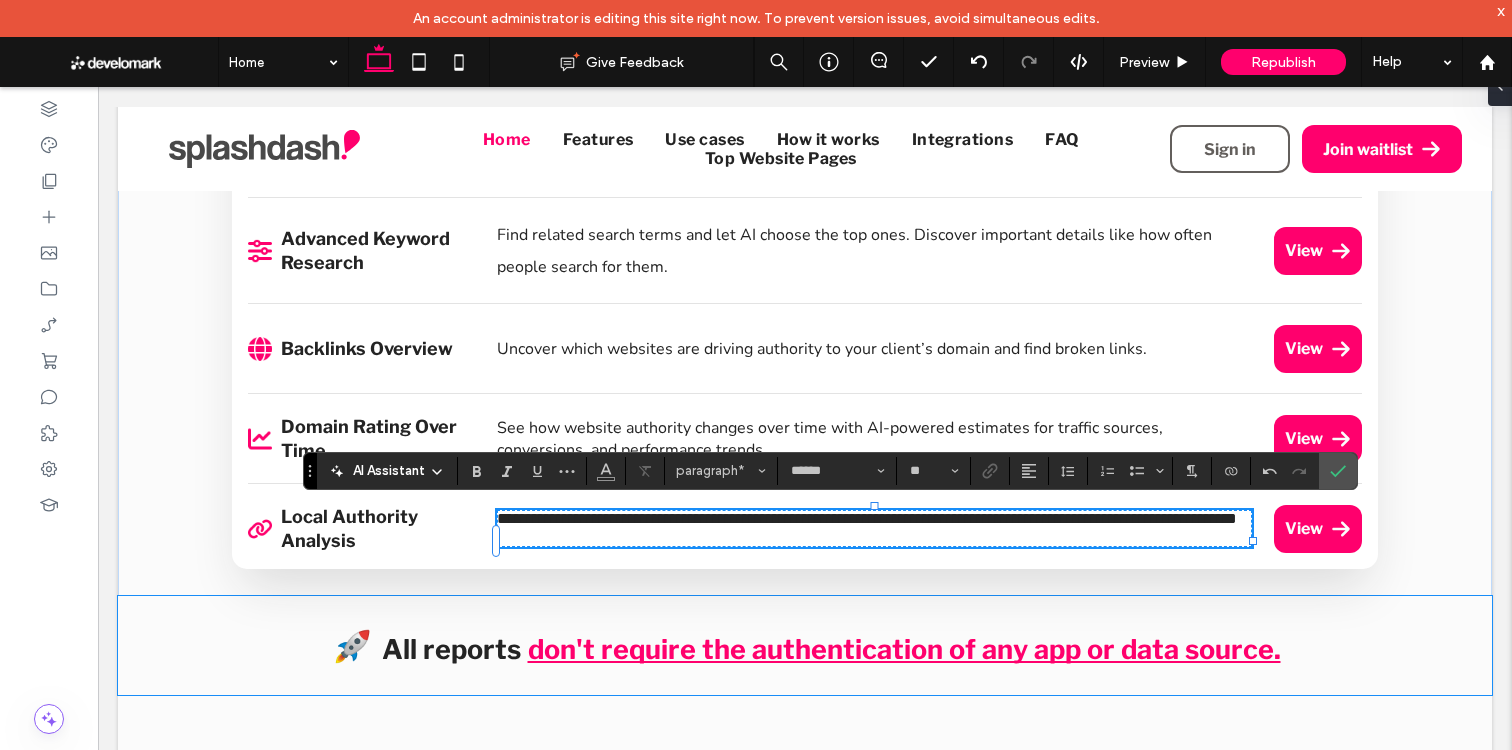 scroll, scrollTop: 2292, scrollLeft: 0, axis: vertical 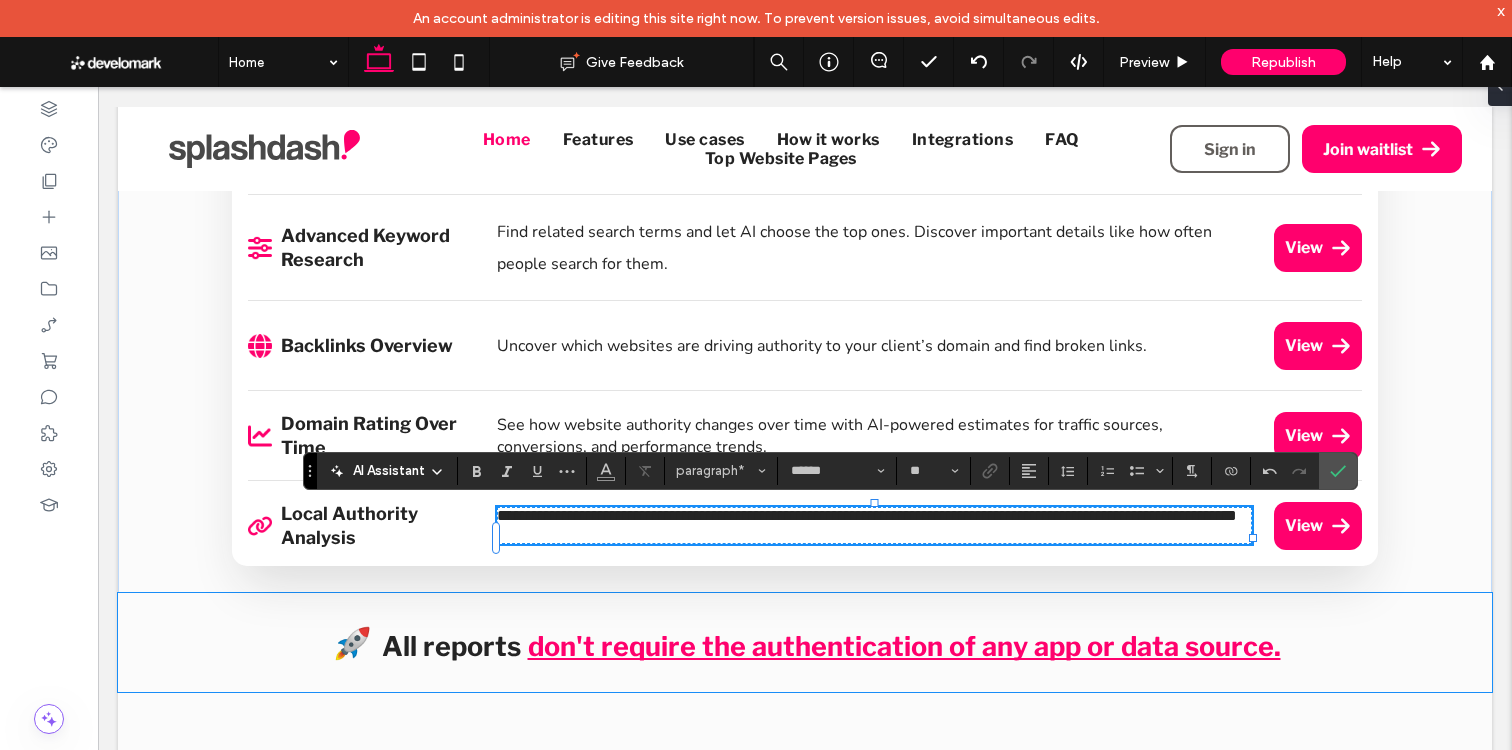 type 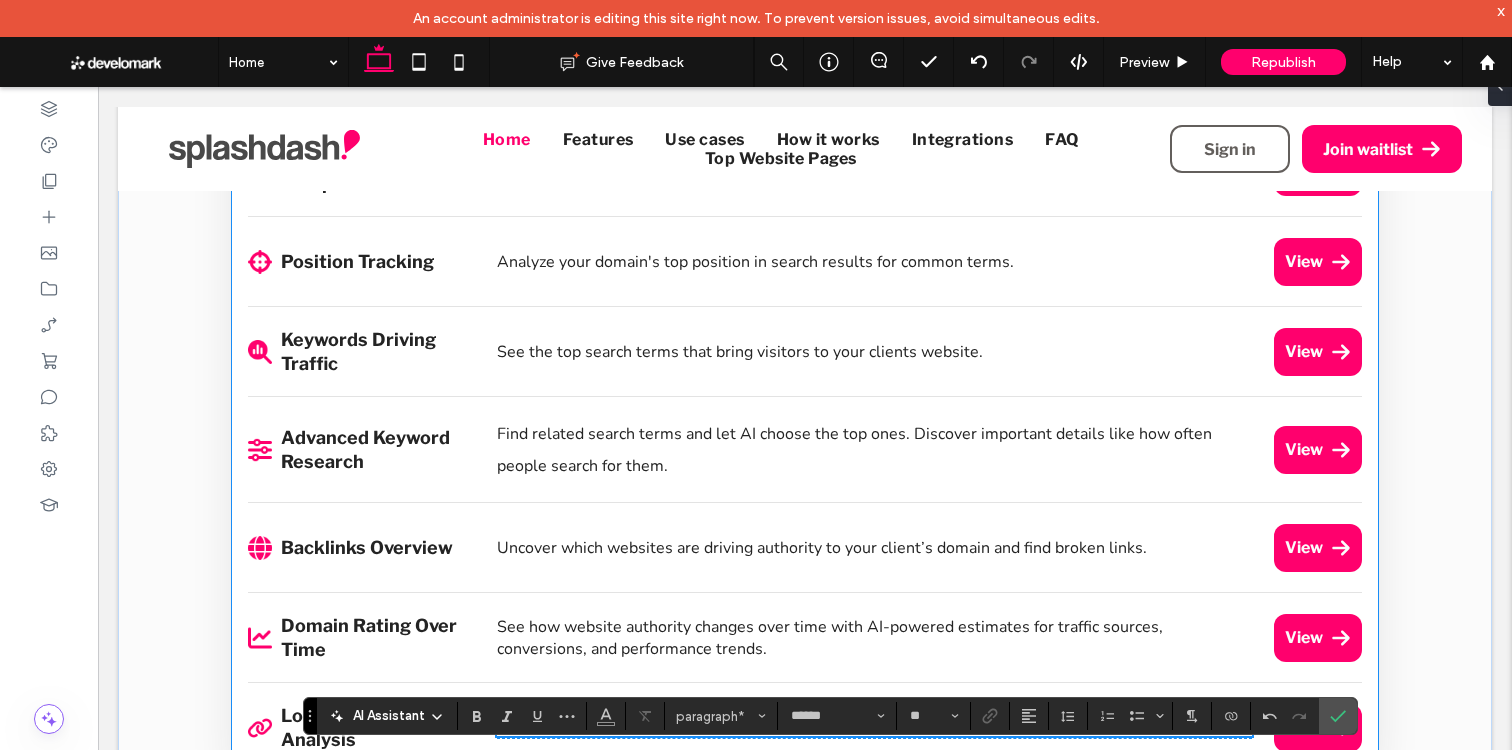 scroll, scrollTop: 2118, scrollLeft: 0, axis: vertical 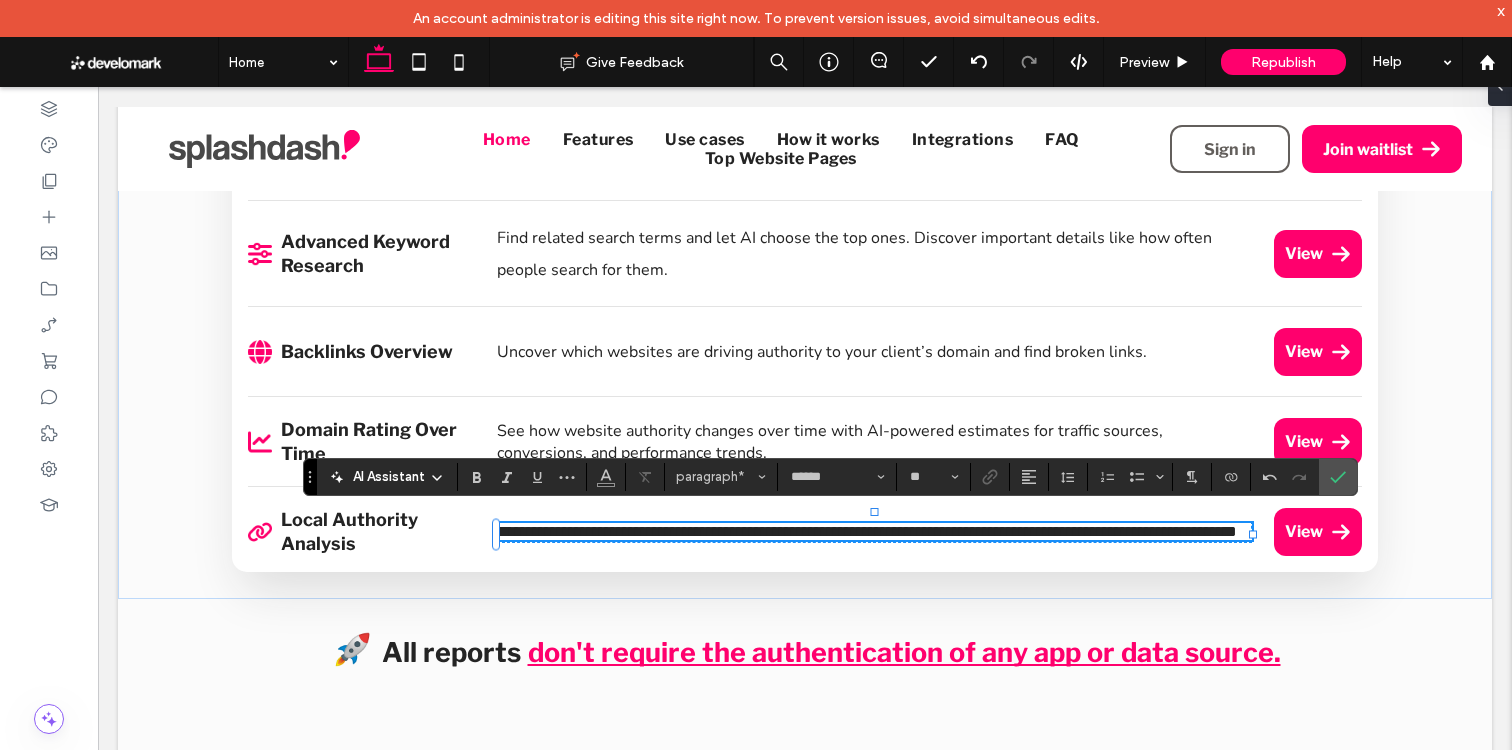click on "**********" at bounding box center (867, 531) 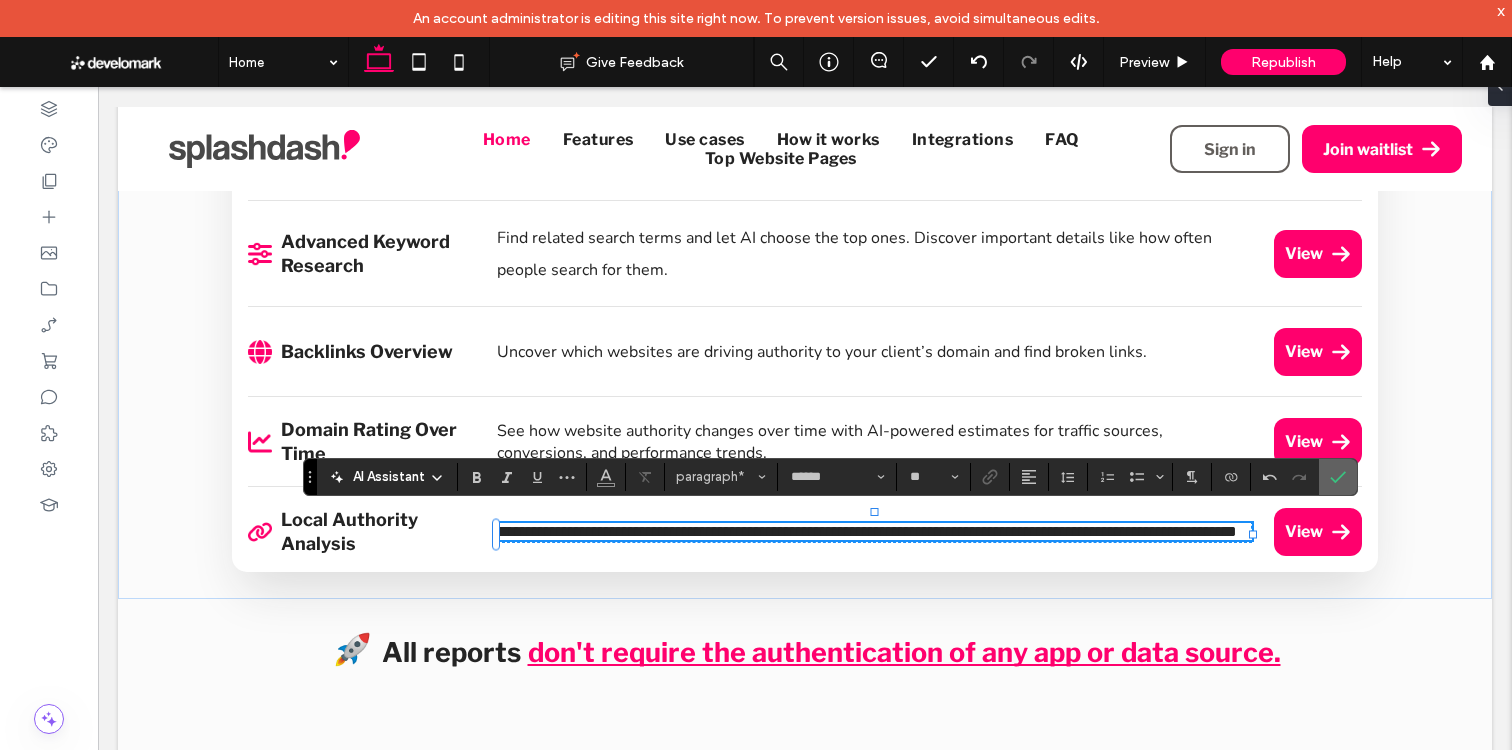 click 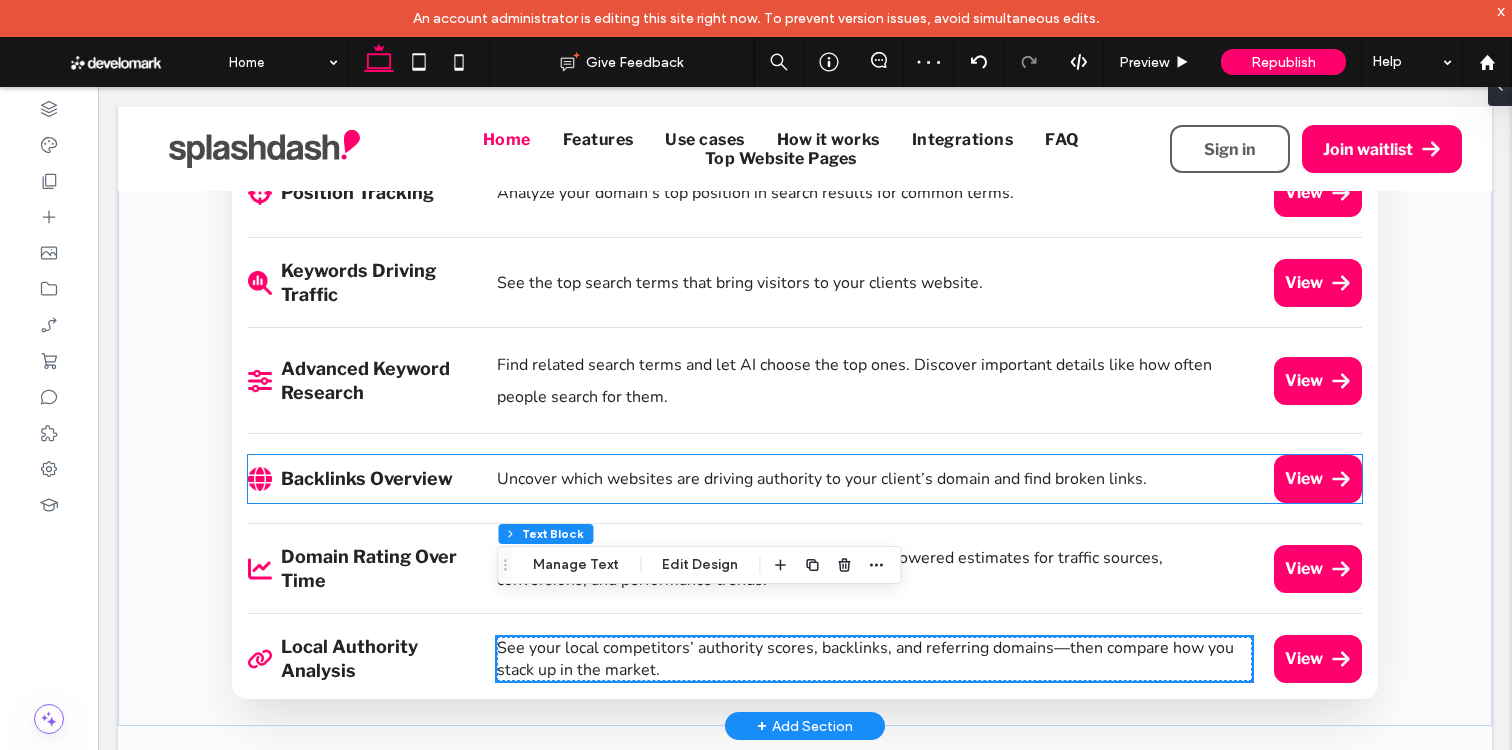 scroll, scrollTop: 2183, scrollLeft: 0, axis: vertical 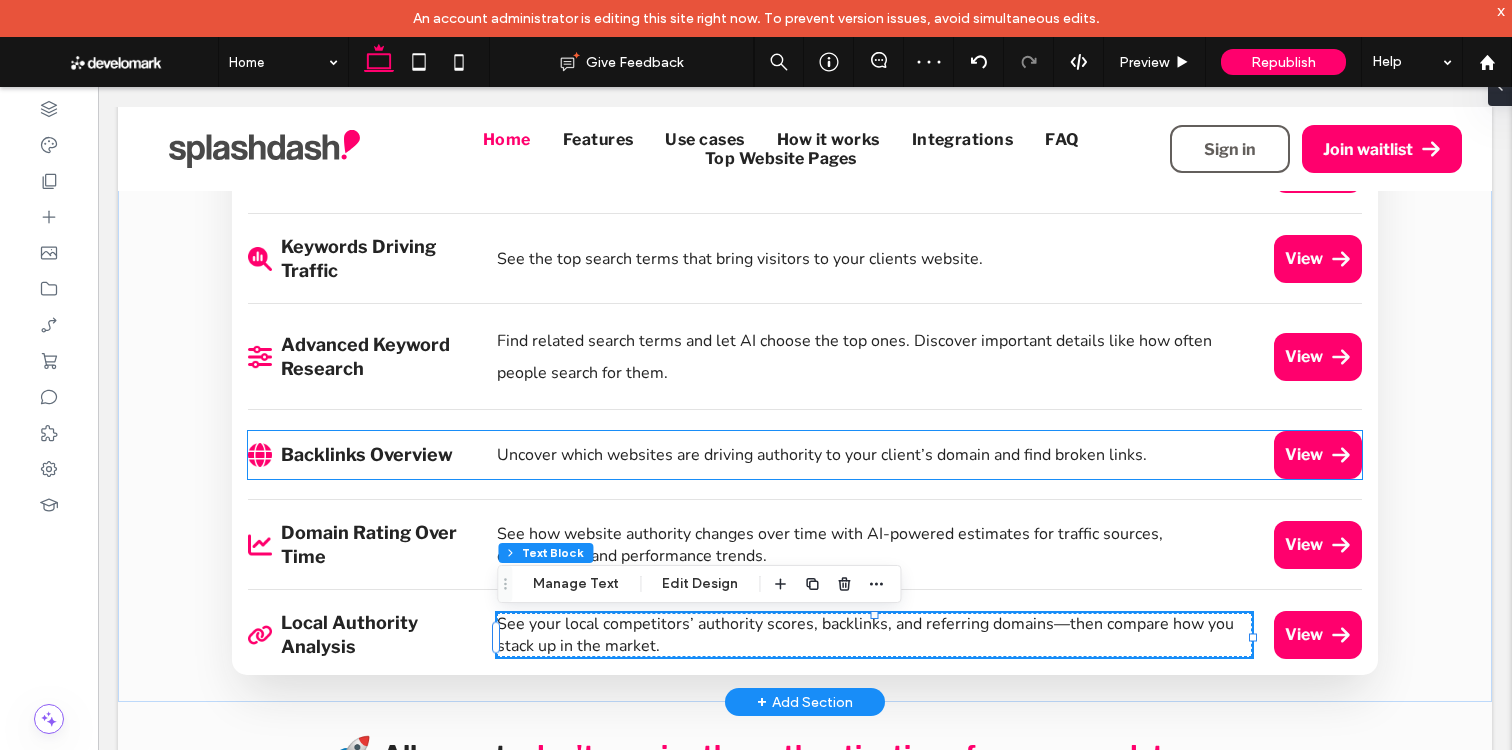 click on "Backlinks Overview
Uncover which websites are driving authority to your client’s domain and find broken links.
View" at bounding box center [804, 455] 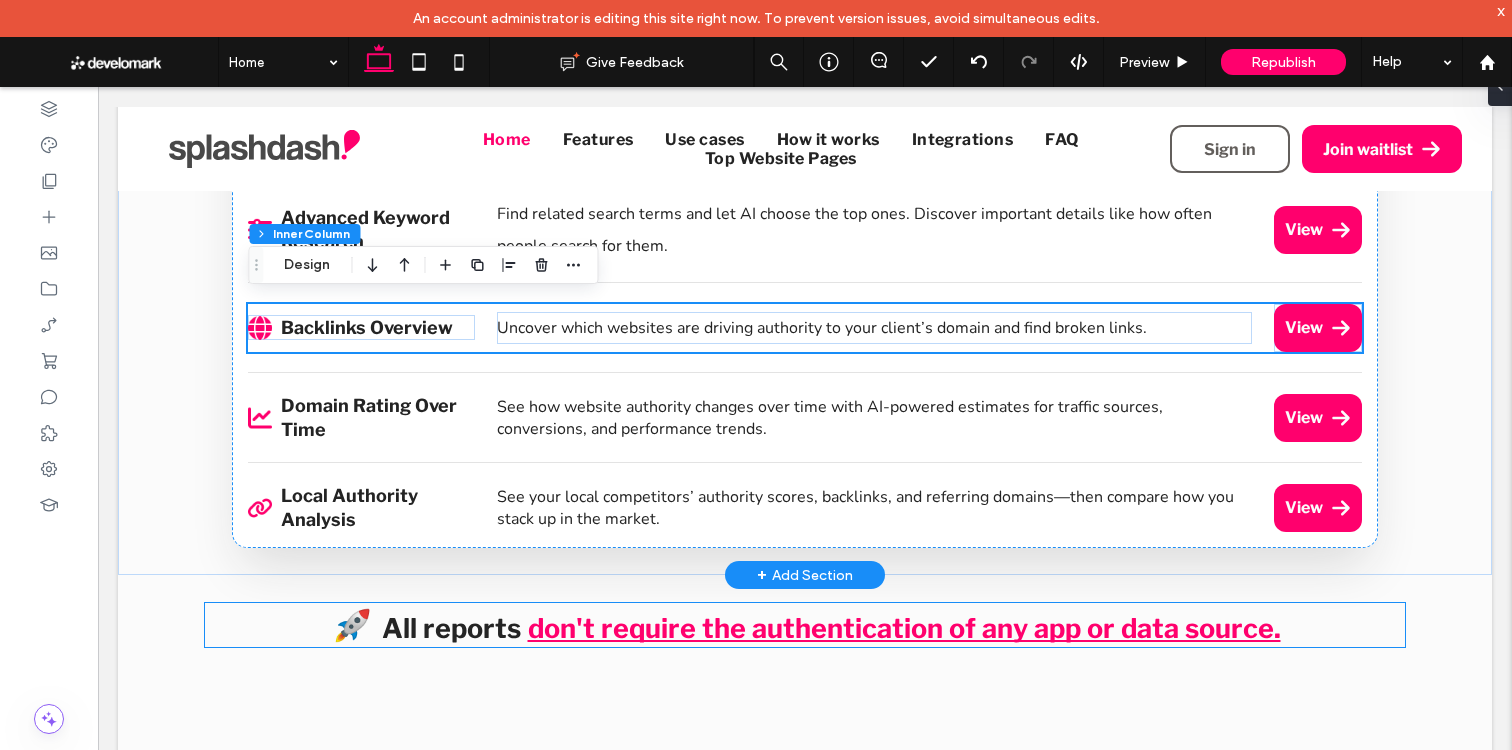 scroll, scrollTop: 2303, scrollLeft: 0, axis: vertical 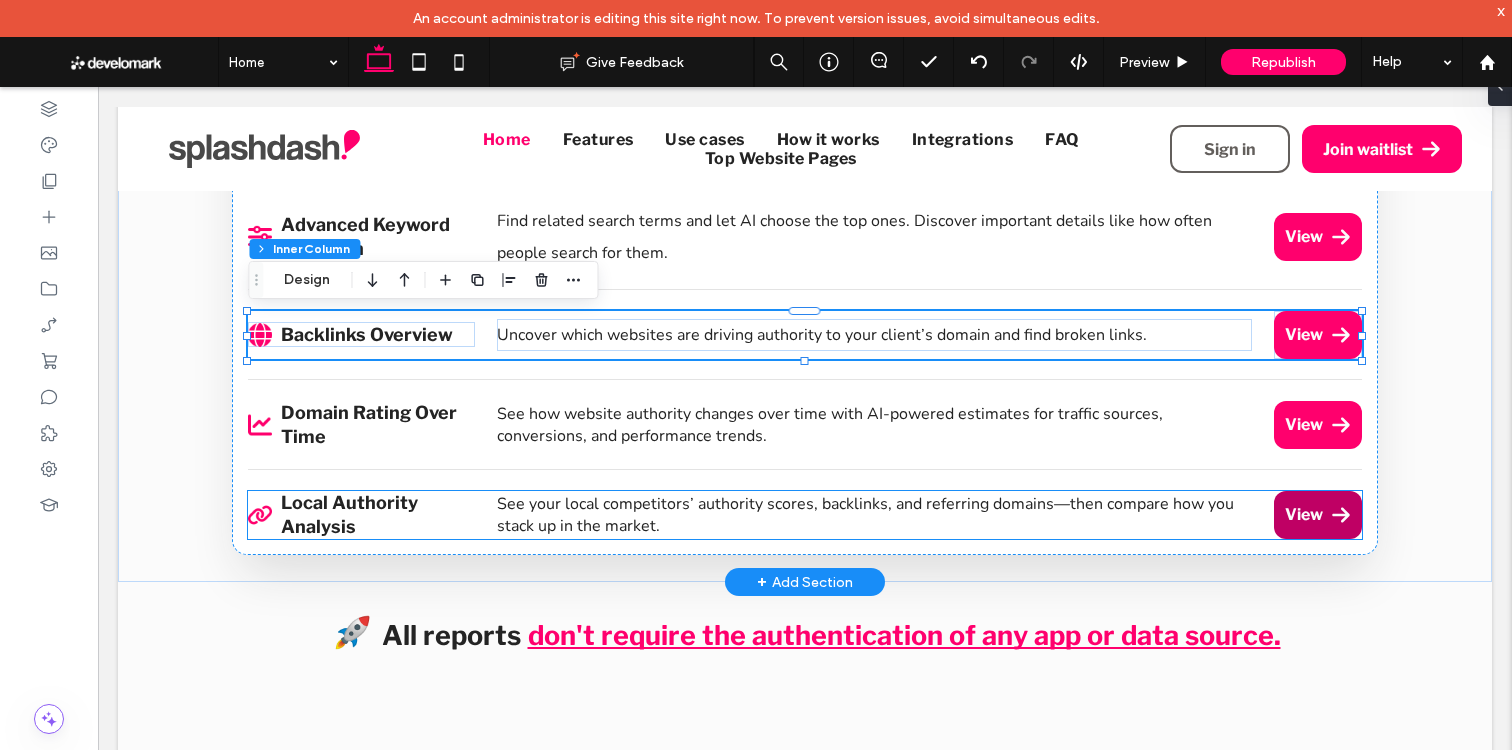 click on "View" at bounding box center [1304, 514] 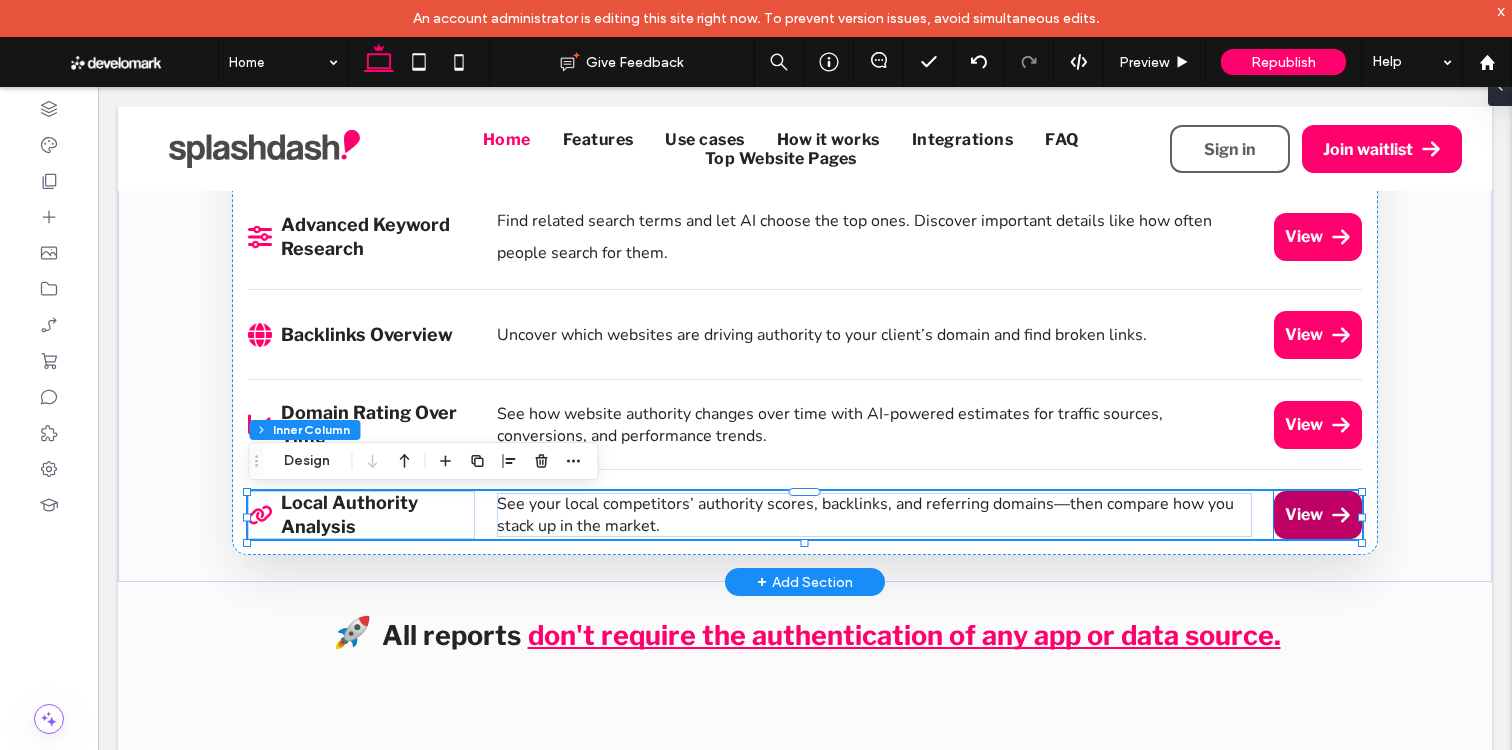 click on "View" at bounding box center [1304, 514] 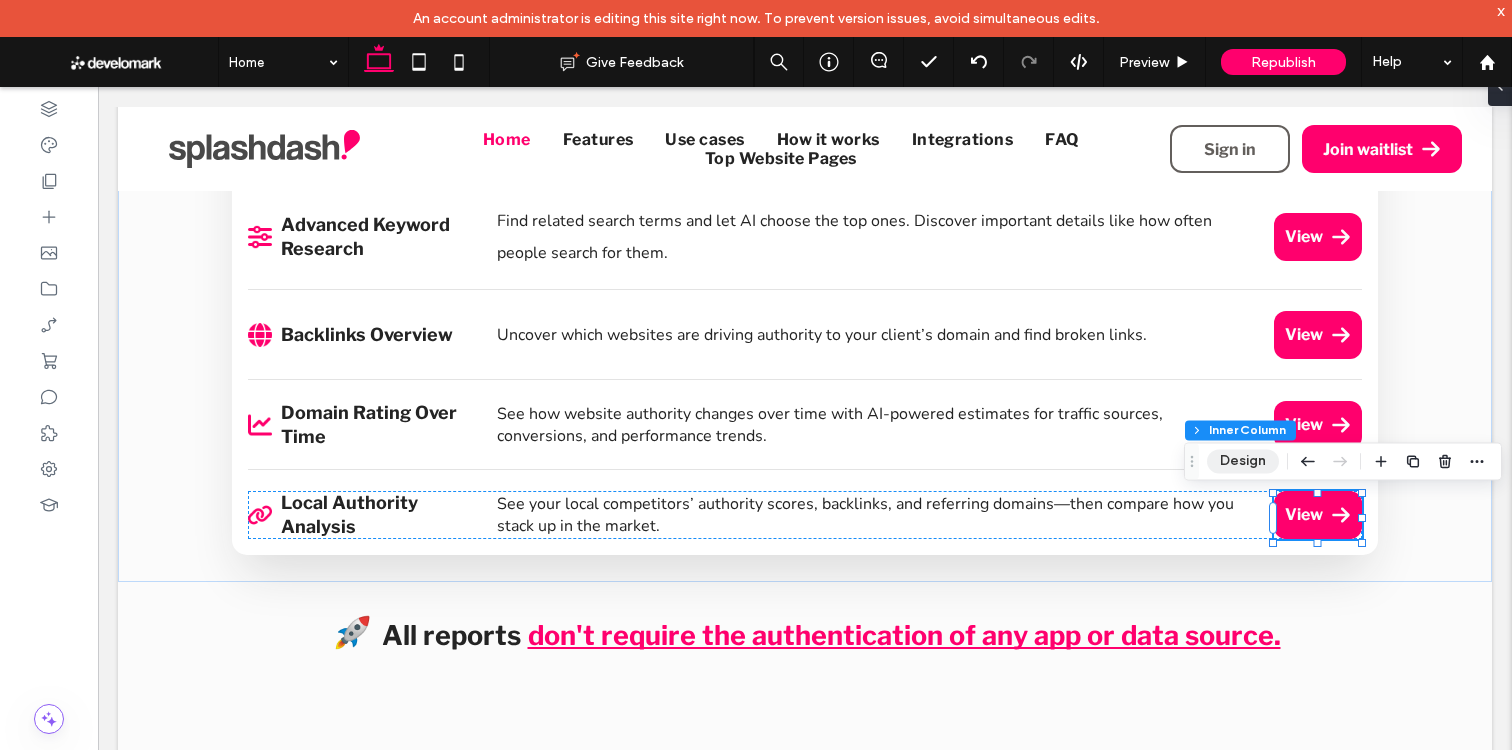 click on "Design" at bounding box center (1243, 461) 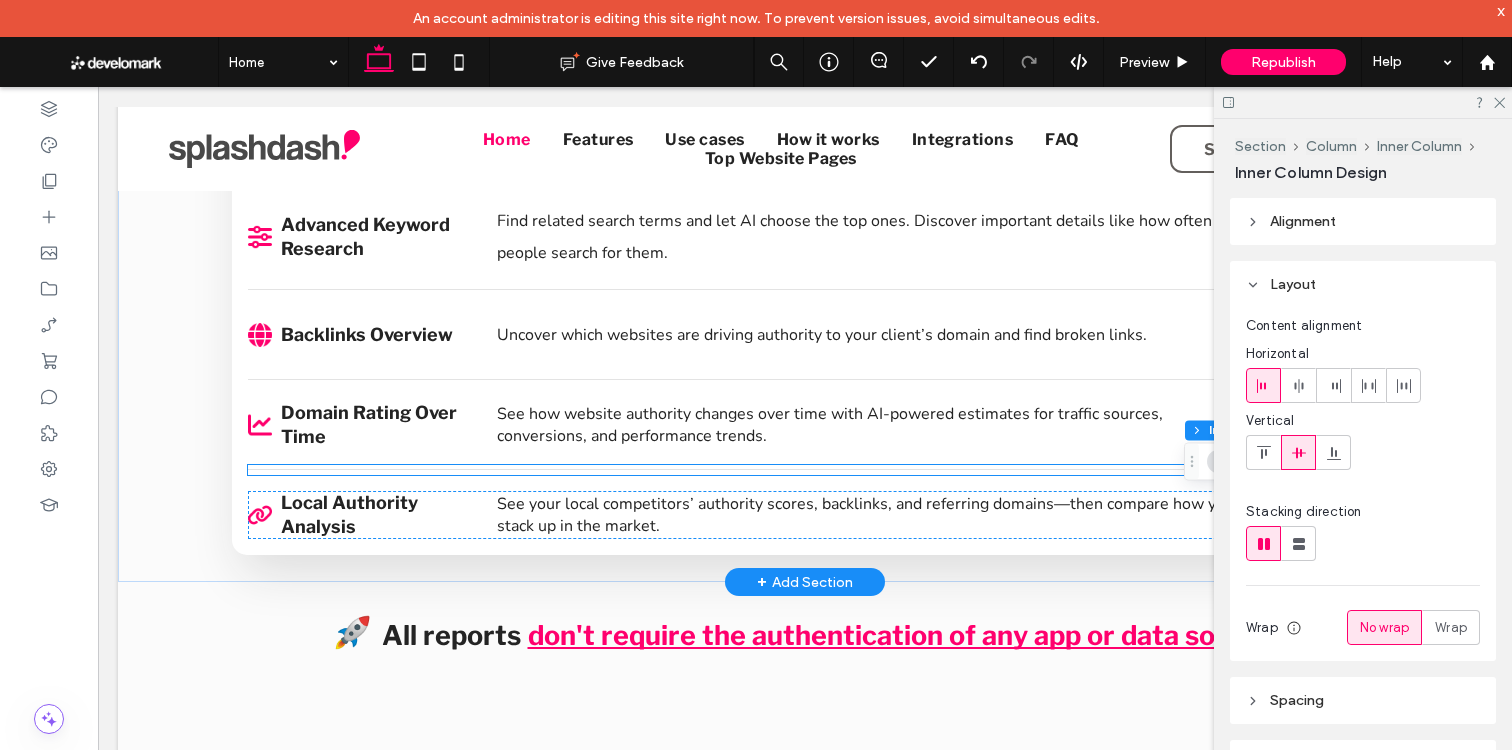 click on "See your local competitors’ authority scores, backlinks, and referring domains—then compare how you stack up in the market." at bounding box center [865, 515] 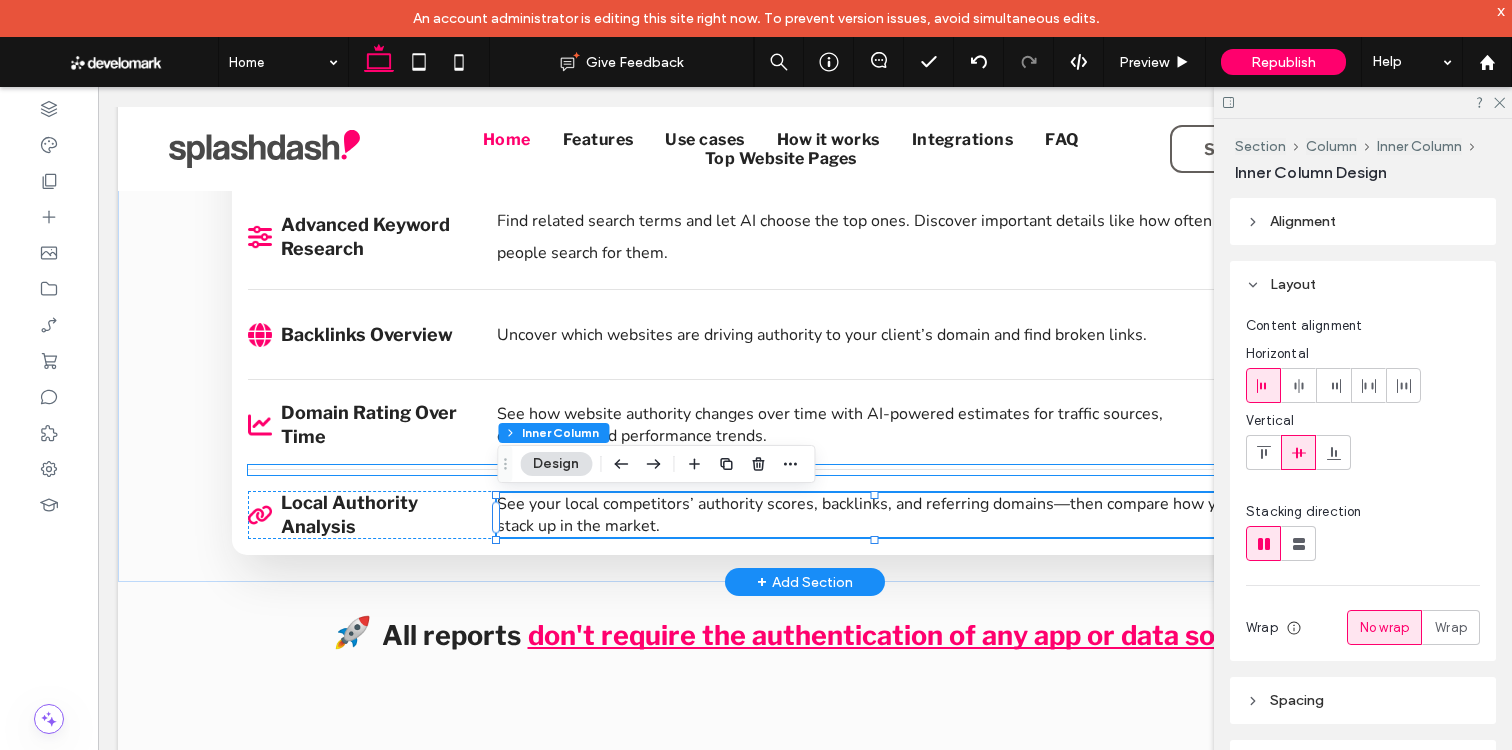 click at bounding box center (804, 470) 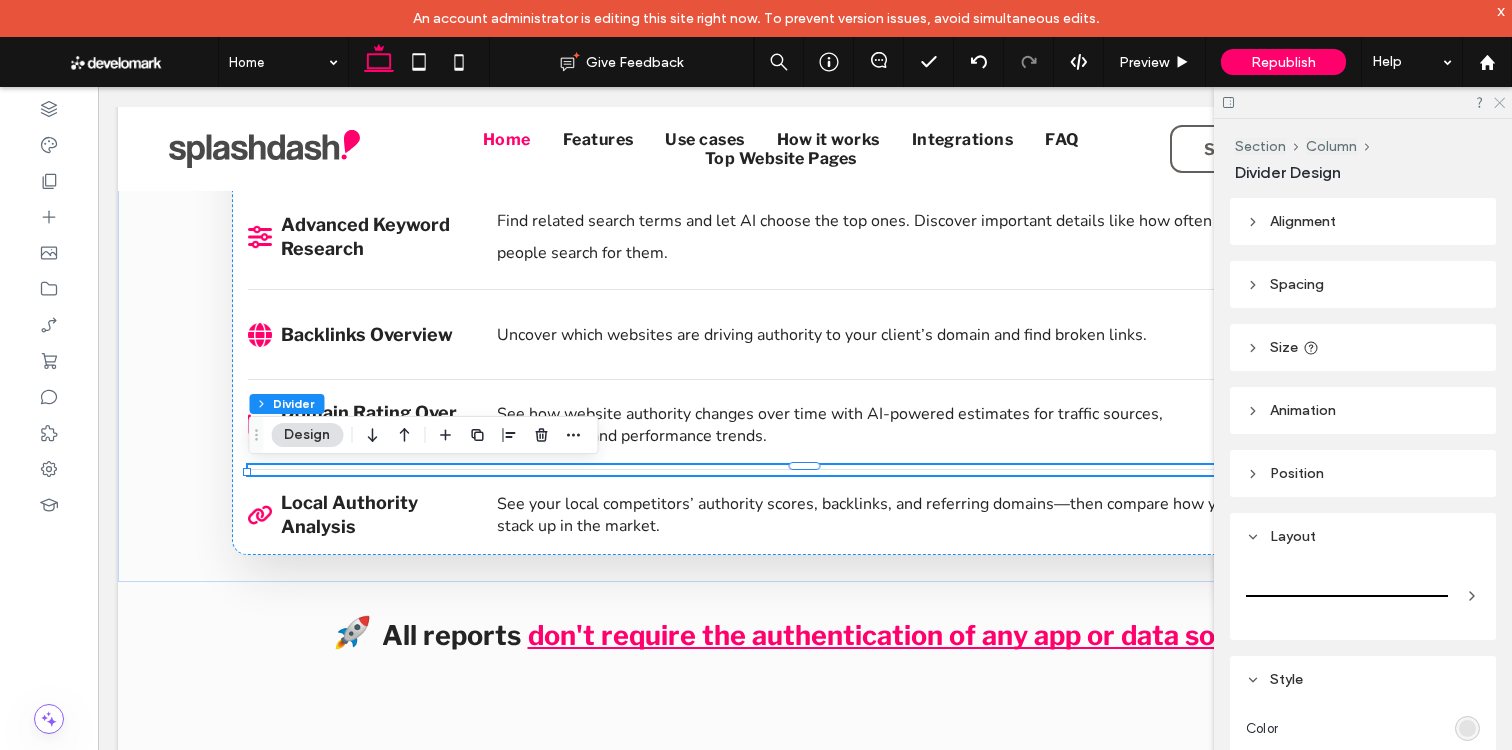 click 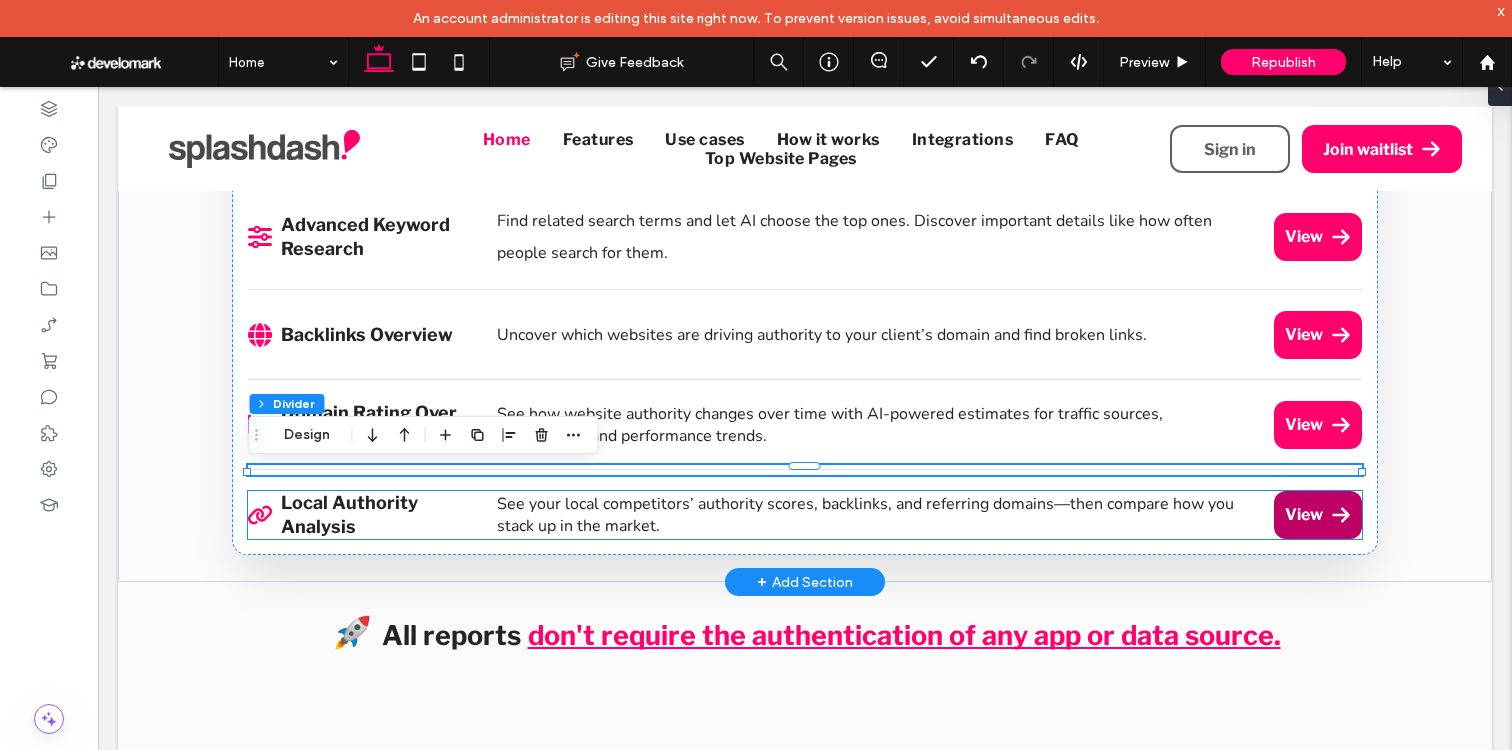 click on "View" at bounding box center [1304, 514] 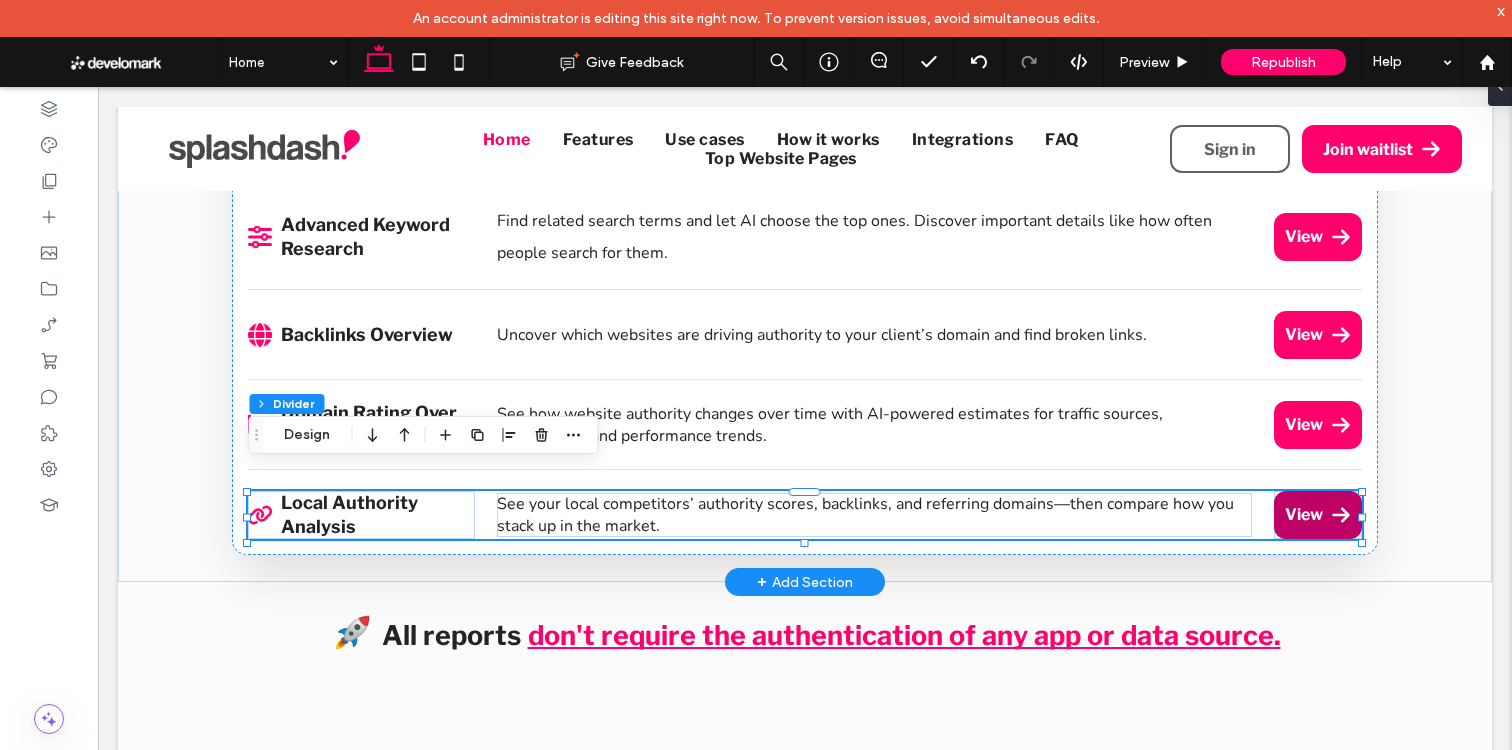 click on "View" at bounding box center (1304, 514) 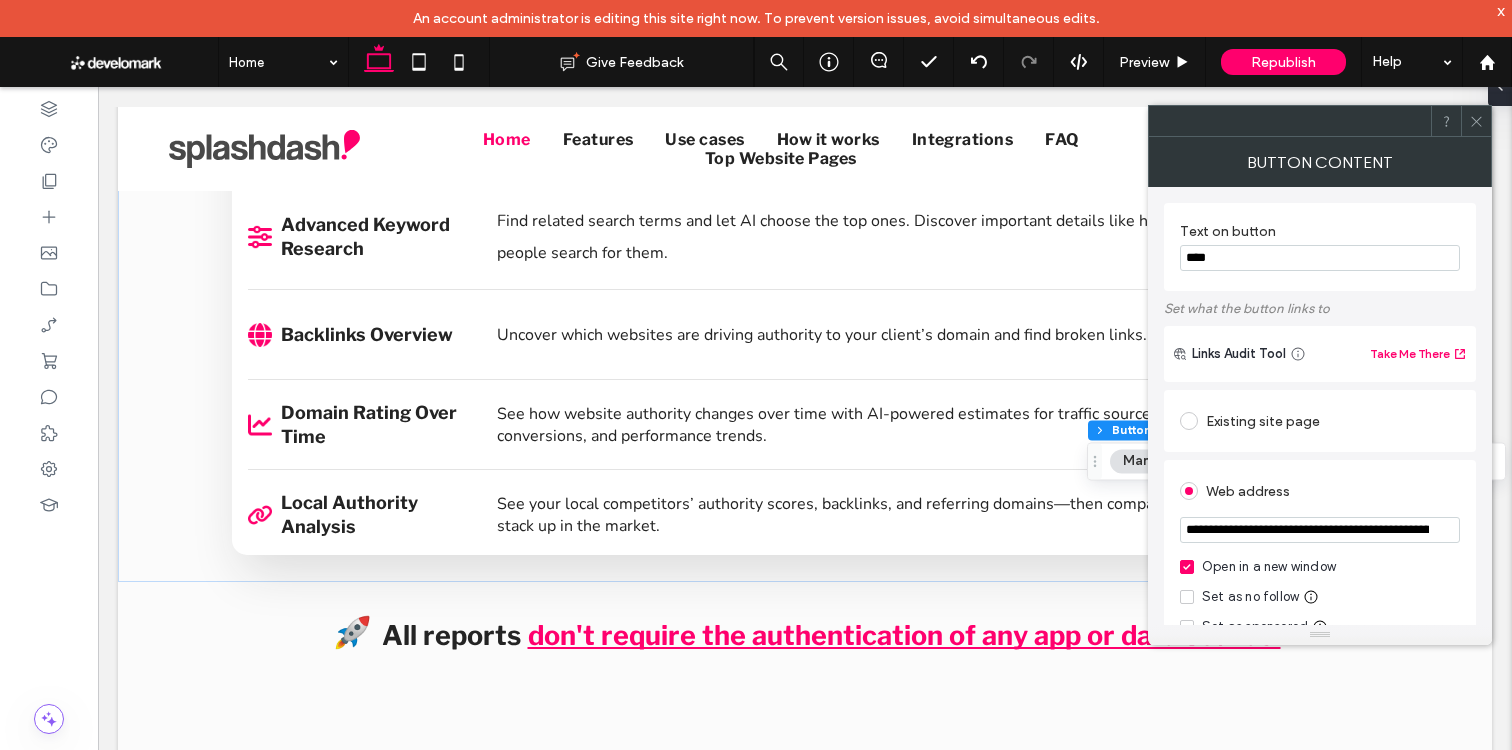 scroll, scrollTop: 60, scrollLeft: 0, axis: vertical 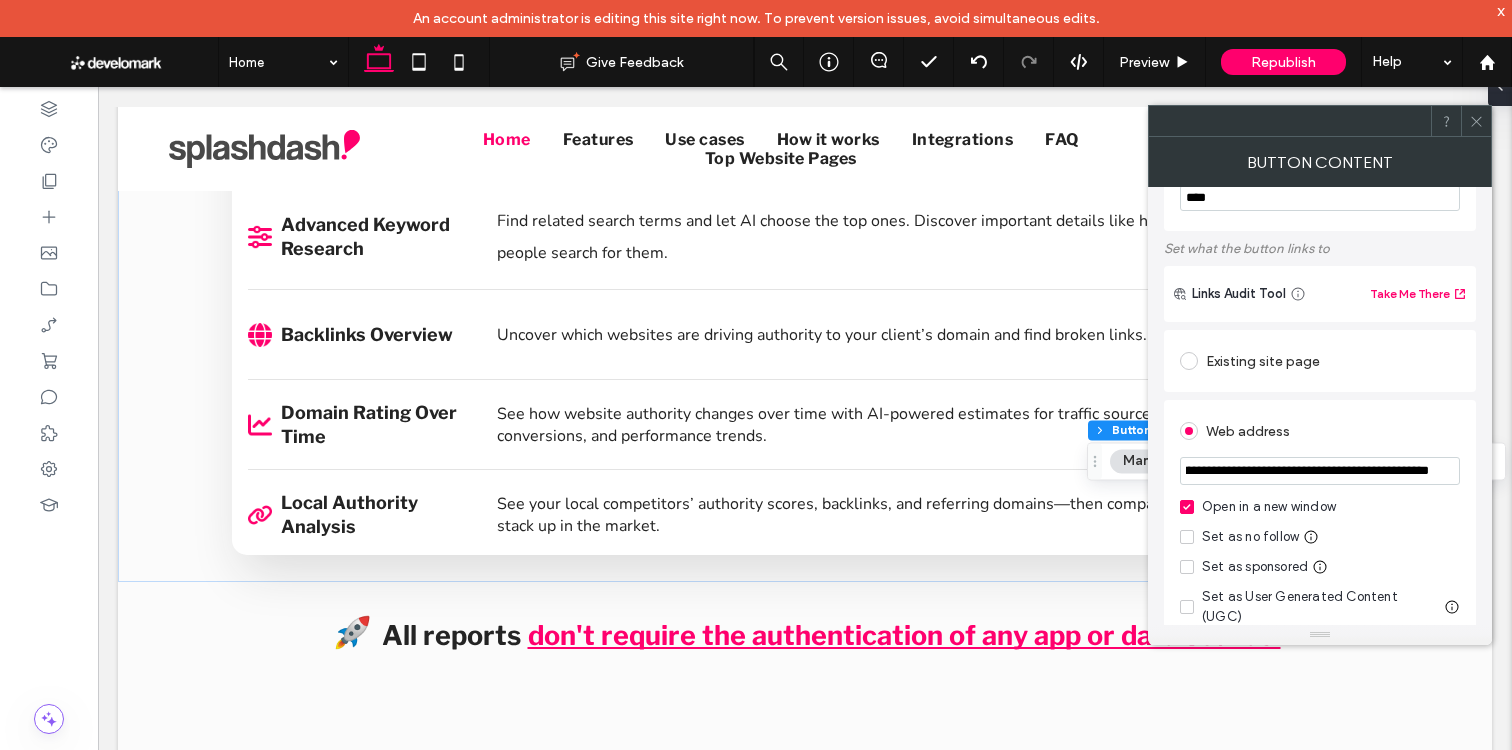 click on "**********" at bounding box center [1320, 471] 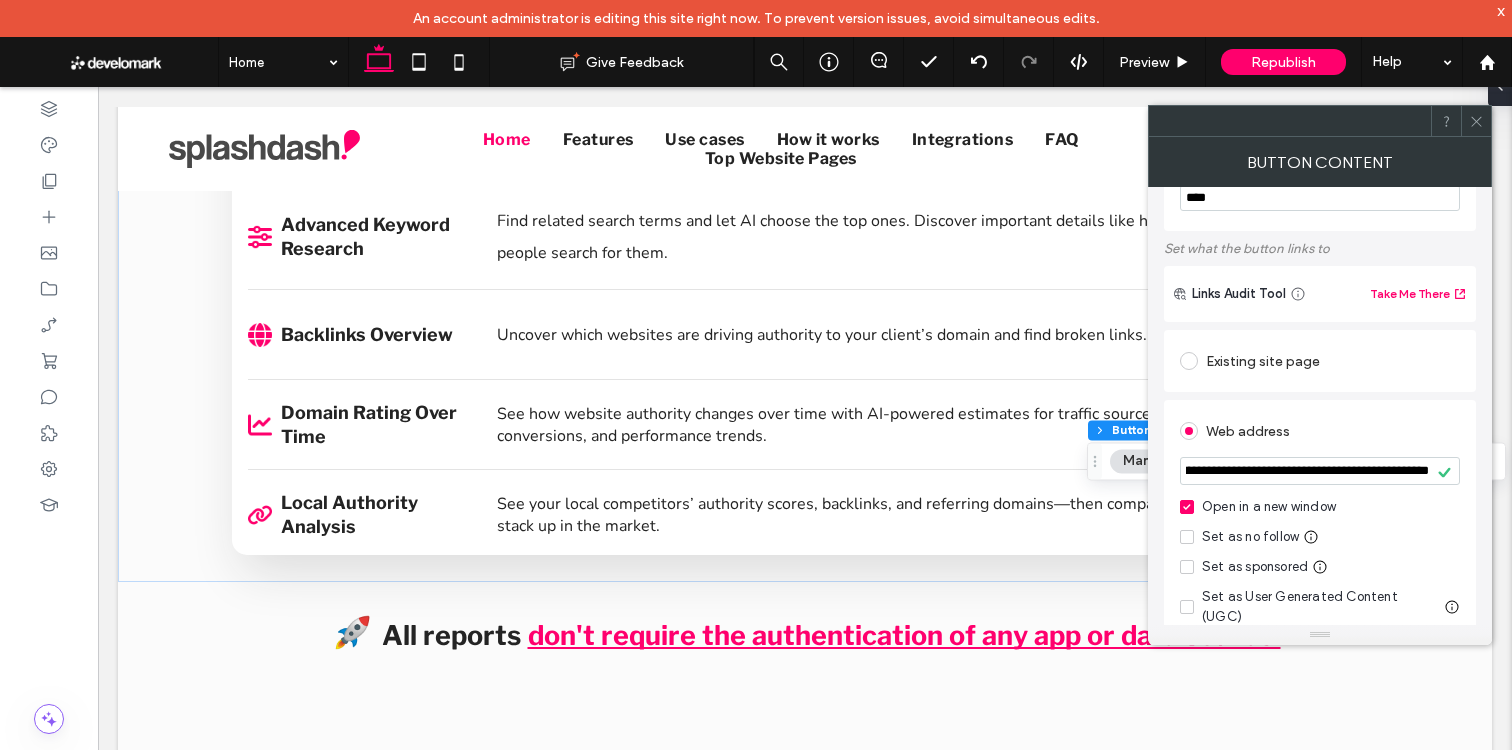 scroll, scrollTop: 0, scrollLeft: 0, axis: both 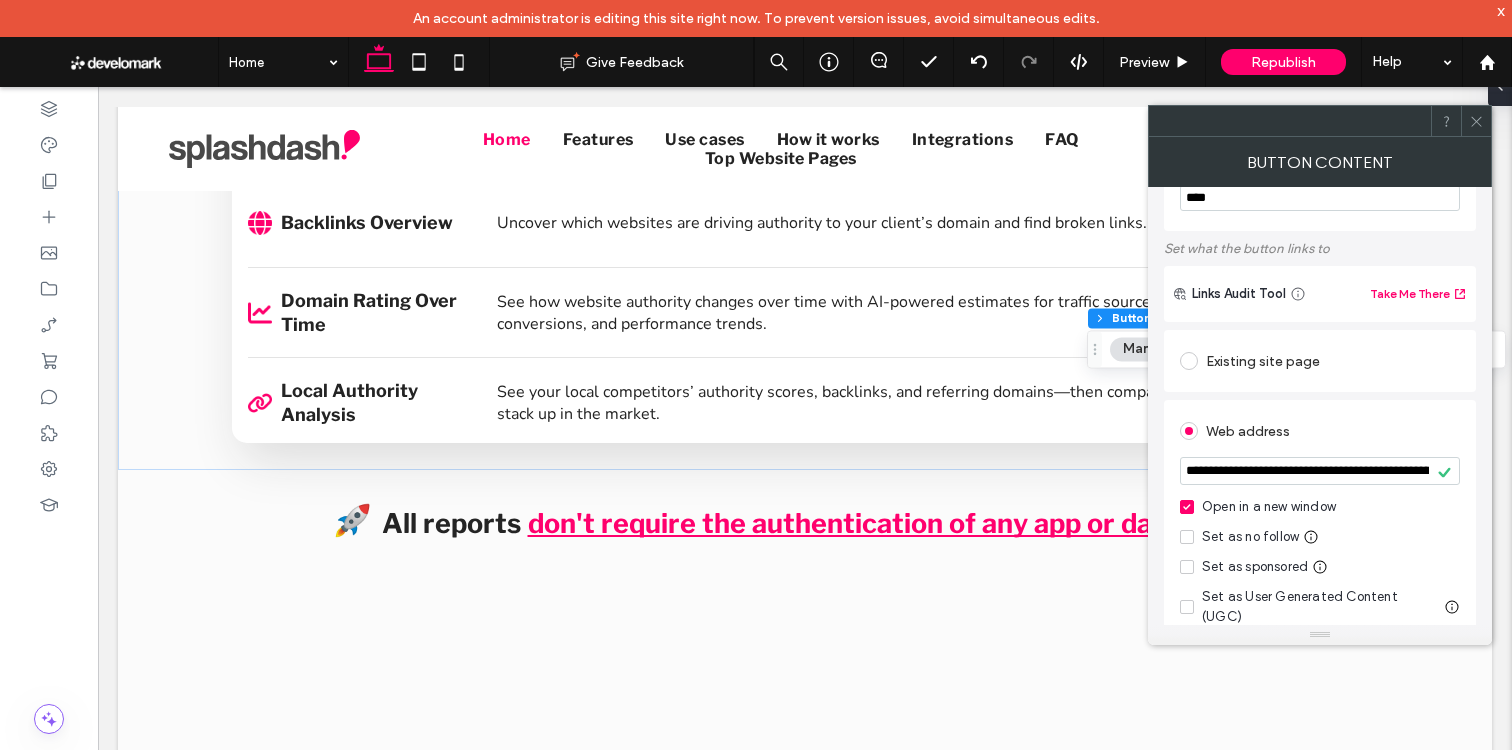 click 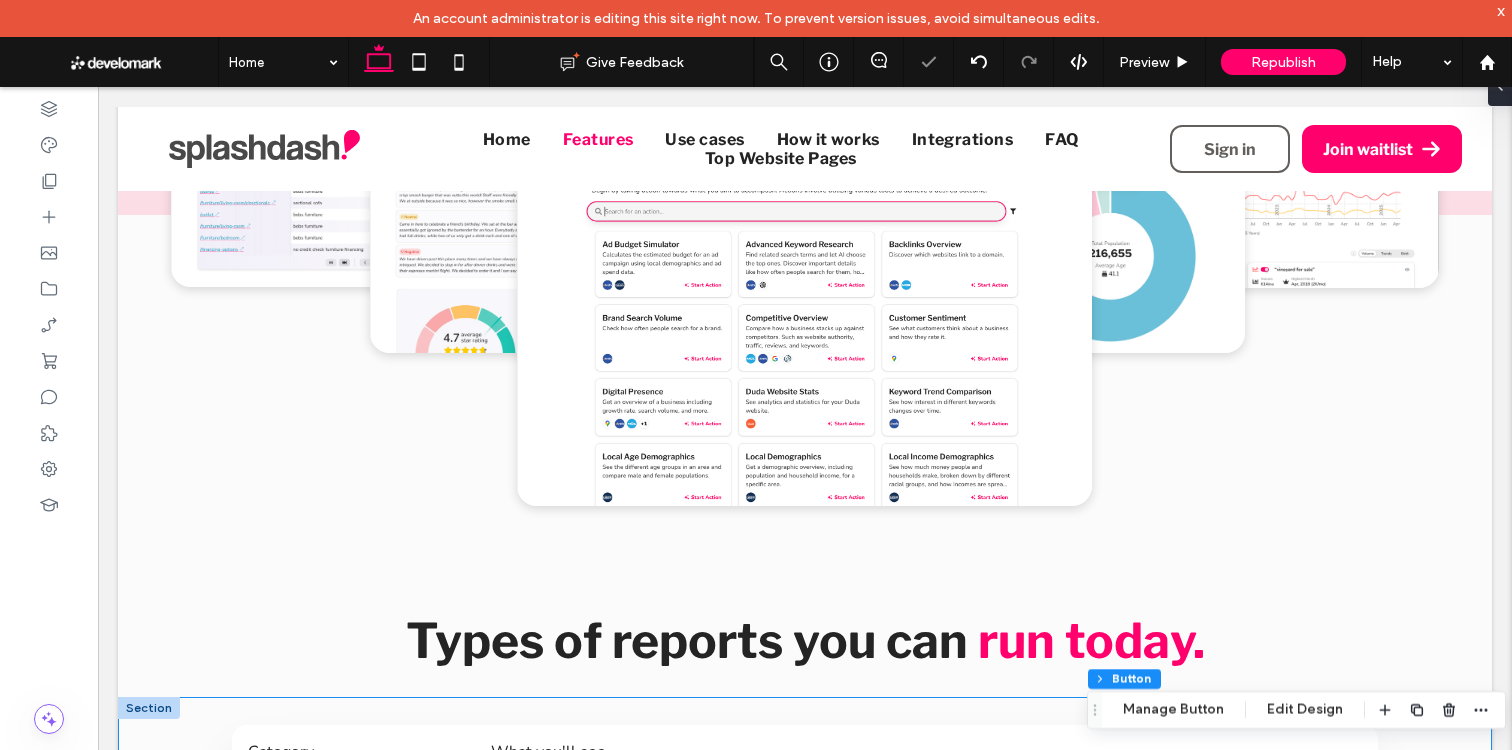 scroll, scrollTop: 0, scrollLeft: 0, axis: both 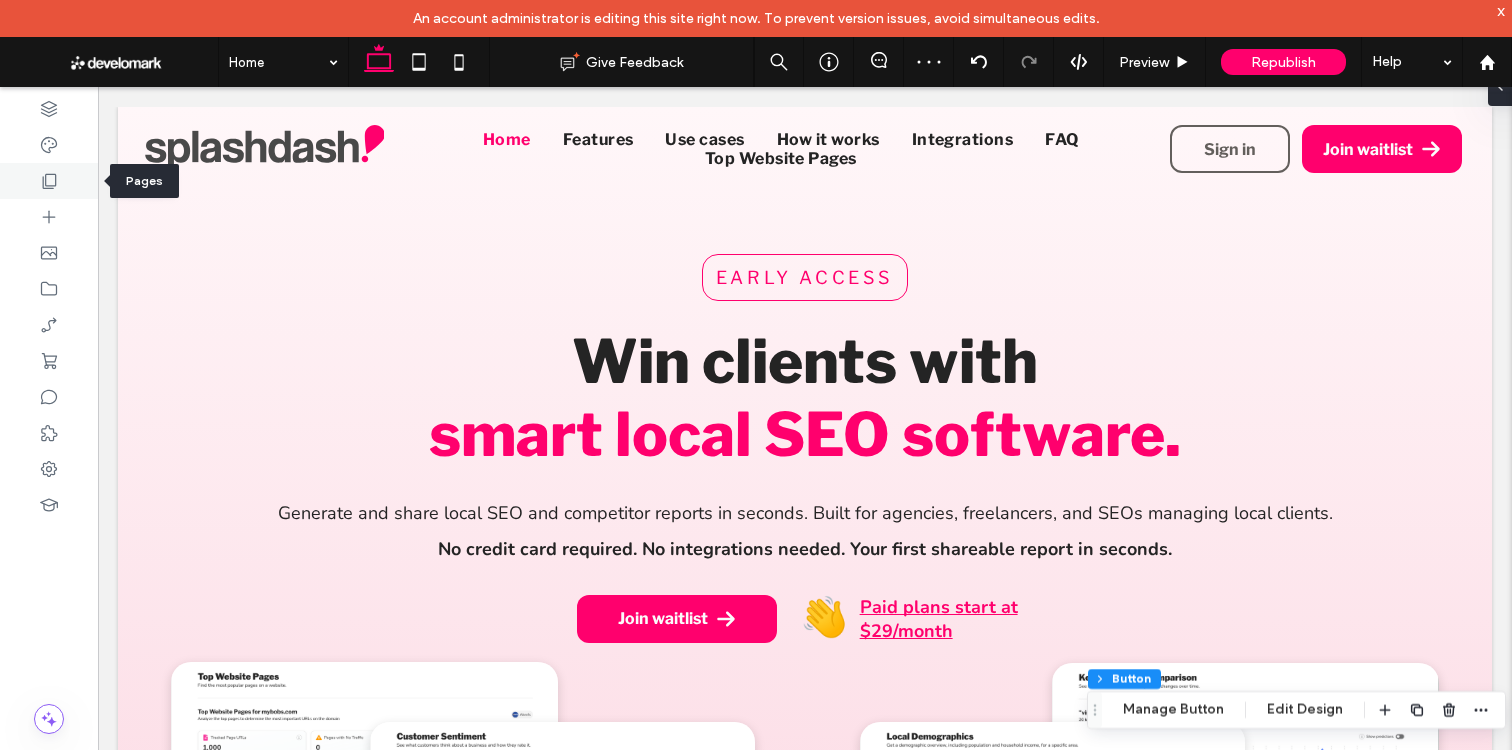 click at bounding box center (49, 181) 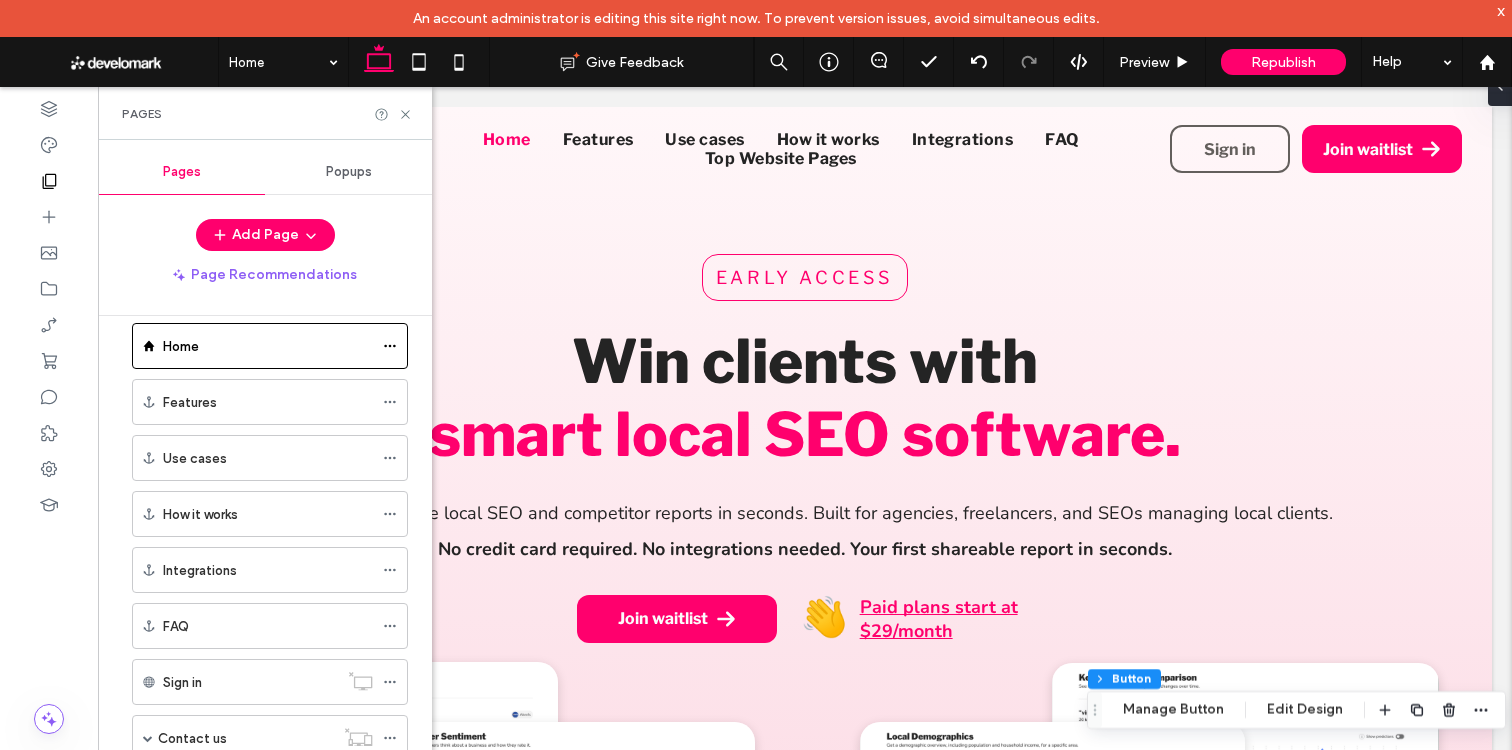scroll, scrollTop: 397, scrollLeft: 0, axis: vertical 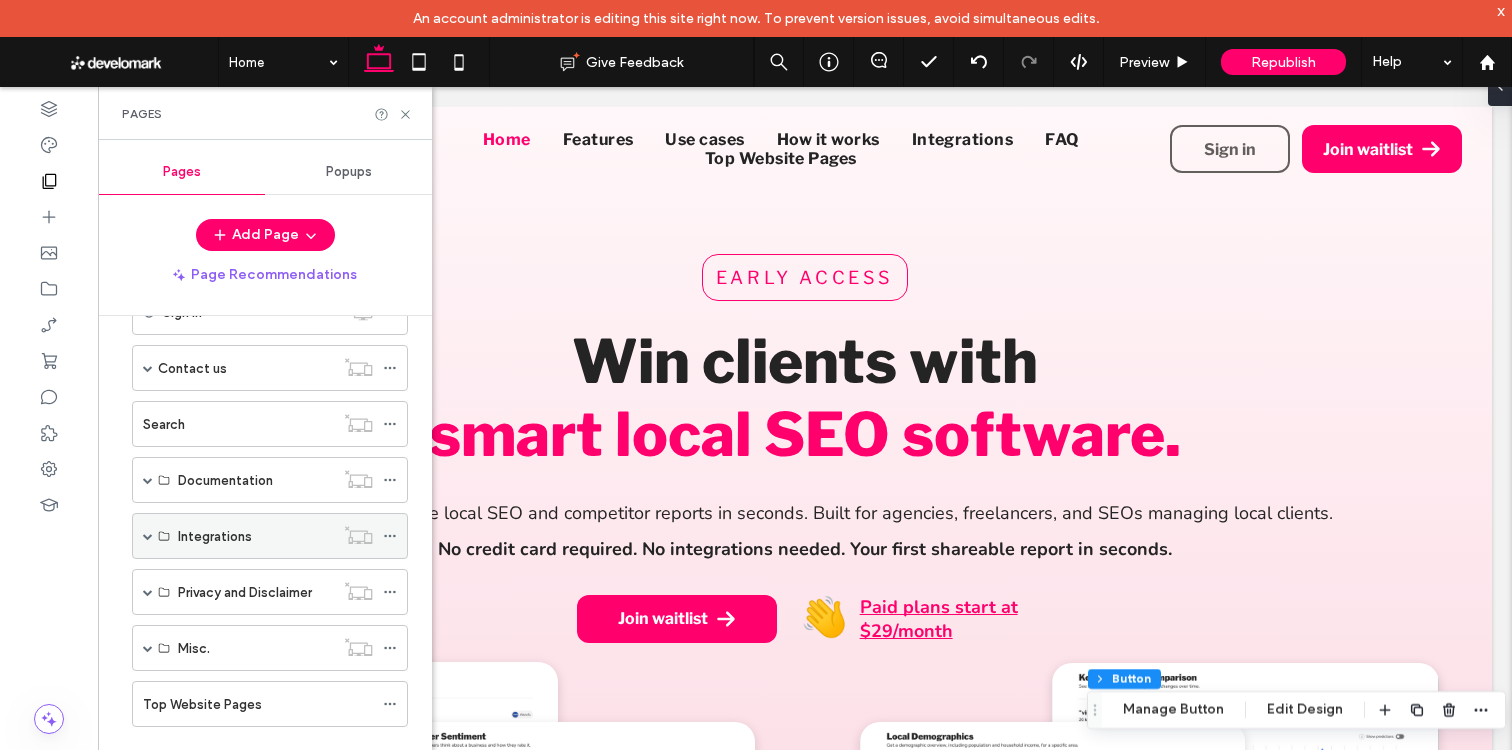 click at bounding box center [148, 536] 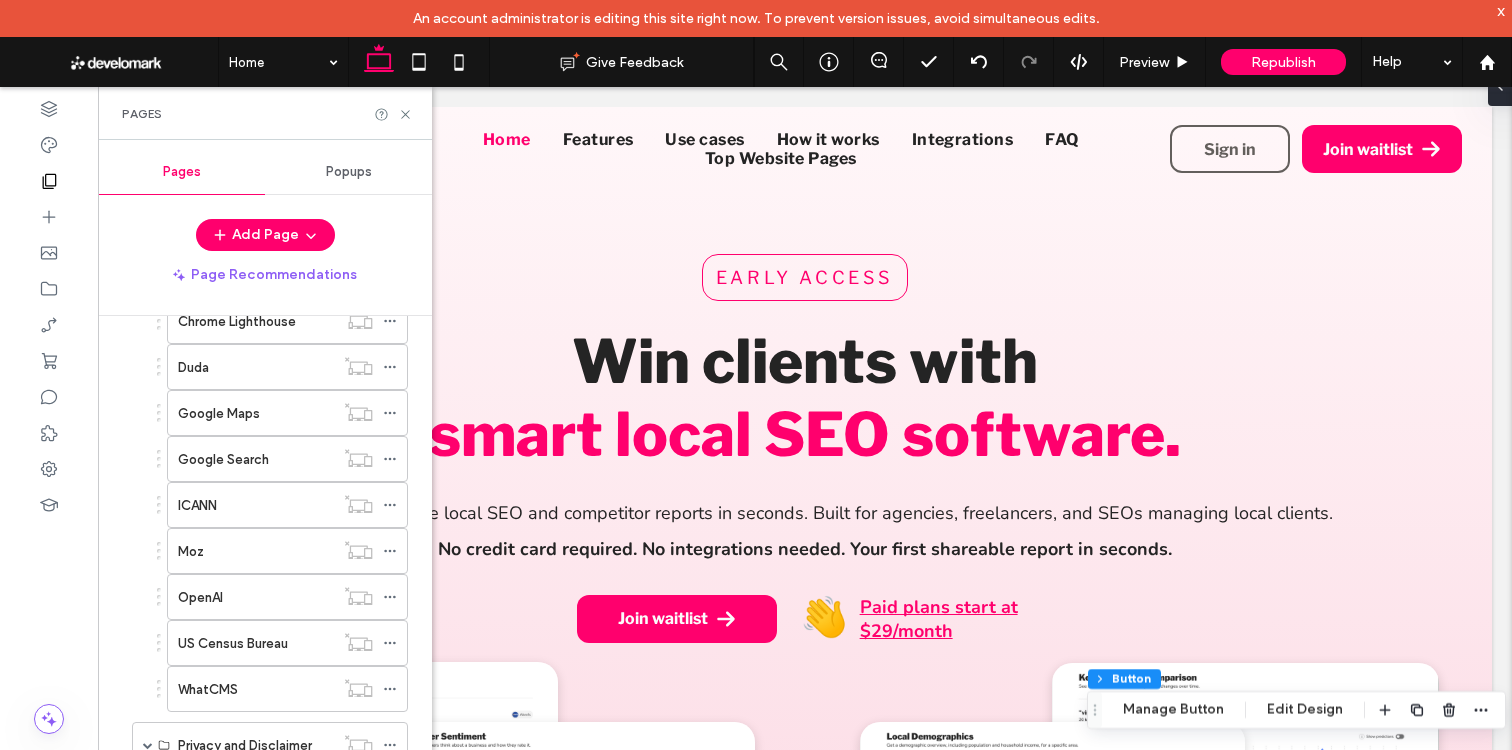 scroll, scrollTop: 586, scrollLeft: 0, axis: vertical 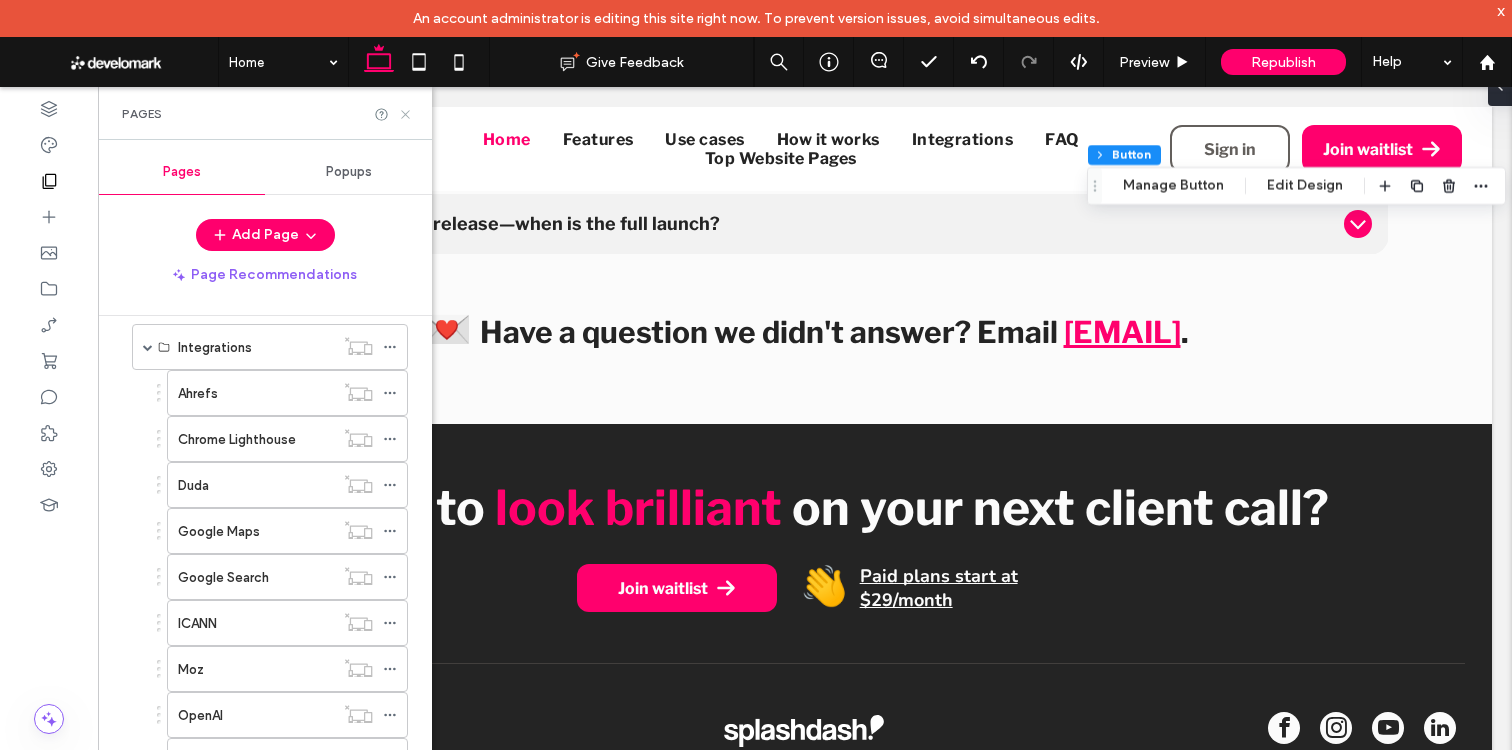 click 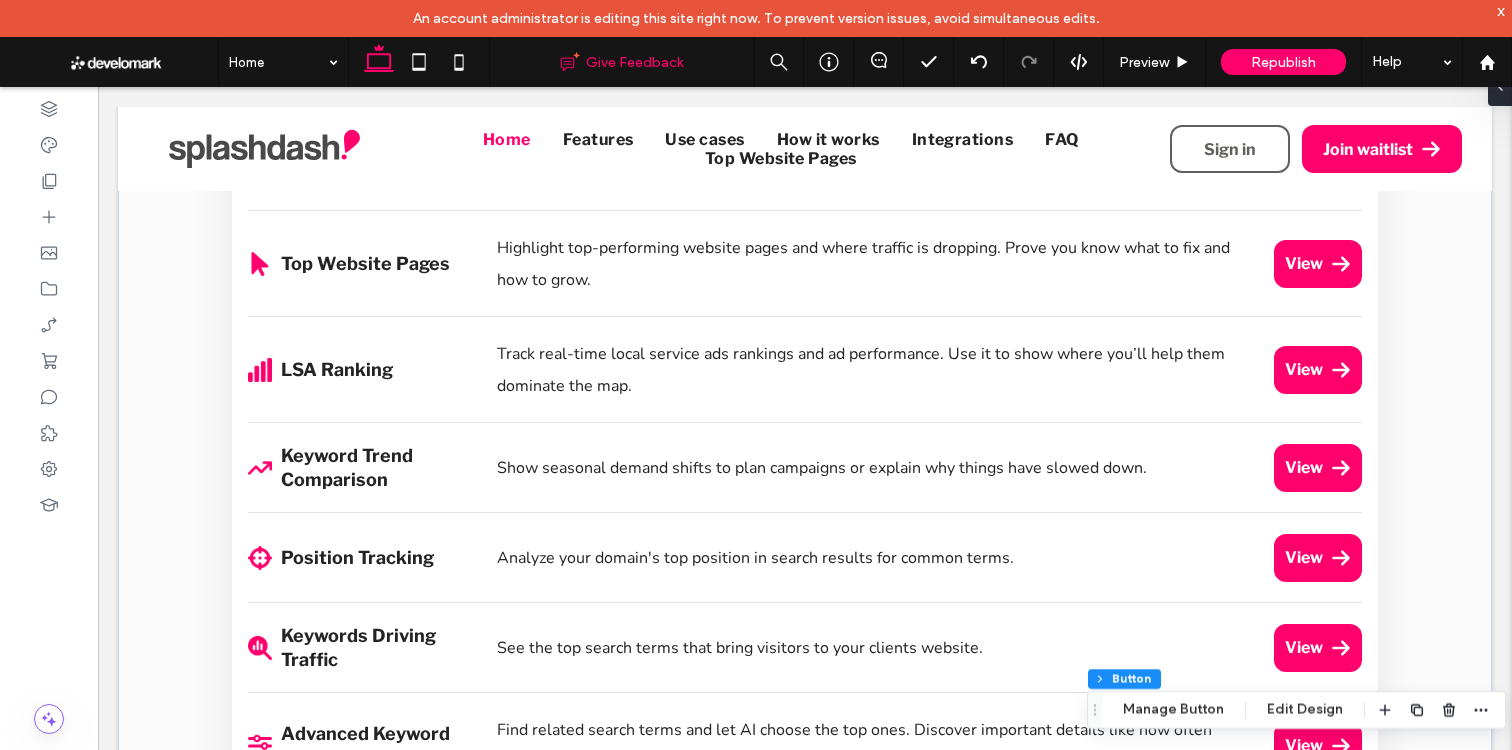 scroll, scrollTop: 0, scrollLeft: 0, axis: both 